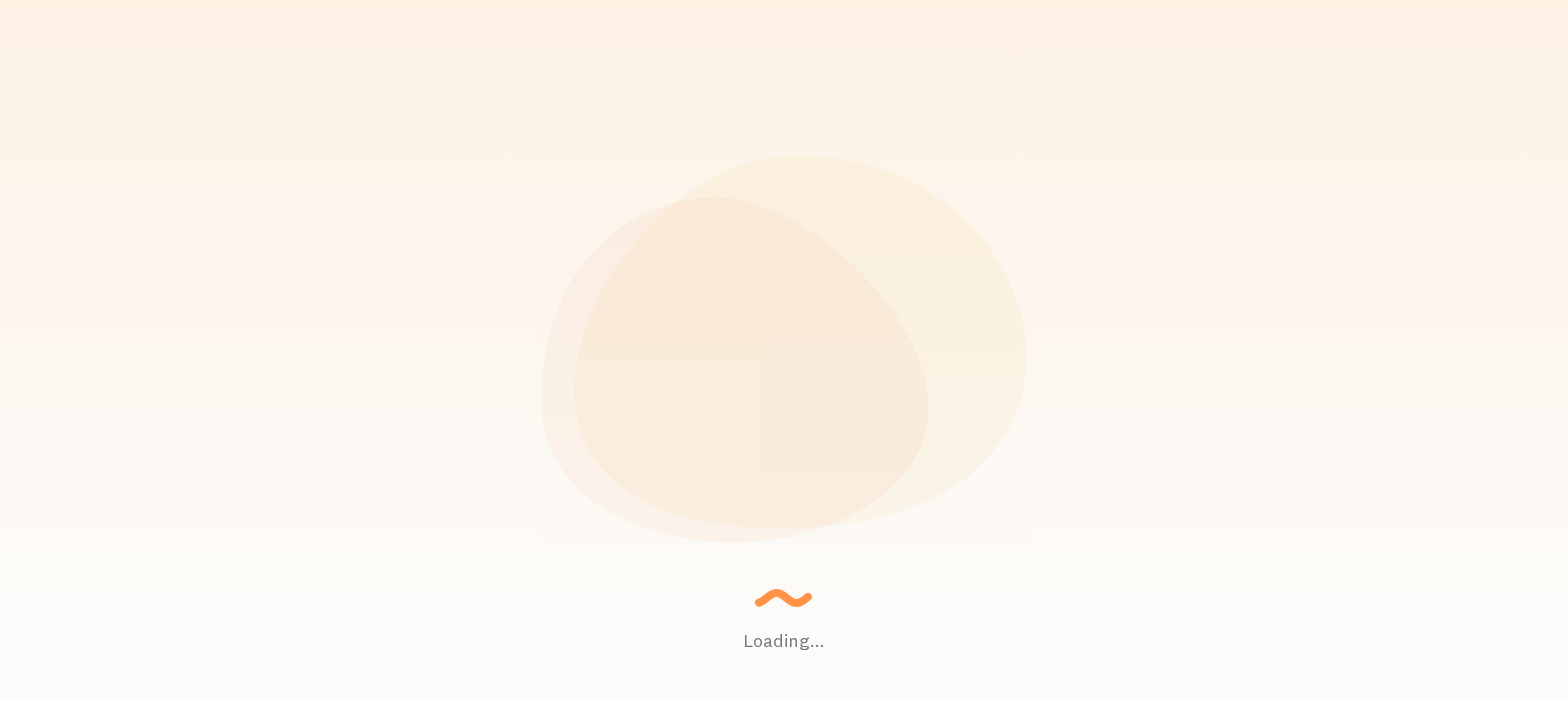scroll, scrollTop: 0, scrollLeft: 0, axis: both 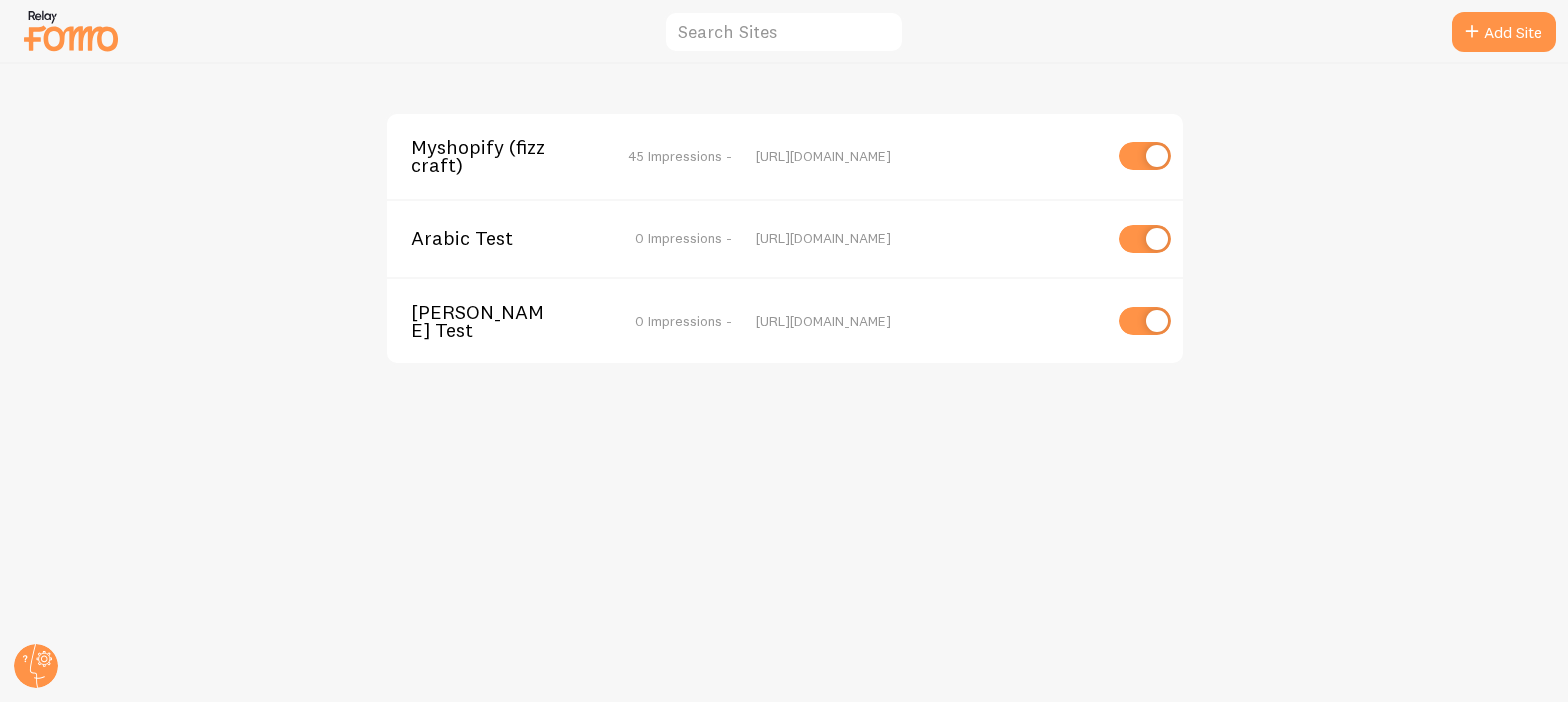 click on "Myshopify (fizzcraft)" at bounding box center (491, 156) 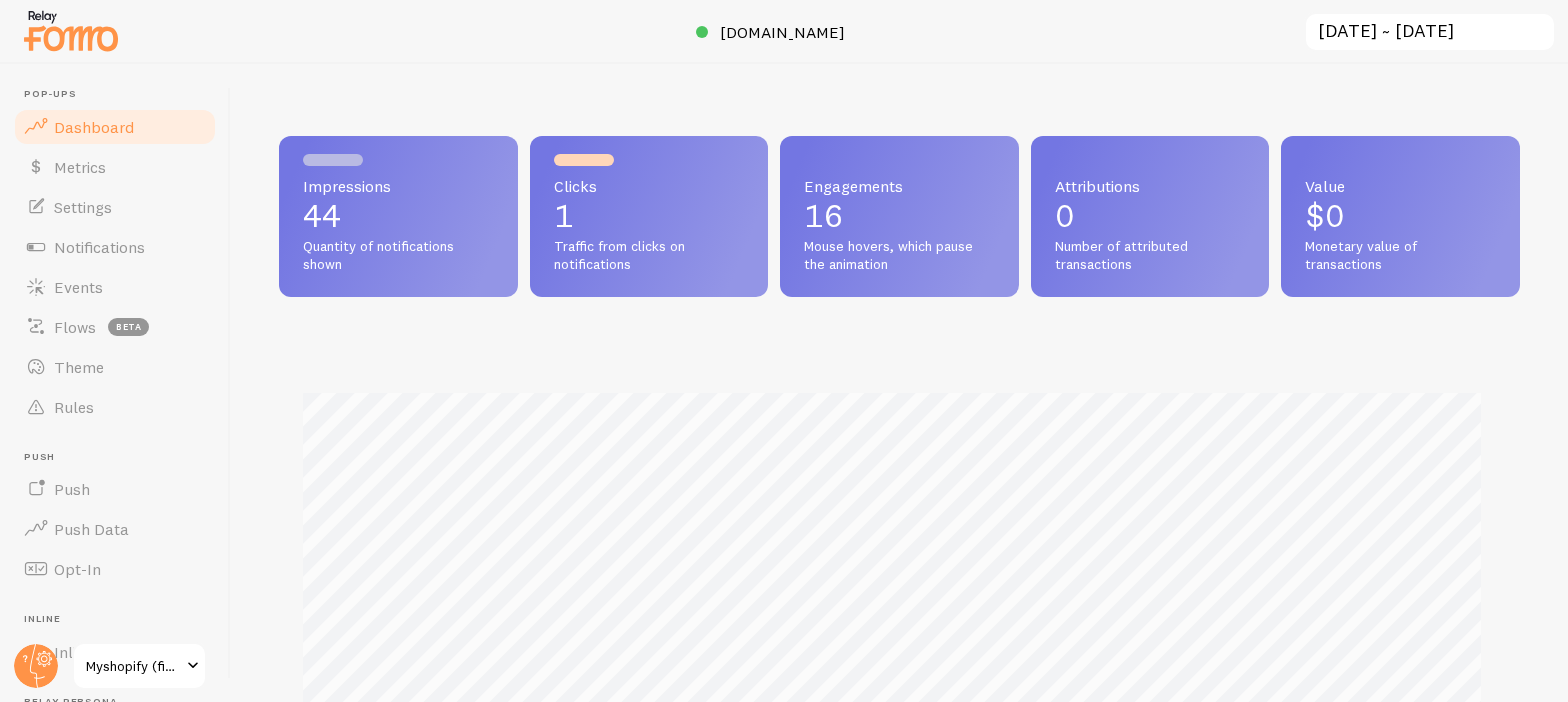 scroll, scrollTop: 999474, scrollLeft: 998774, axis: both 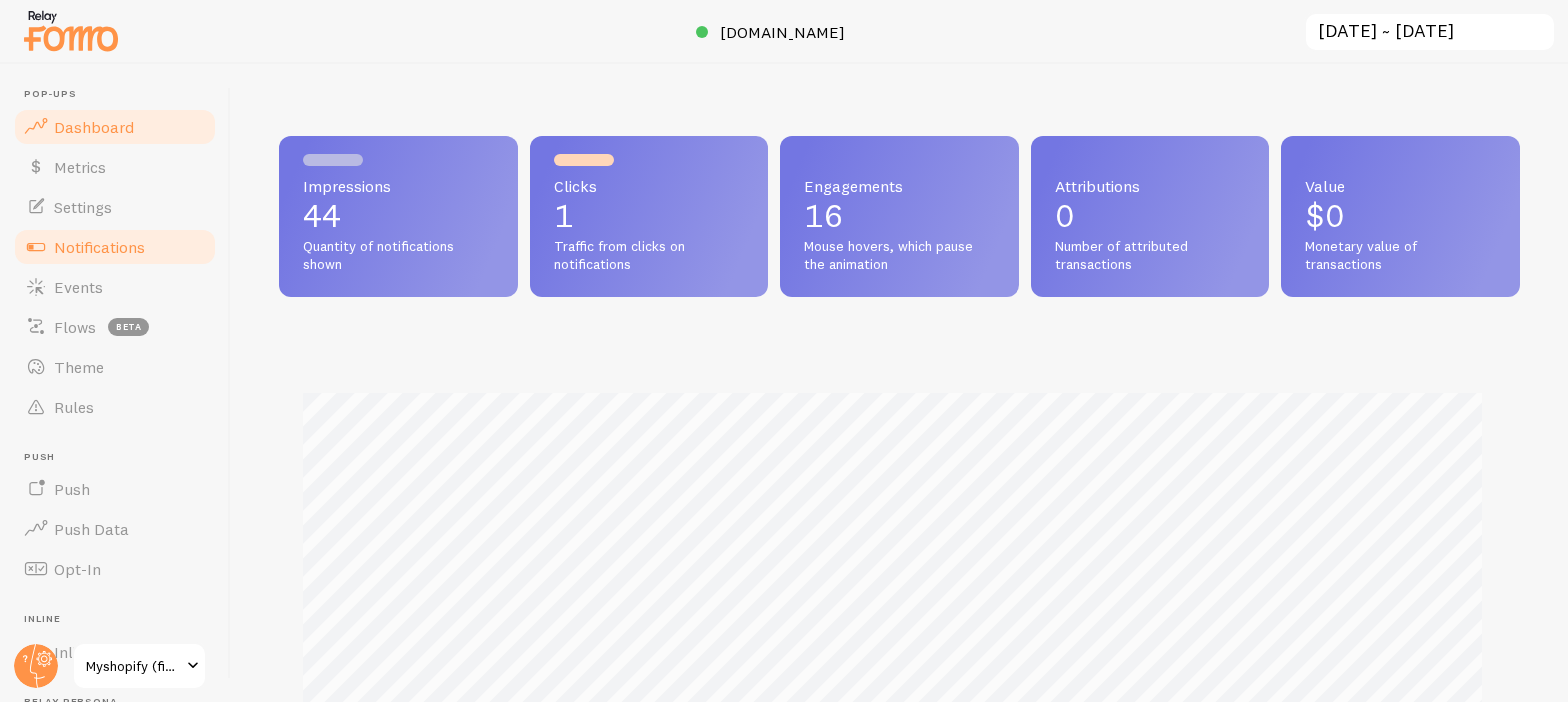 click on "Notifications" at bounding box center (99, 247) 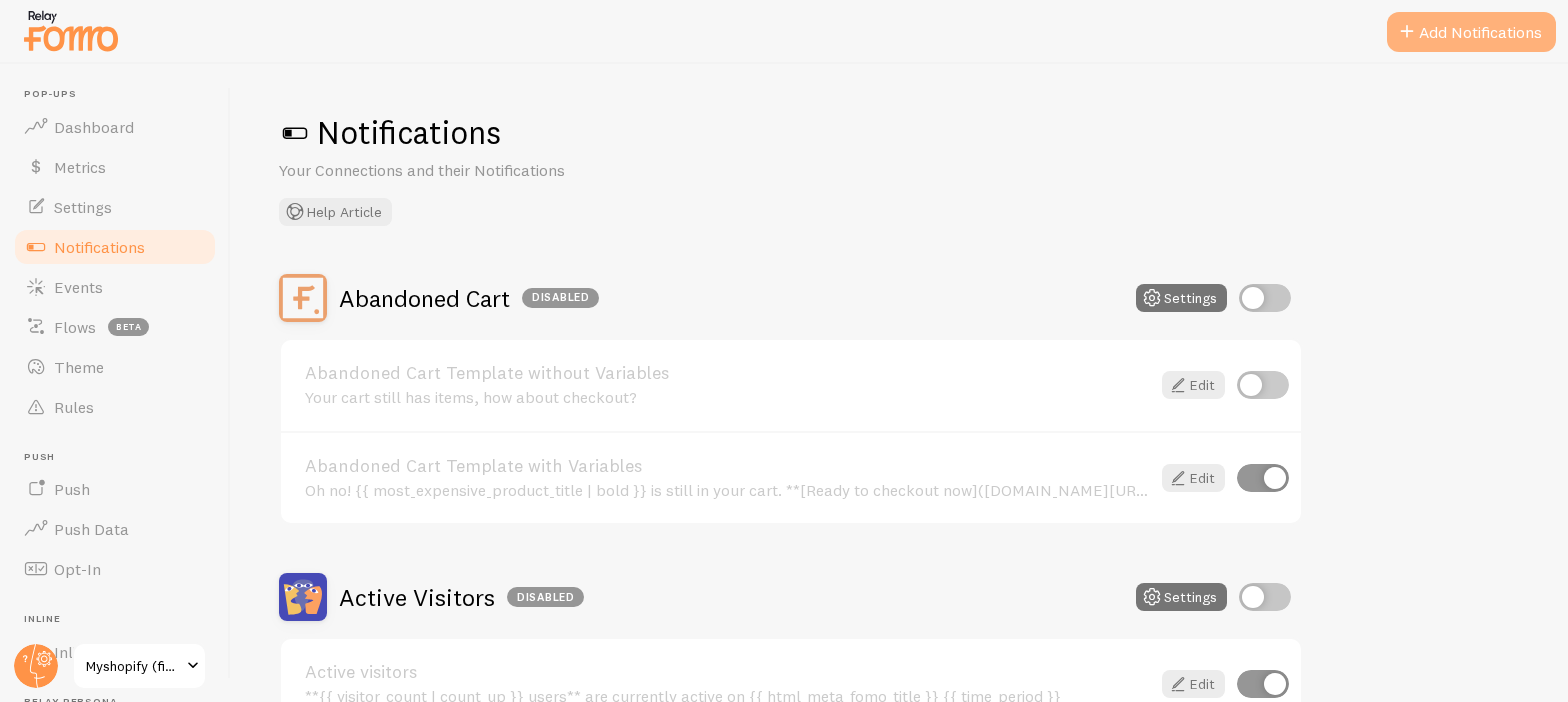 click on "Add Notifications" at bounding box center [1471, 32] 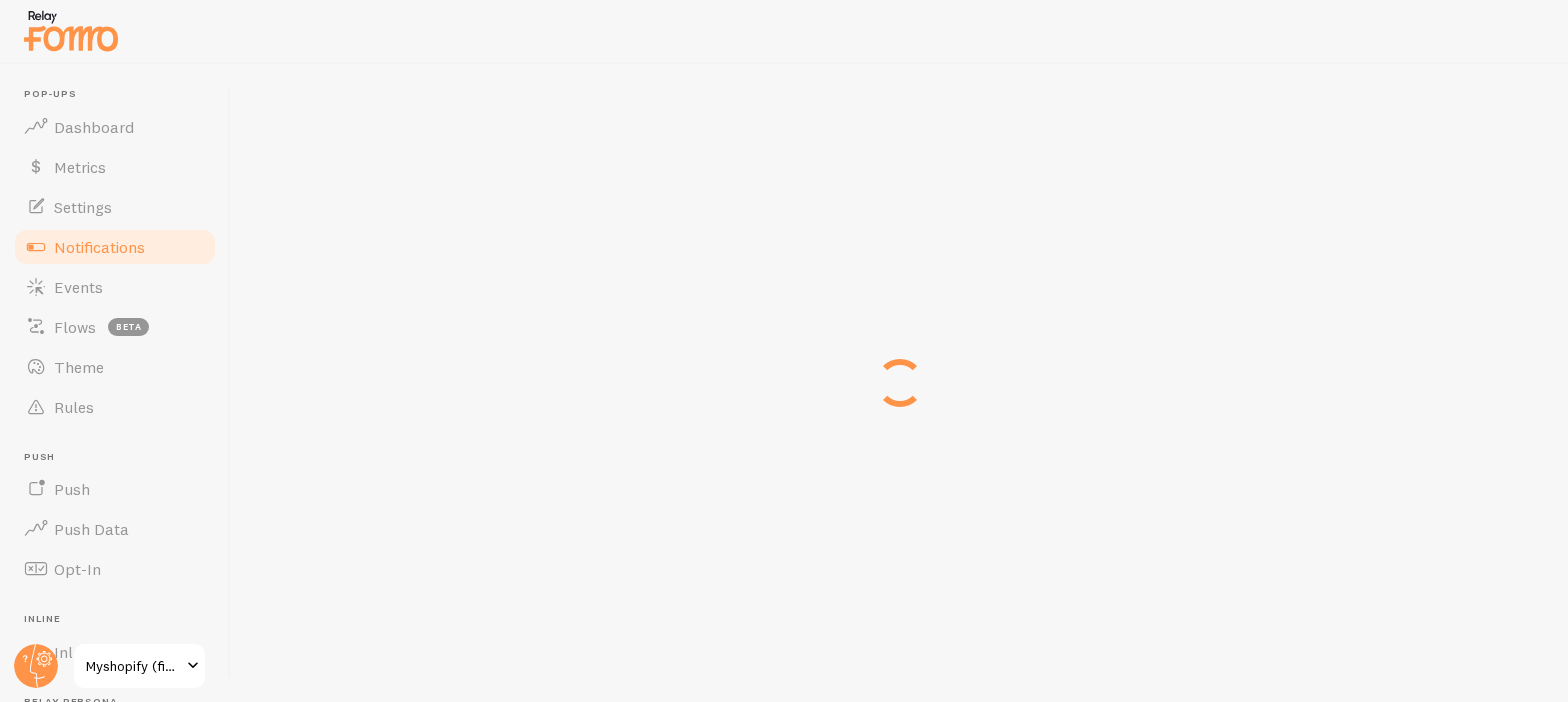 click at bounding box center [784, 32] 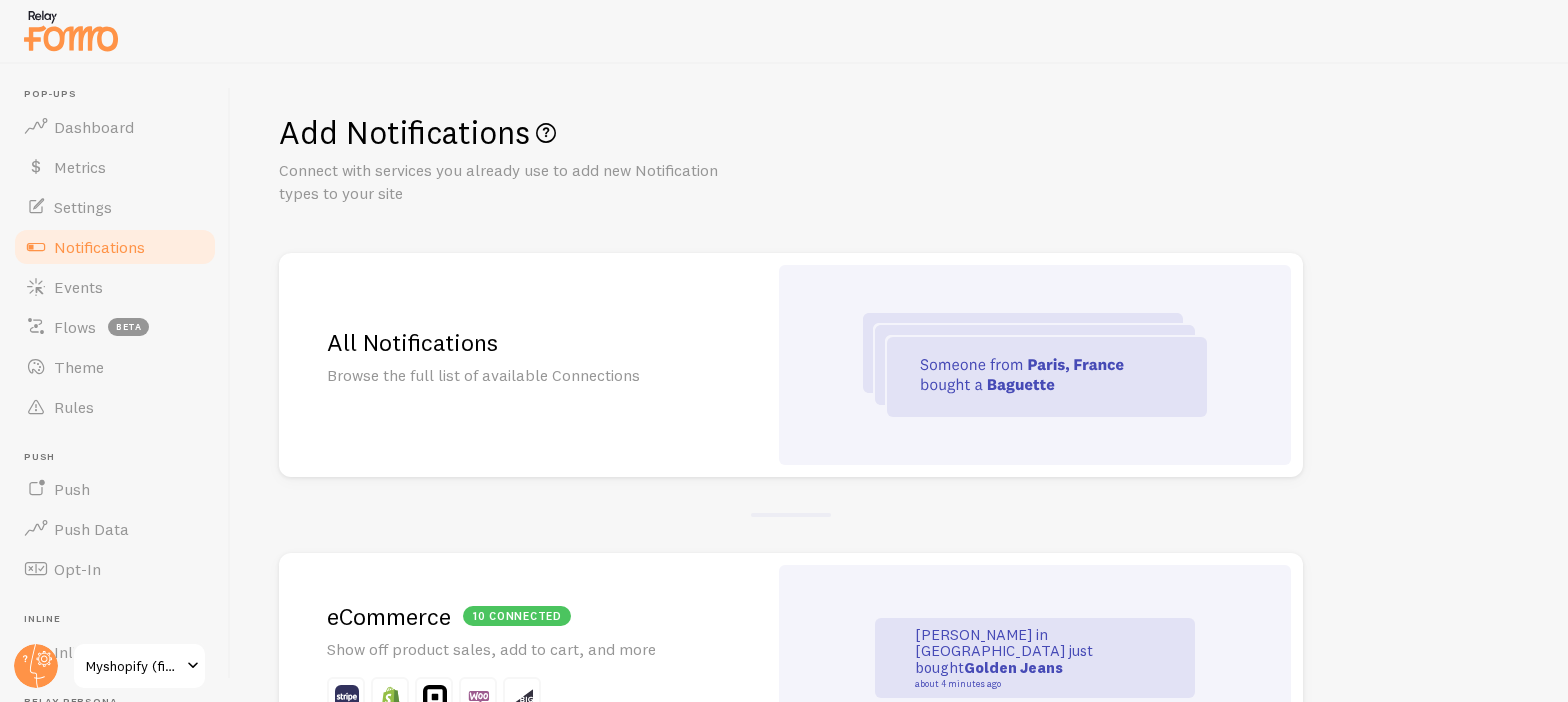 click on "All Notifications
Browse the full list of available Connections" at bounding box center (523, 365) 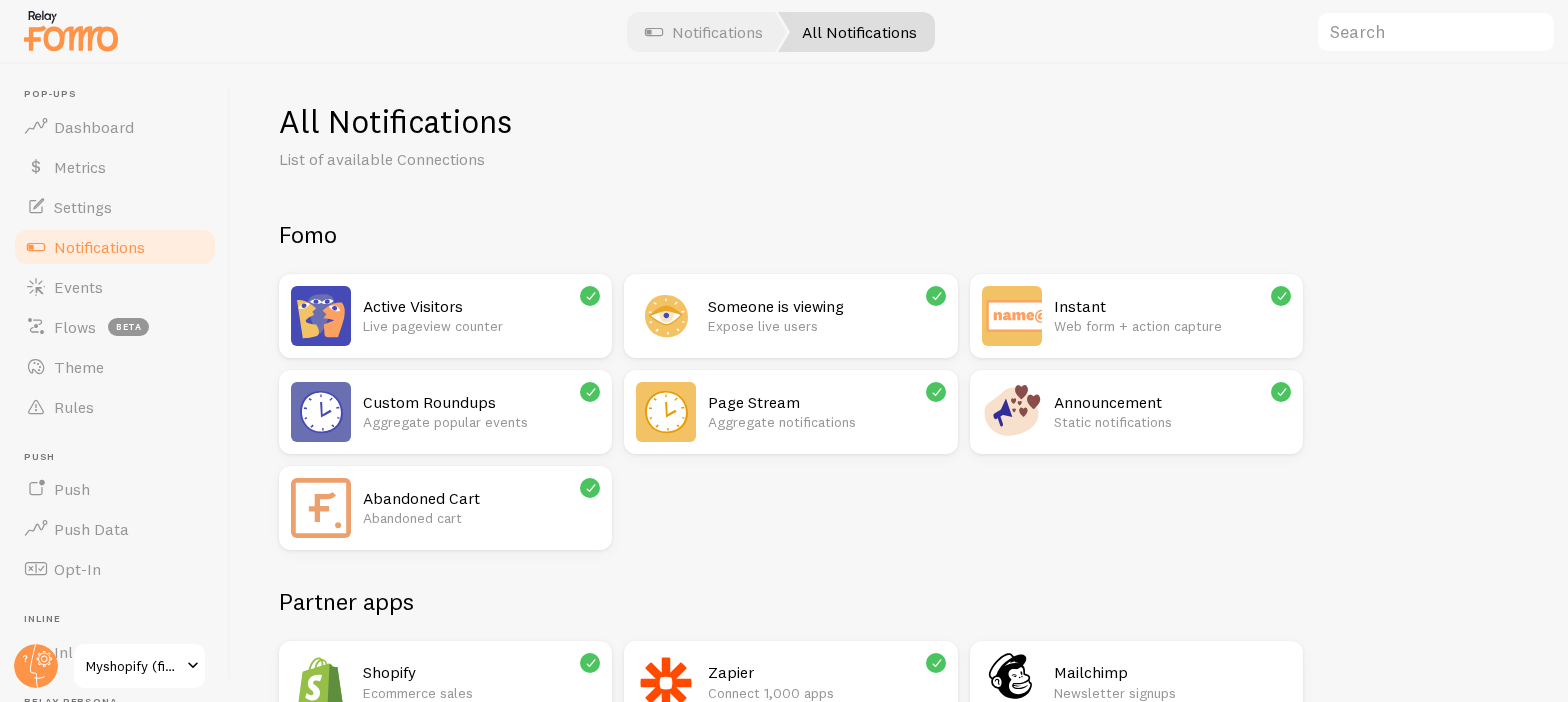 scroll, scrollTop: 29, scrollLeft: 0, axis: vertical 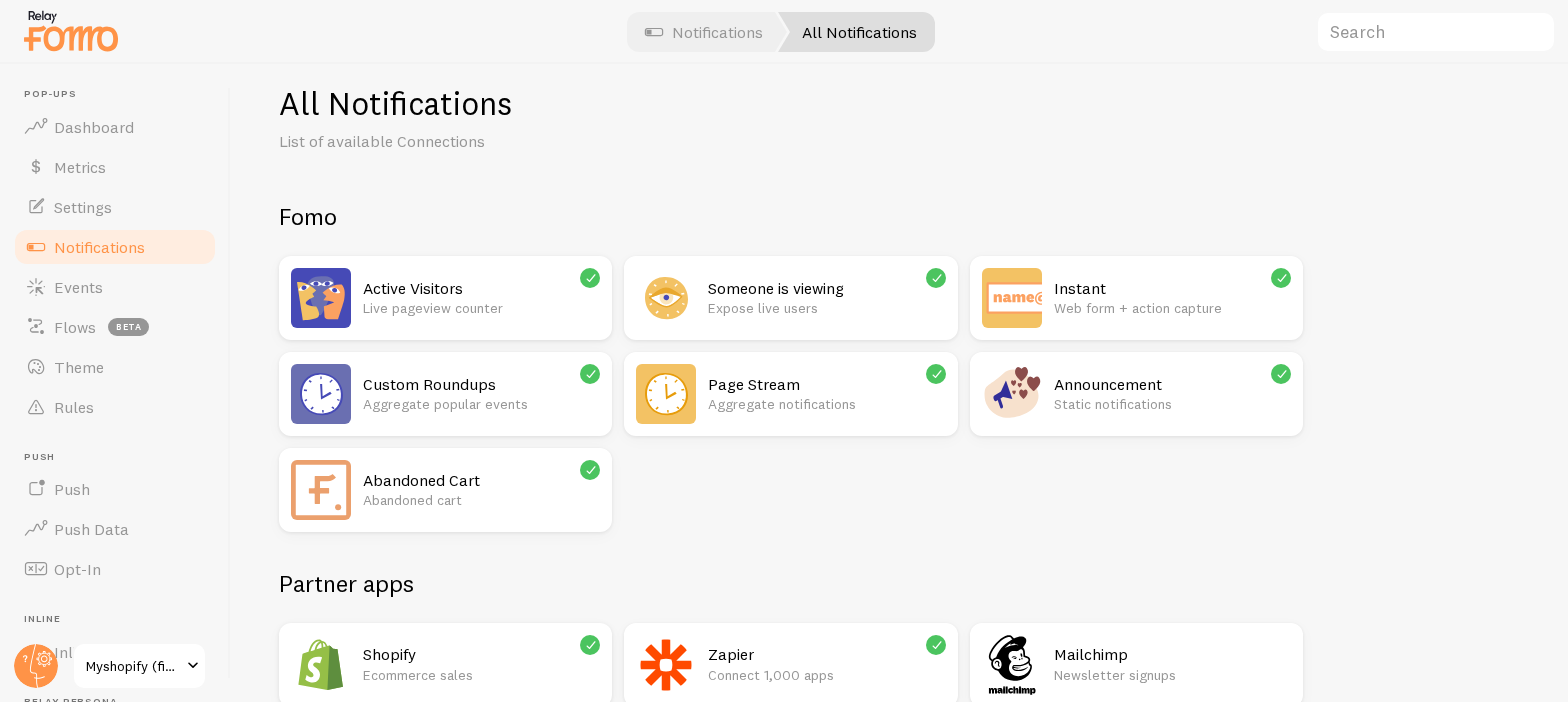 click on "Instant" at bounding box center [1172, 288] 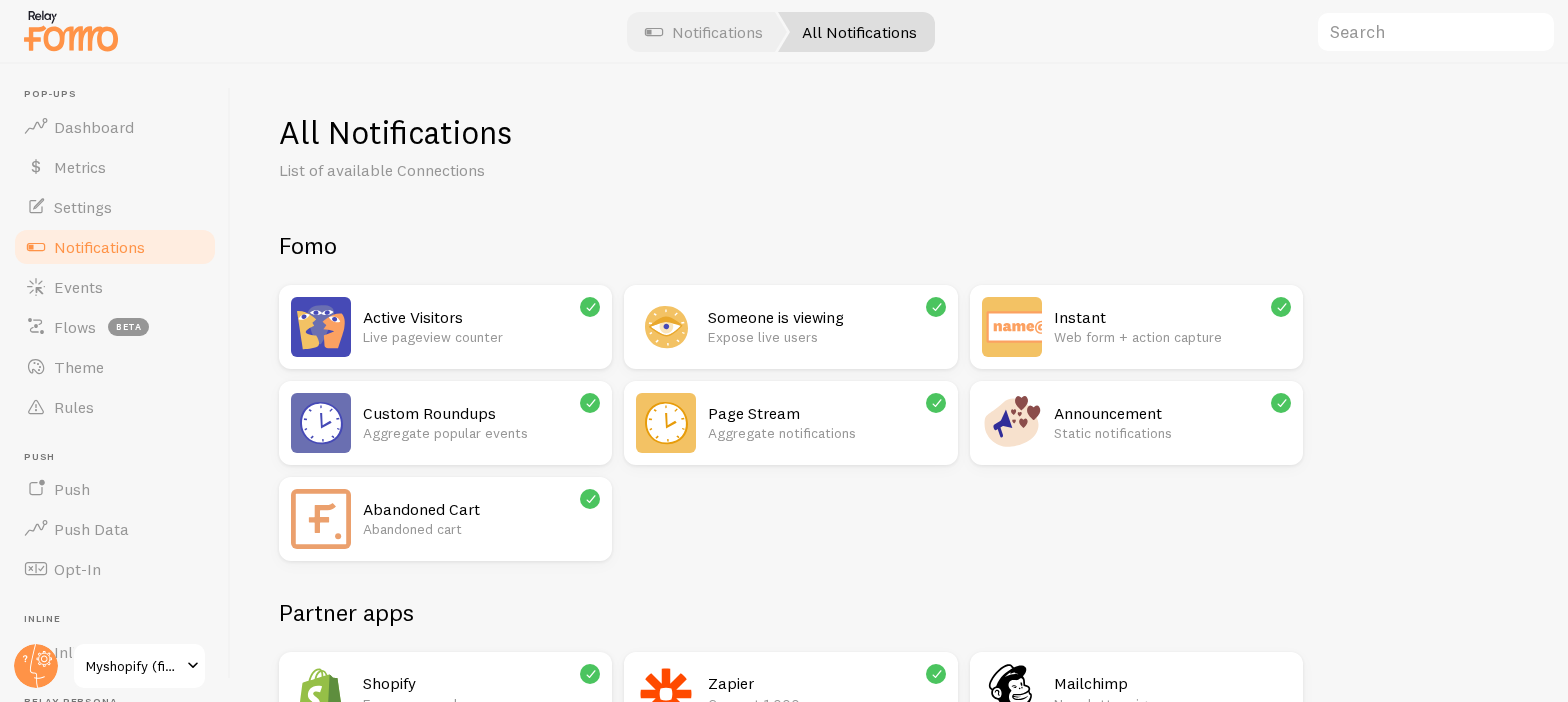 click on "Someone is viewing" at bounding box center [826, 317] 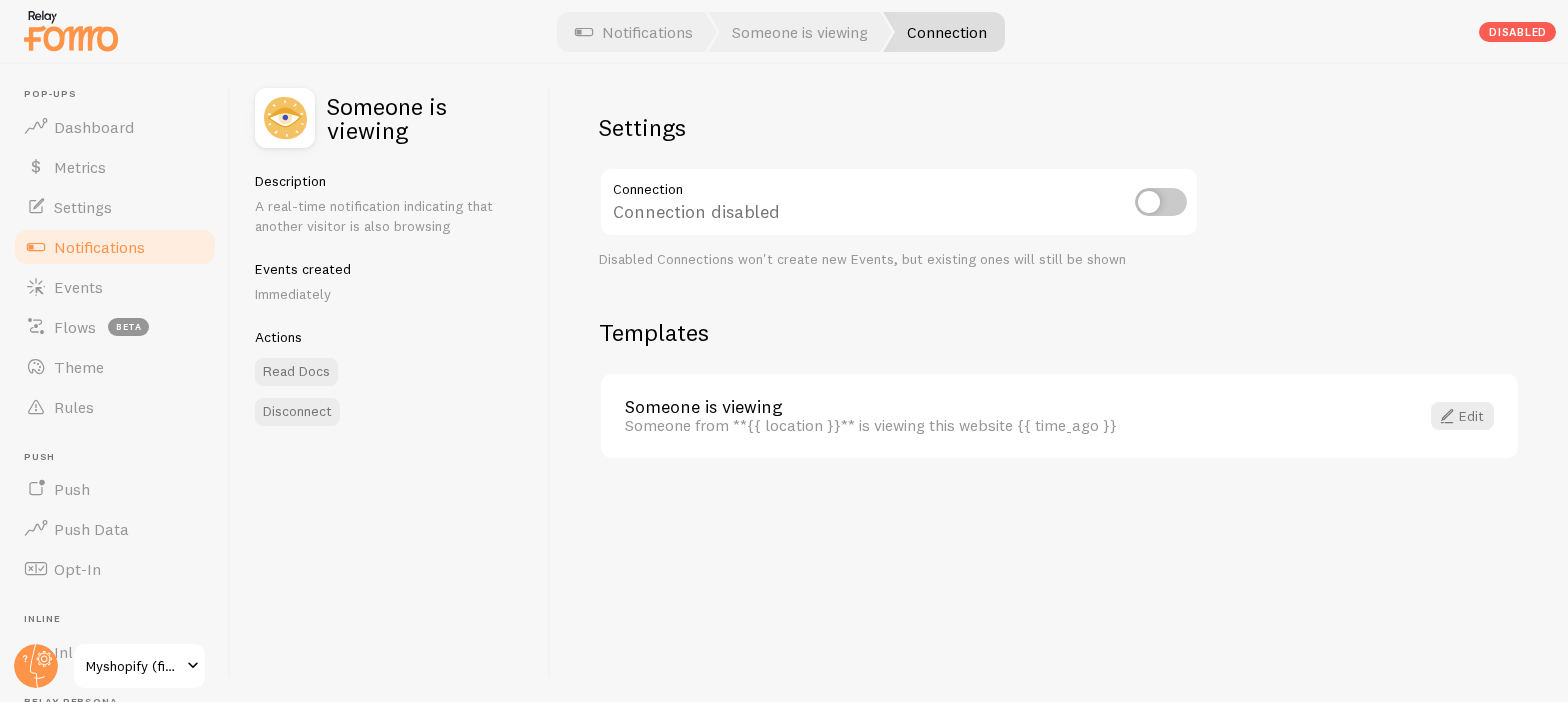 click on "Someone is viewing
Someone from **{{ location }}** is viewing this website {{ time_ago }}
Edit" at bounding box center (1059, 416) 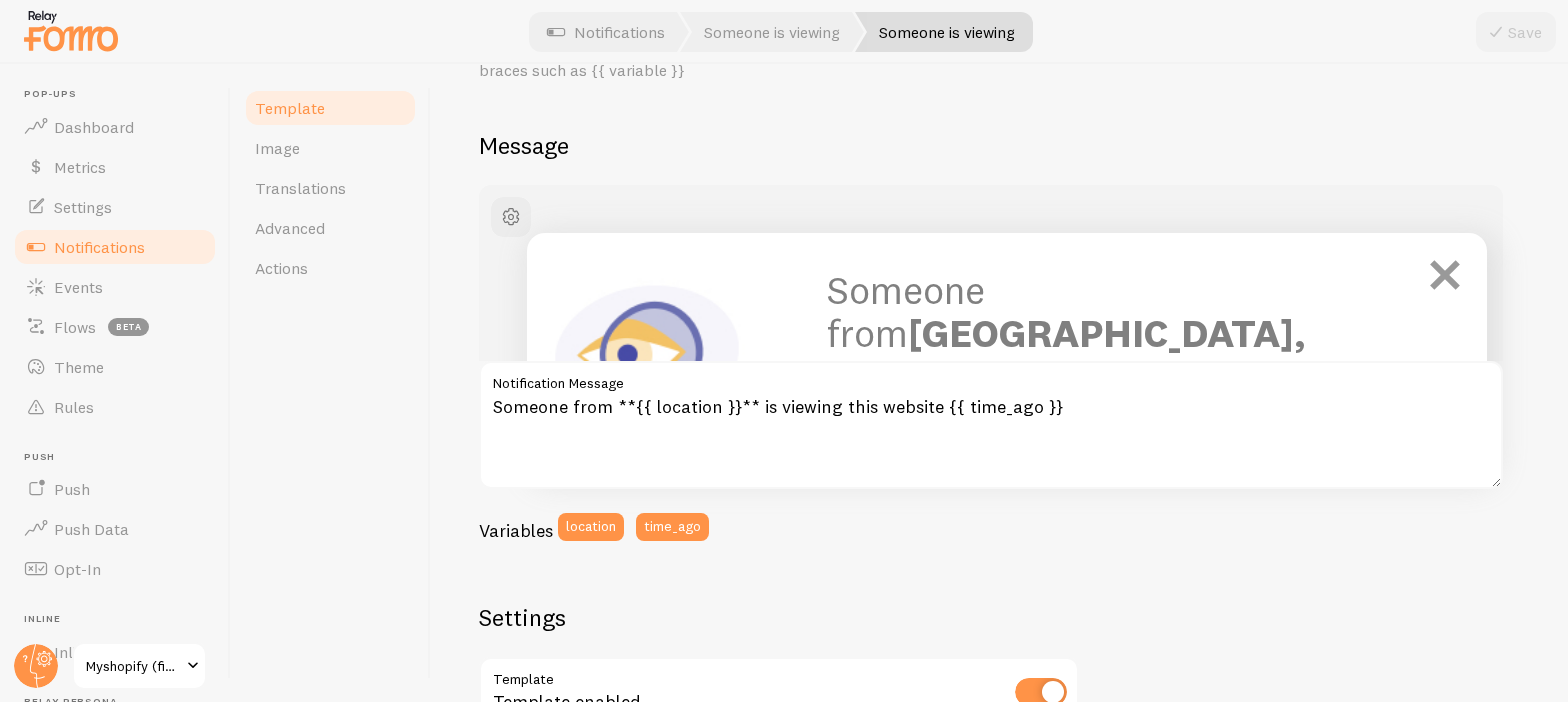 scroll, scrollTop: 124, scrollLeft: 0, axis: vertical 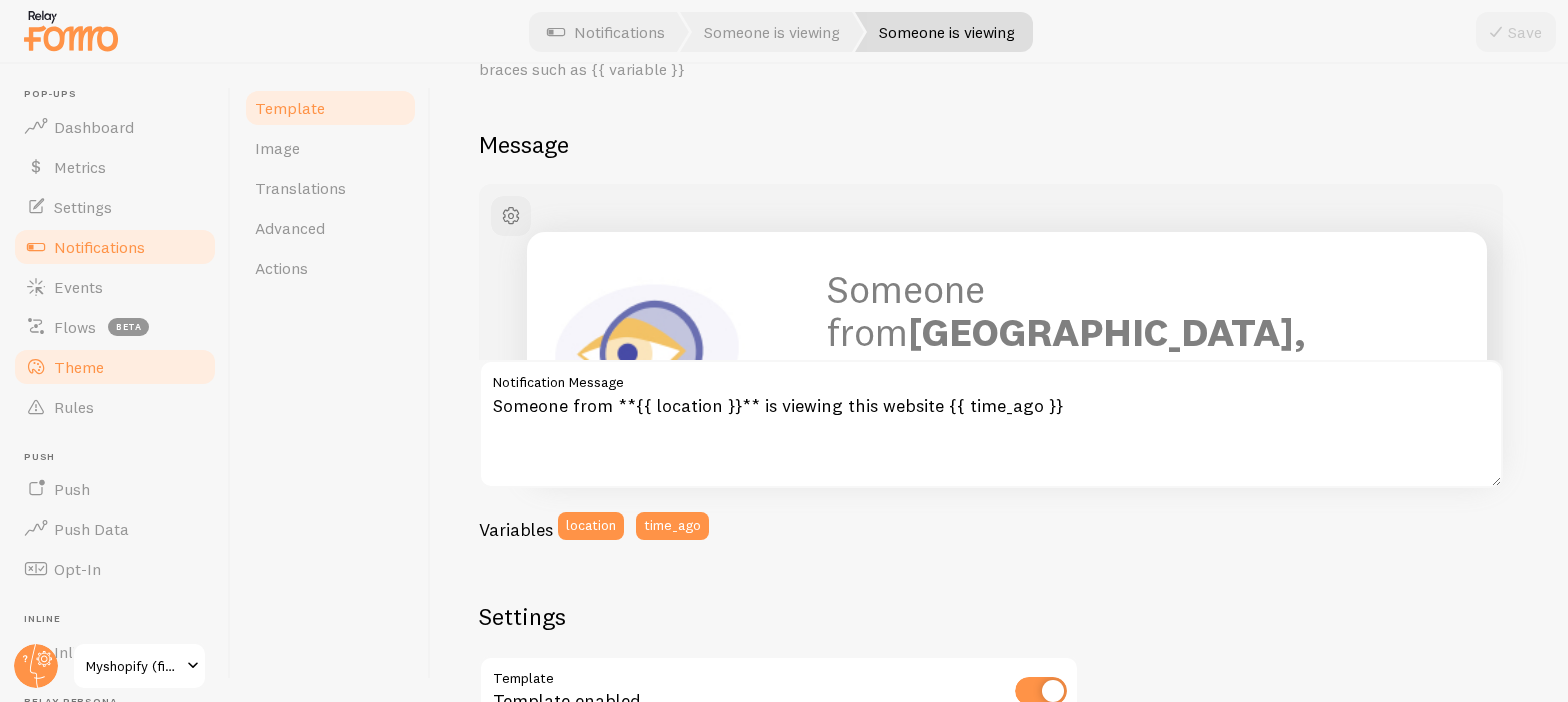 click on "Theme" at bounding box center [79, 367] 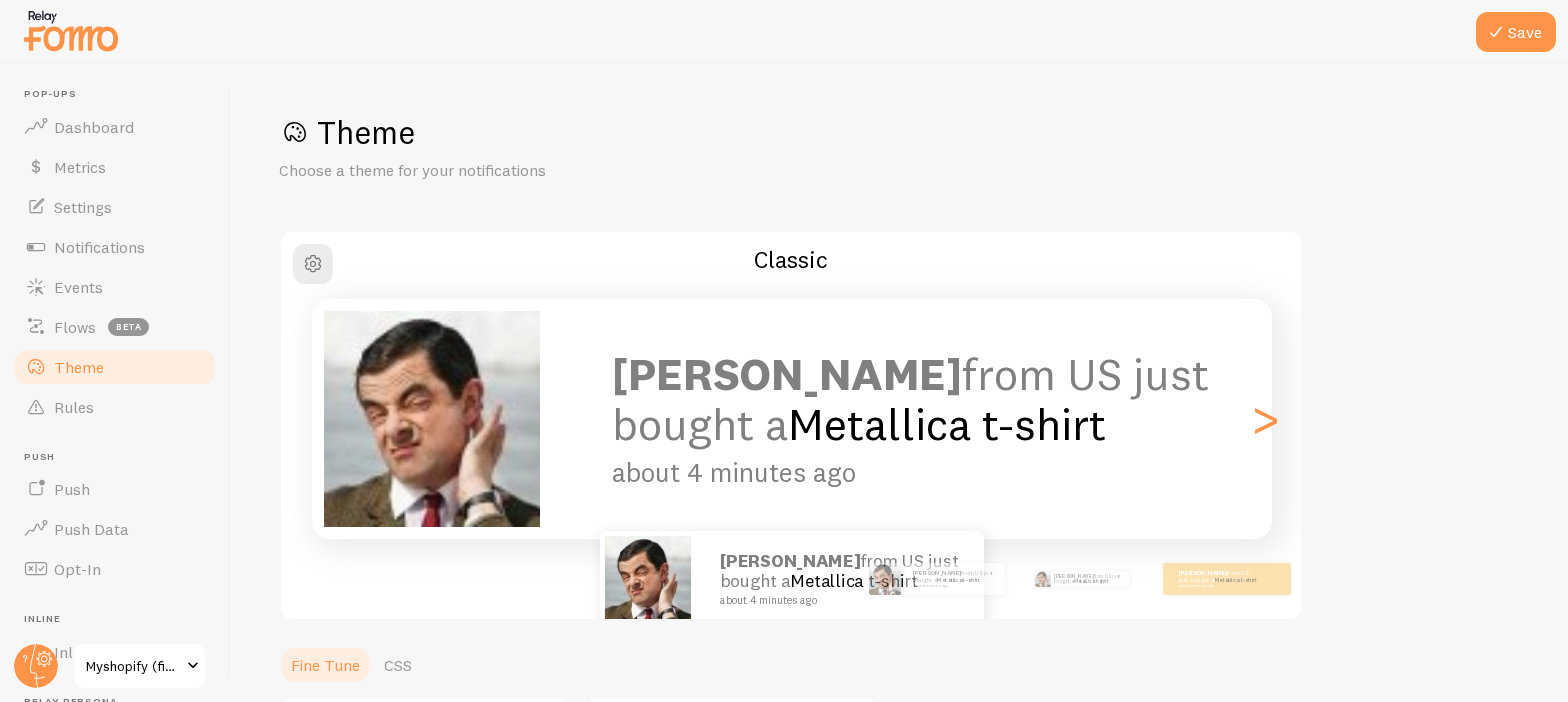 scroll, scrollTop: 35, scrollLeft: 0, axis: vertical 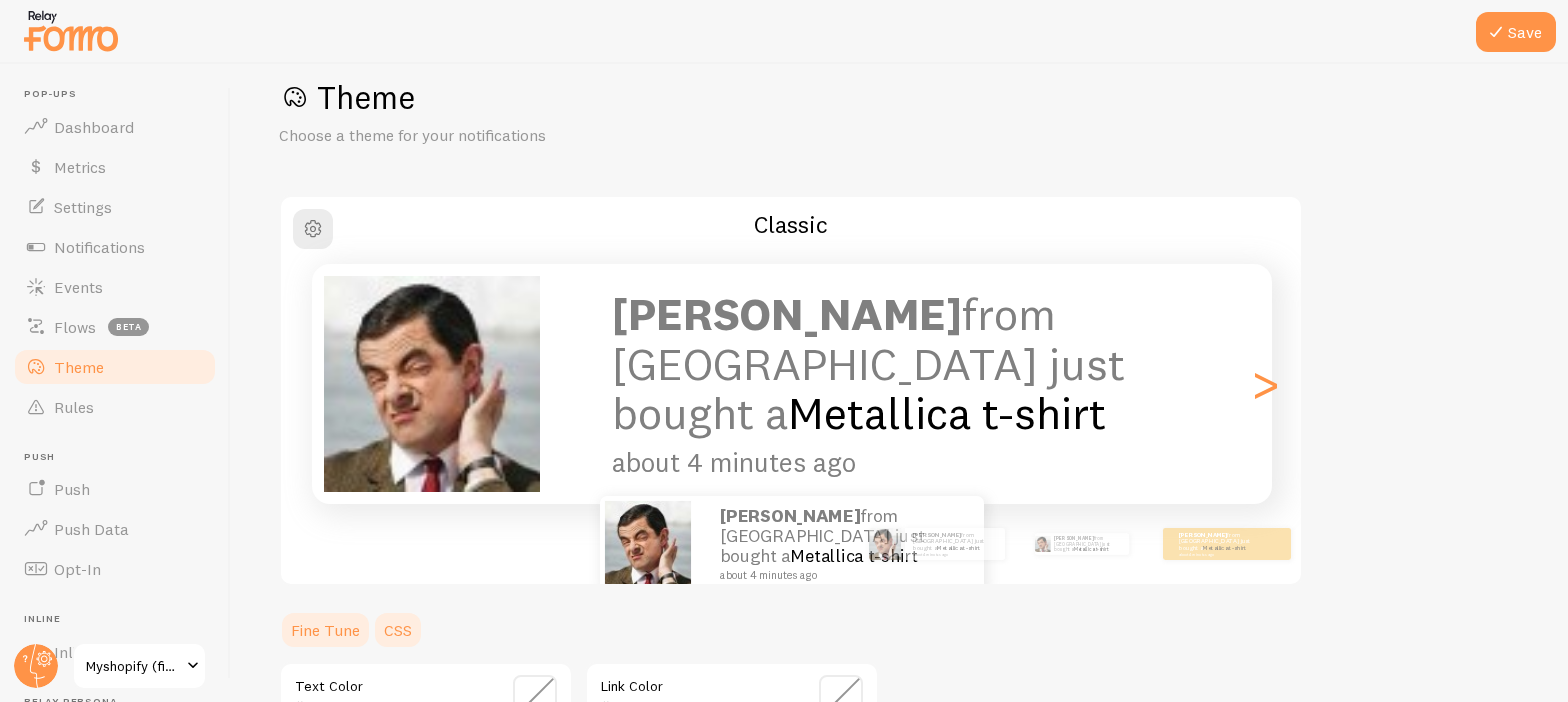 click on "CSS" at bounding box center (398, 630) 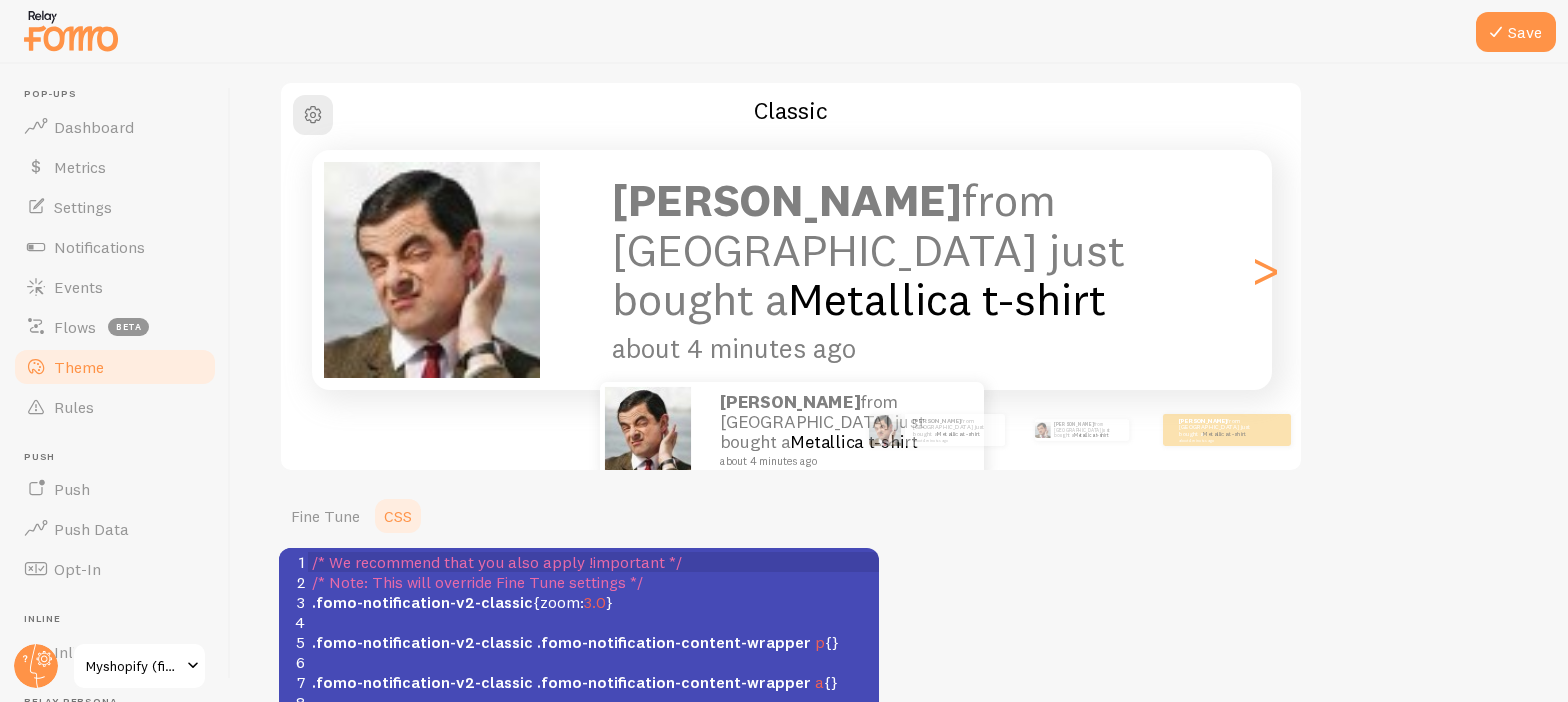 scroll, scrollTop: 185, scrollLeft: 0, axis: vertical 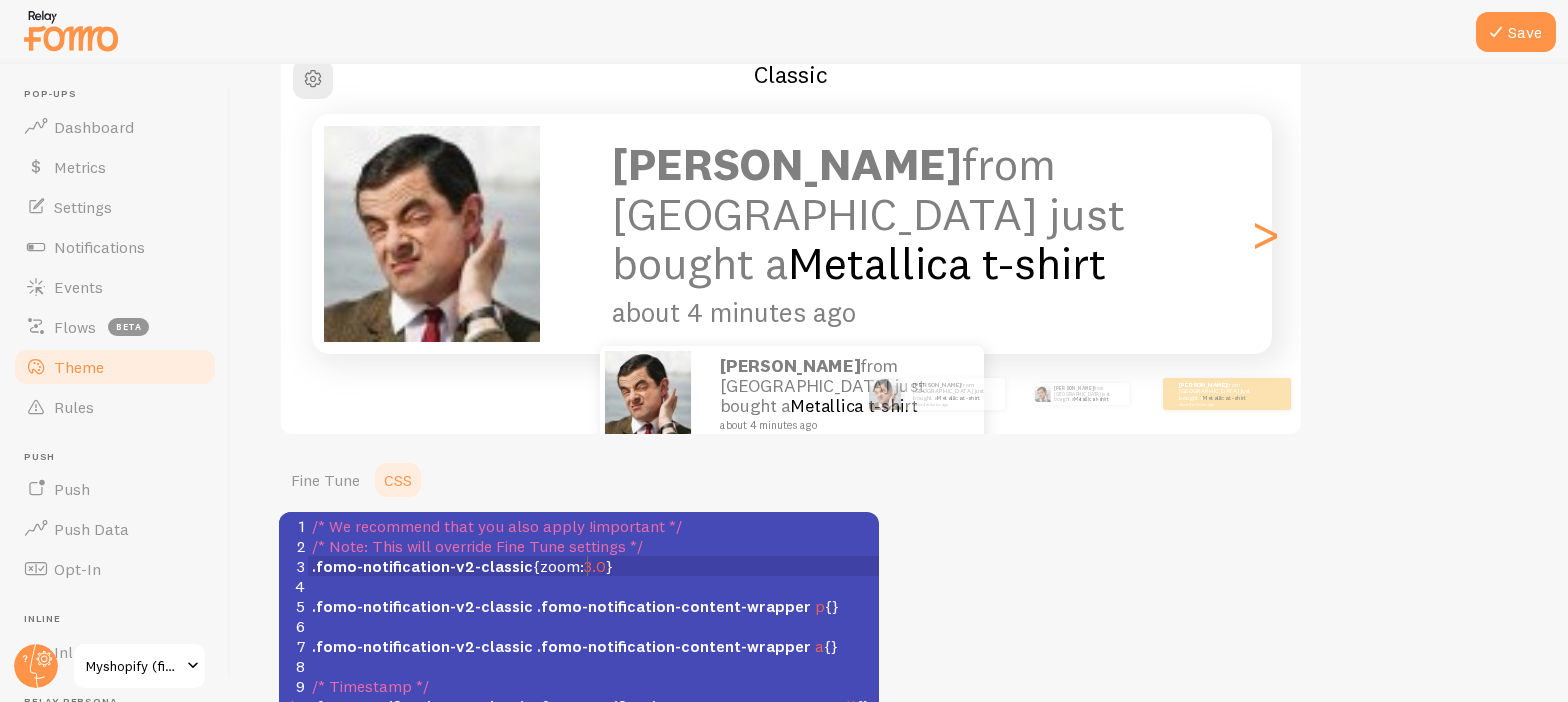 click on "3.0" at bounding box center (595, 566) 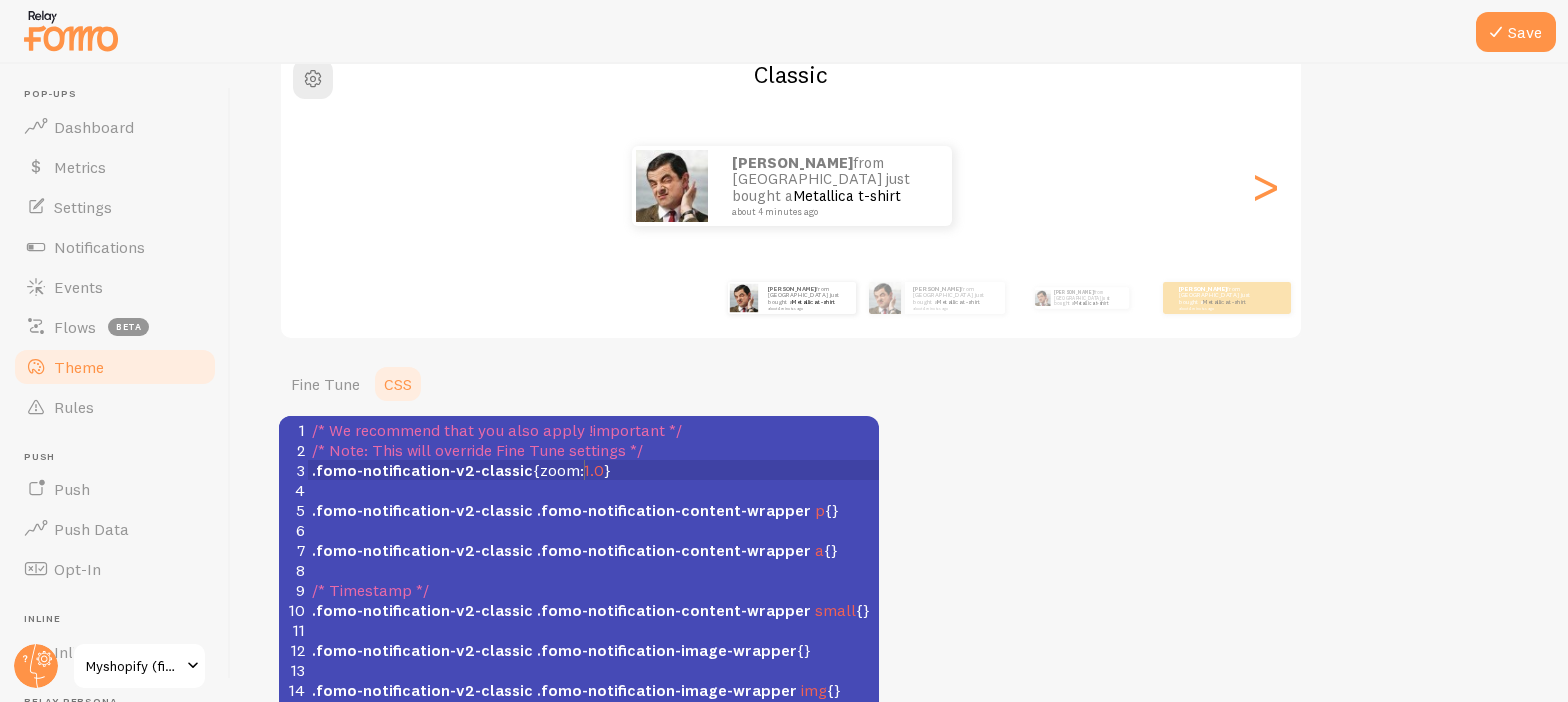 scroll, scrollTop: 8, scrollLeft: 4, axis: both 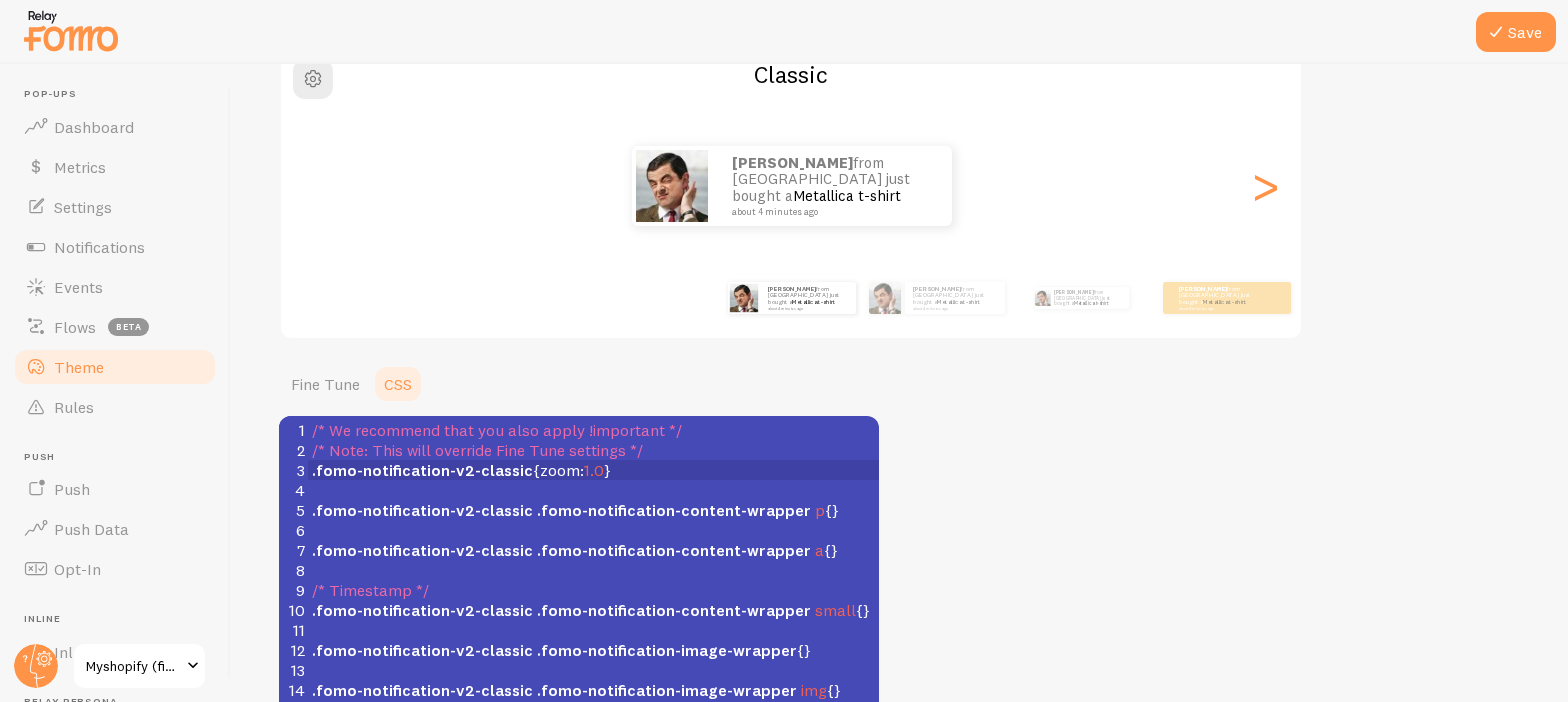 type on "1" 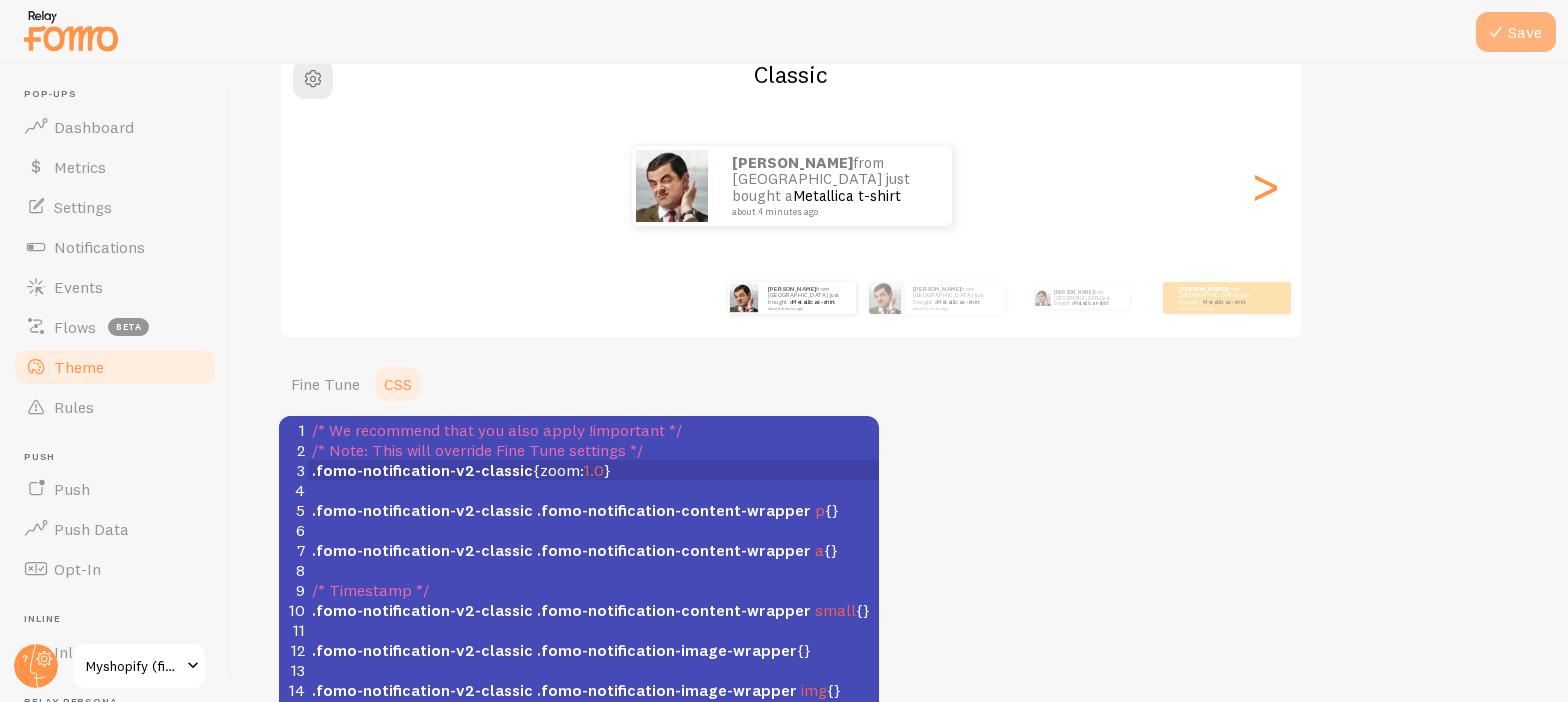 click on "Save" at bounding box center (1516, 32) 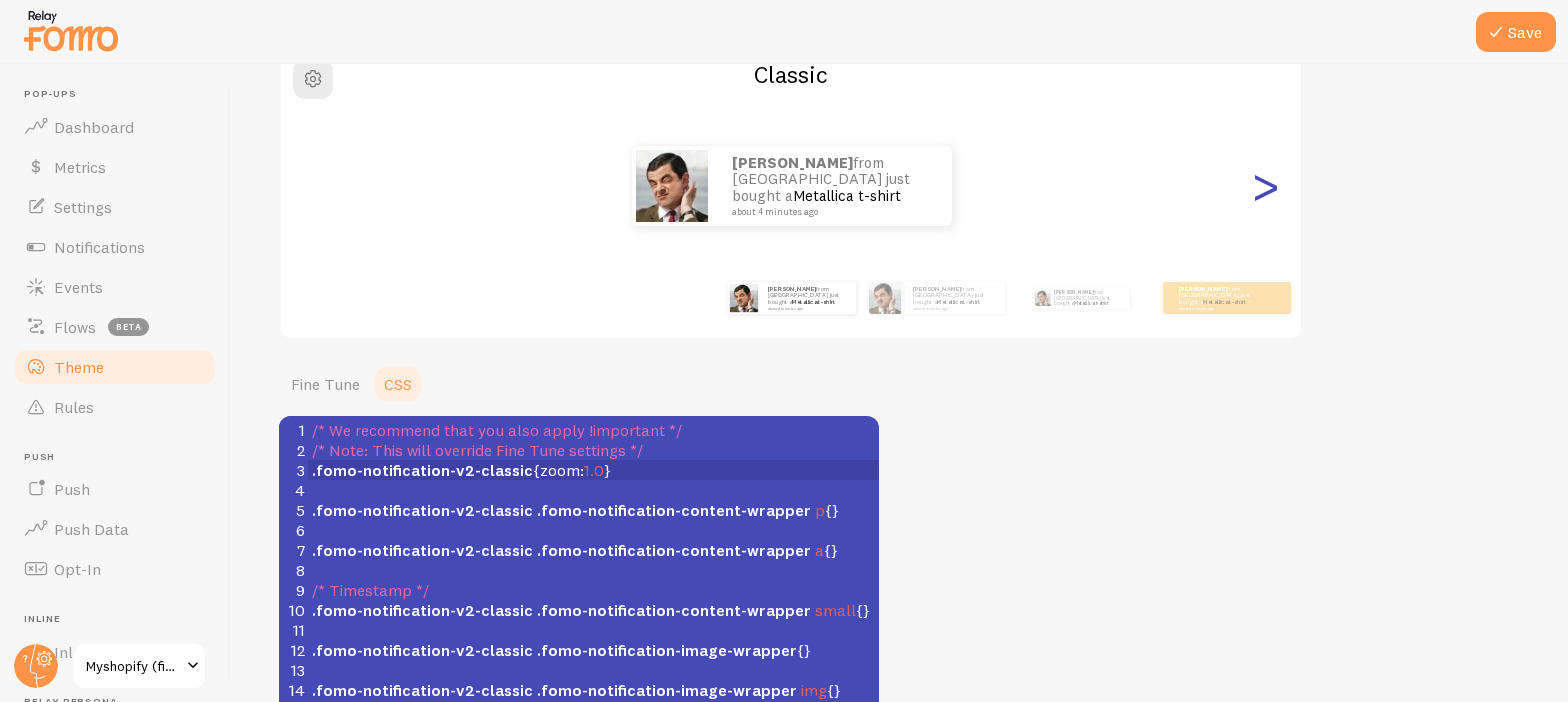 click on ">" at bounding box center [1265, 186] 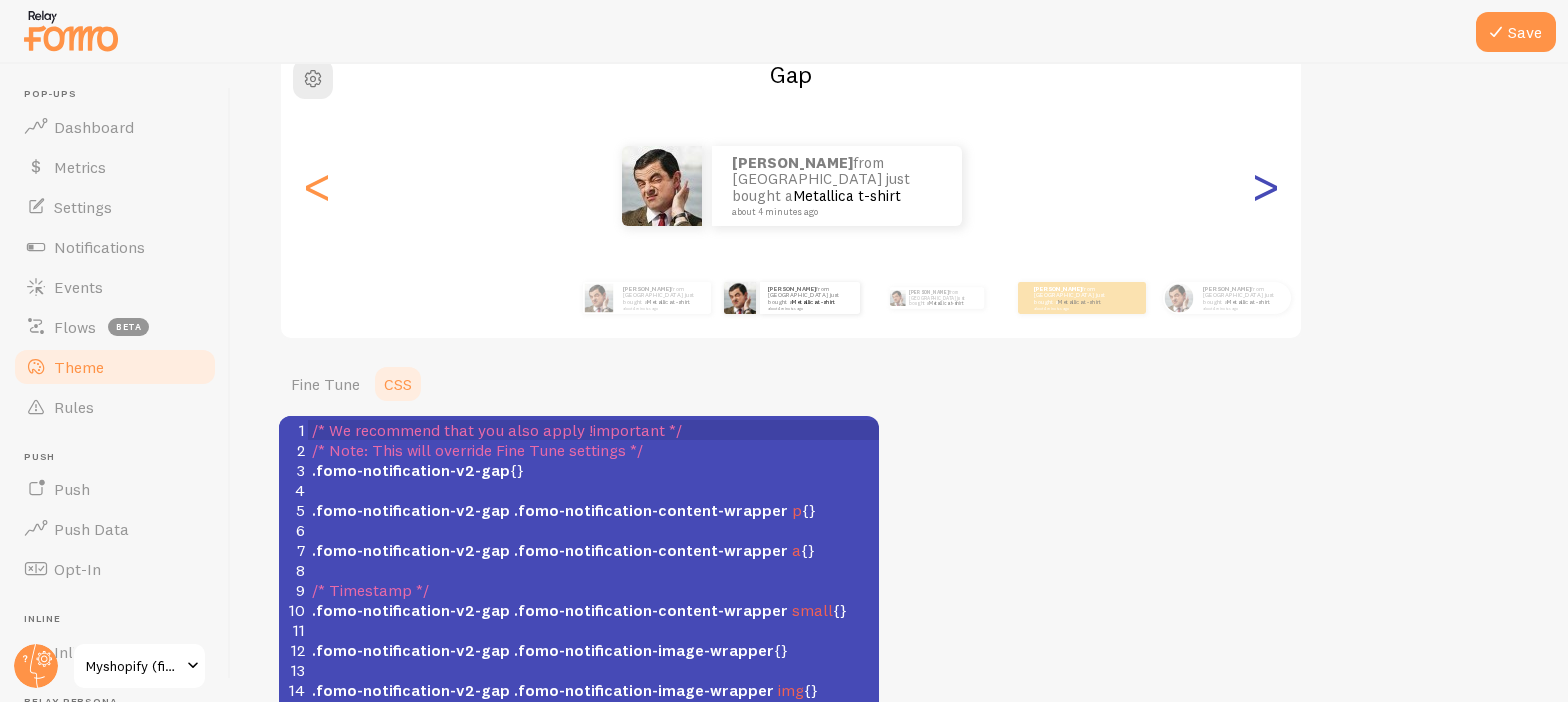 click on ">" at bounding box center [1265, 186] 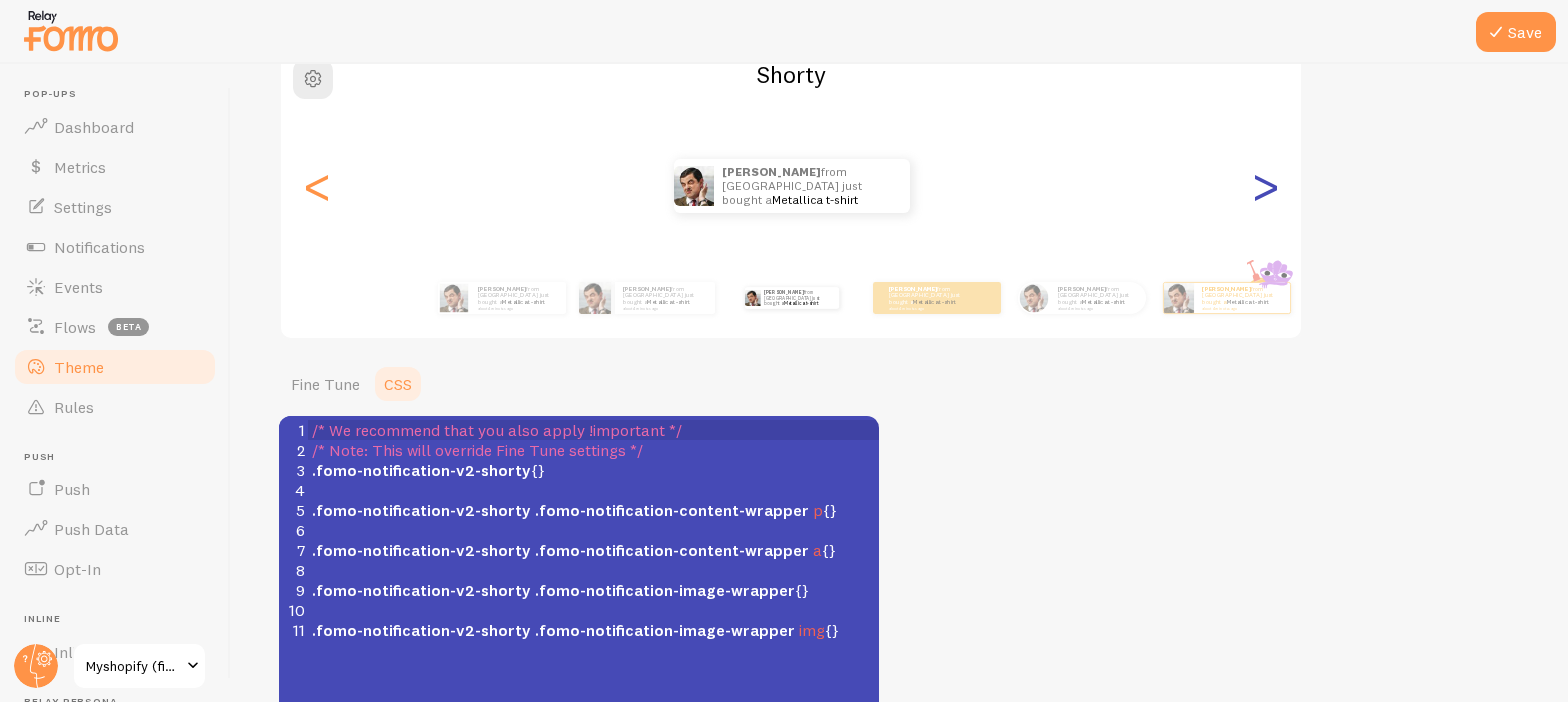 click on ">" at bounding box center (1265, 186) 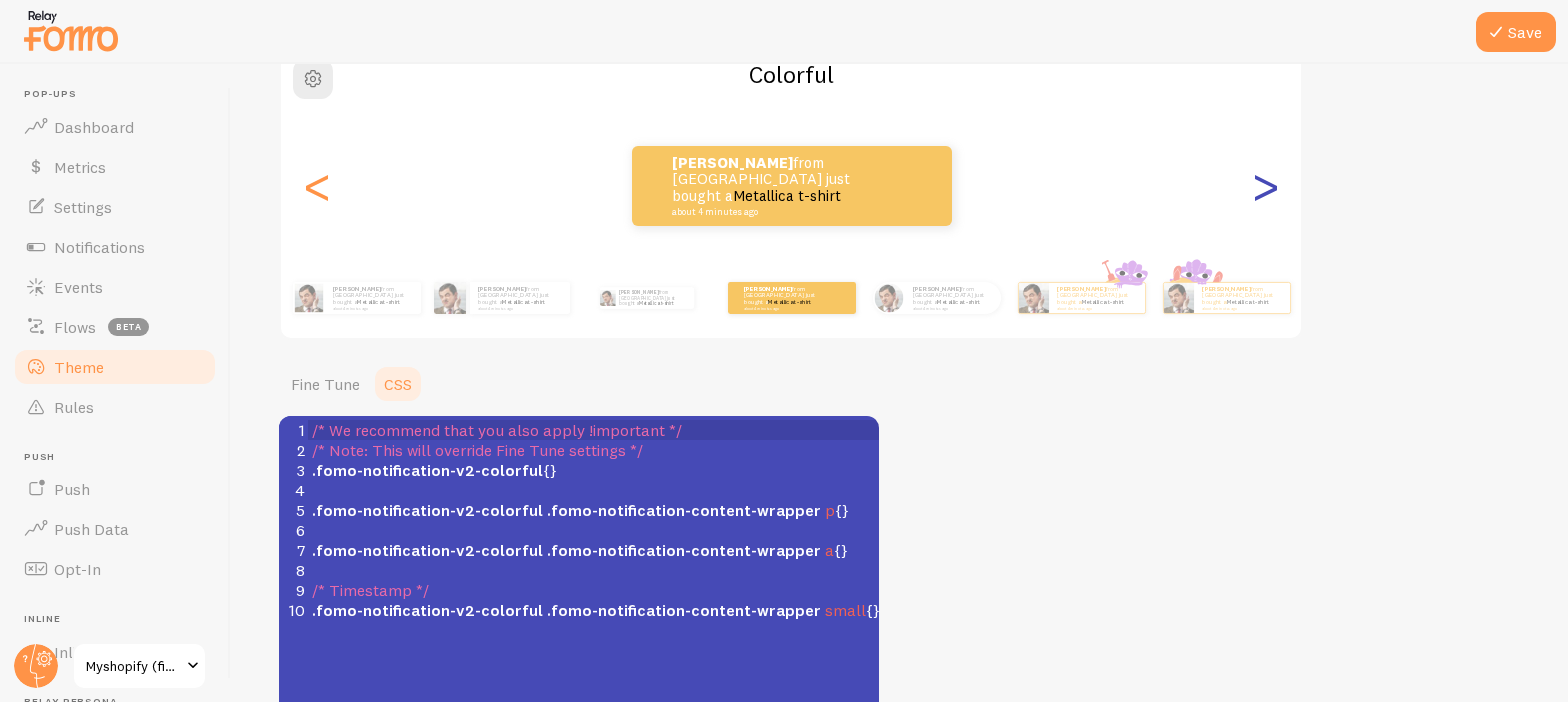 click on ">" at bounding box center [1265, 186] 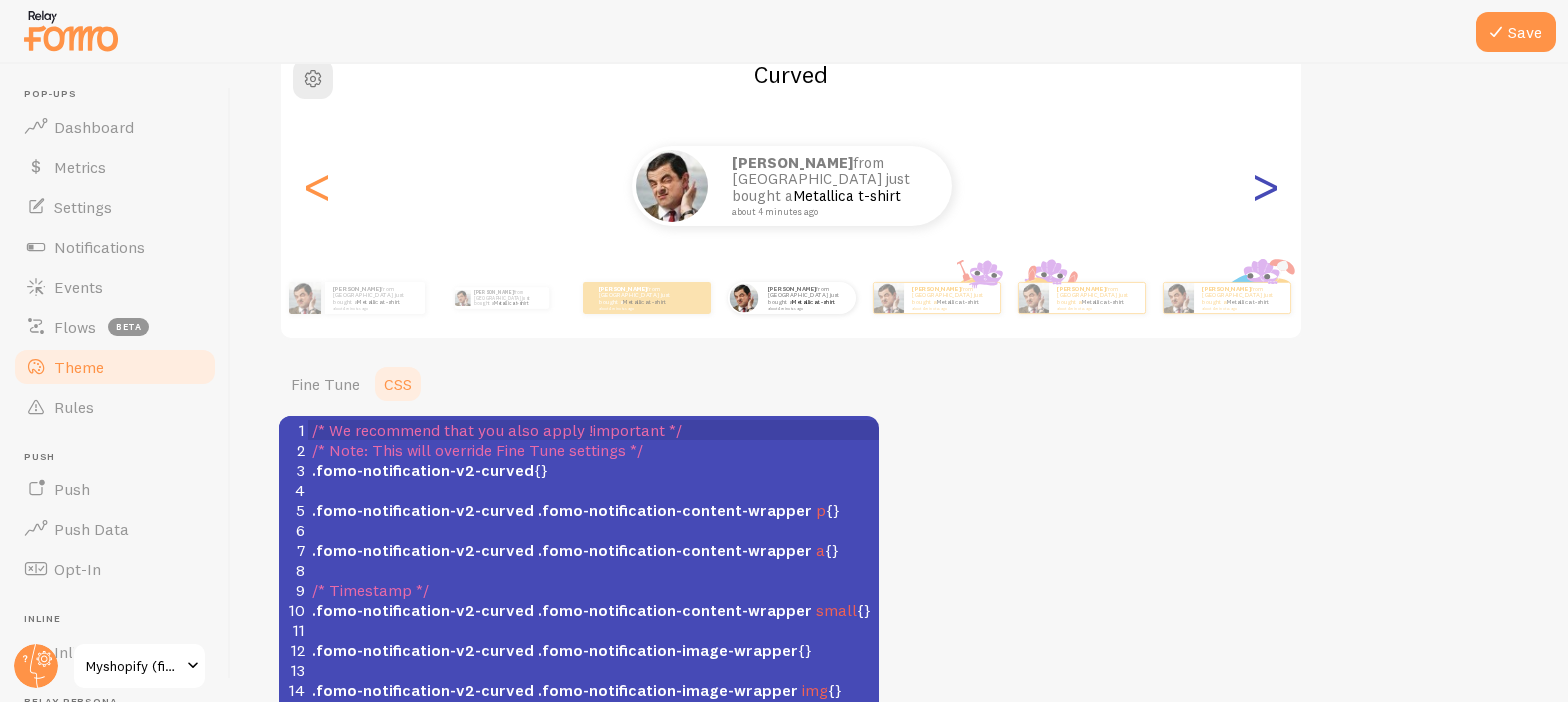 click on ">" at bounding box center (1265, 186) 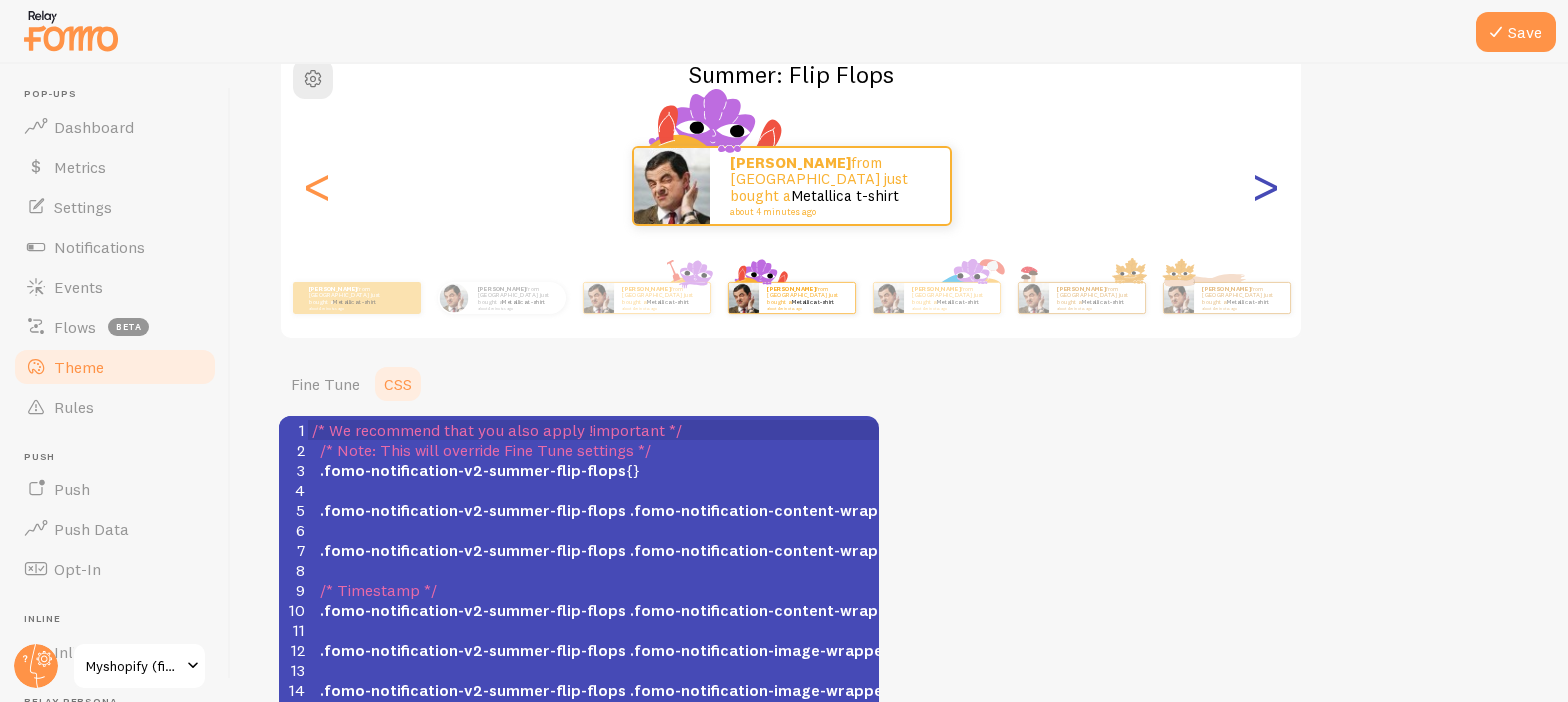 click on ">" at bounding box center [1265, 186] 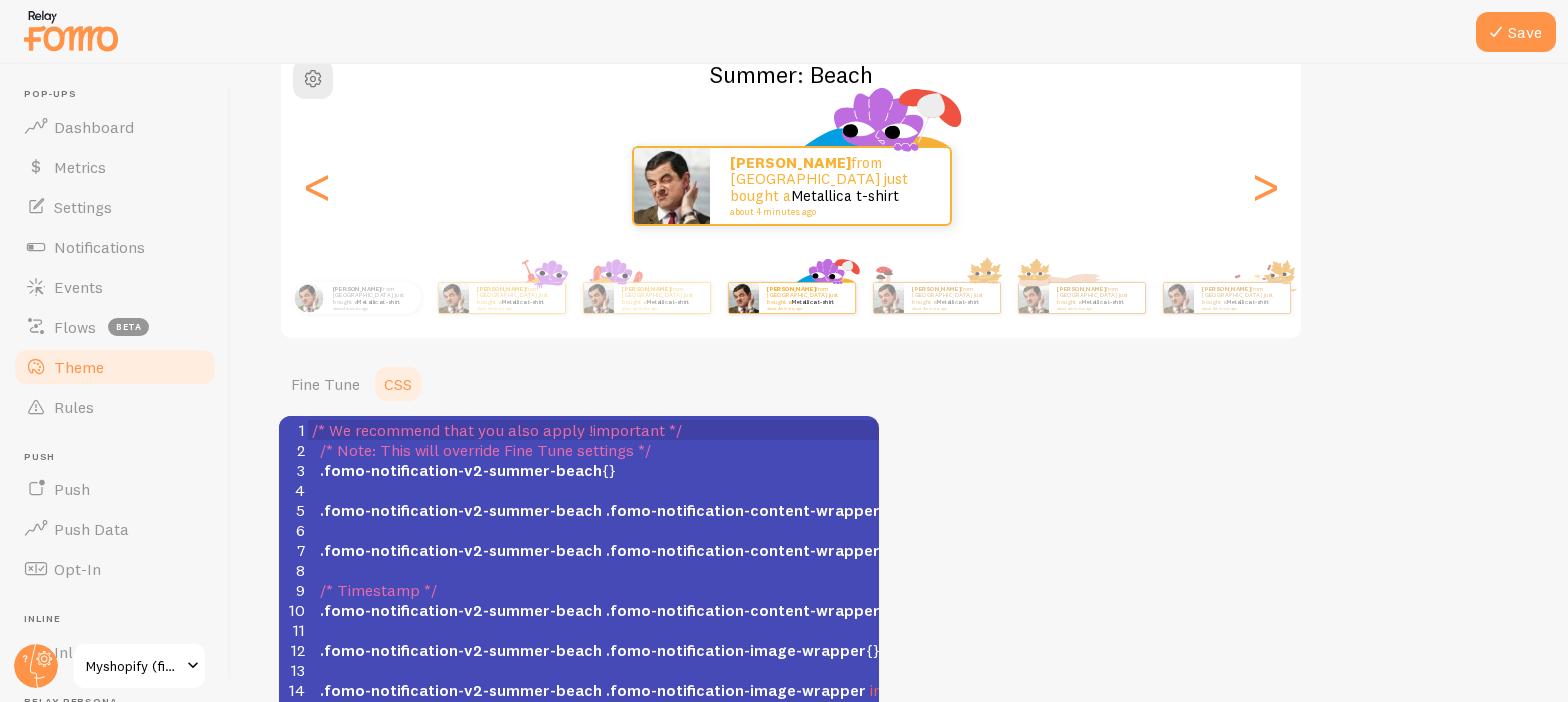 click on "Janice  from Canada just bought a  Metallica t-shirt   about 4 minutes ago Janice  from Canada just bought a  Metallica t-shirt   about 4 minutes ago Janice  from Canada just bought a  Metallica t-shirt   about 4 minutes ago Janice  from Canada just bought a  Metallica t-shirt   about 4 minutes ago Janice  from Canada just bought a  Metallica t-shirt   about 4 minutes ago Janice  from Canada just bought a  Metallica t-shirt   about 4 minutes ago Janice  from Canada just bought a  Metallica t-shirt   about 4 minutes ago Janice  from Canada just bought a  Metallica t-shirt   about 4 minutes ago Janice  from Canada just bought a  Metallica t-shirt   about 4 minutes ago Janice  from Canada just bought a  Metallica t-shirt   about 4 minutes ago Janice  from Canada just bought a  Metallica t-shirt   about 4 minutes ago Janice  from Canada just bought a  Metallica t-shirt   about 4 minutes ago Janice  from Canada just bought a  Metallica t-shirt   about 4 minutes ago Janice  from Canada just bought a    Janice" at bounding box center [791, 298] 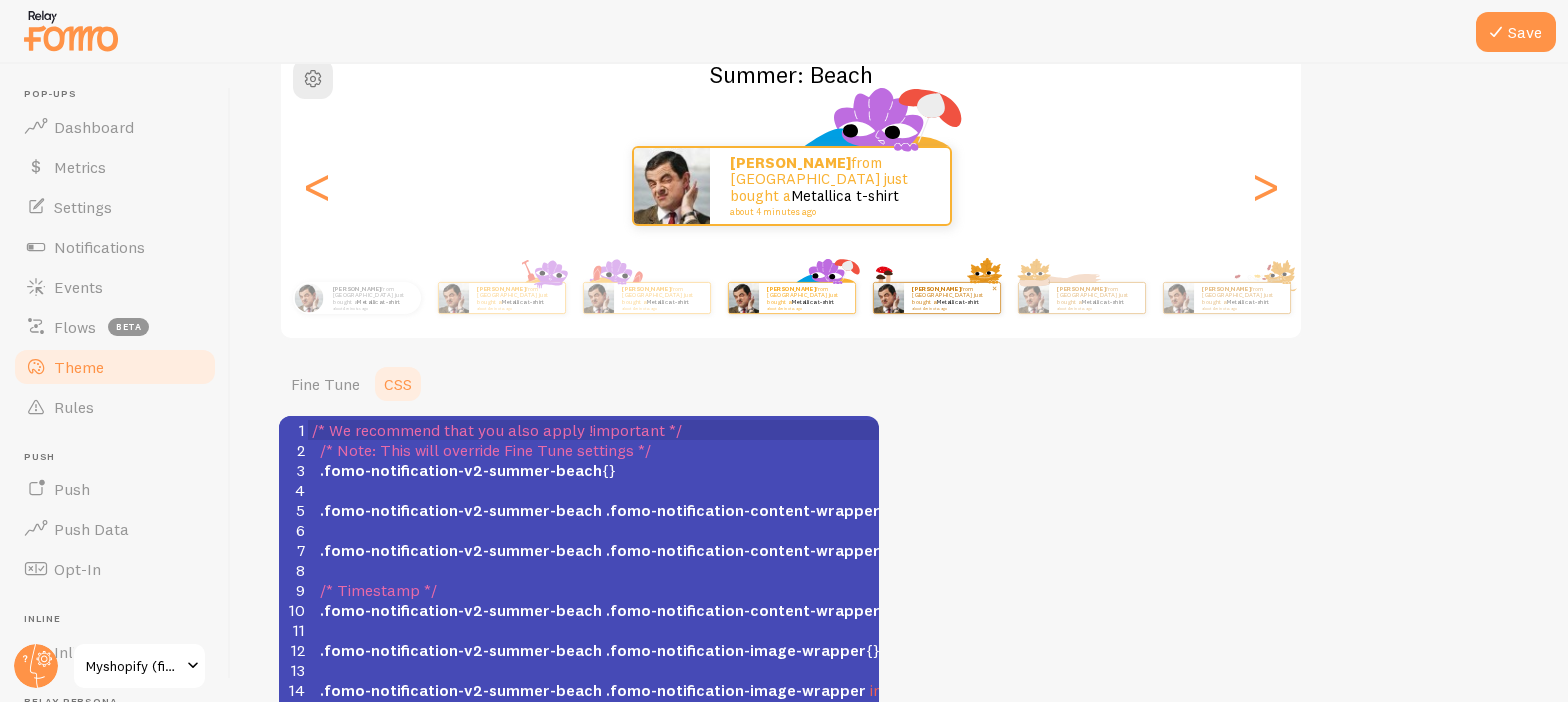 click on "Metallica t-shirt" at bounding box center (957, 302) 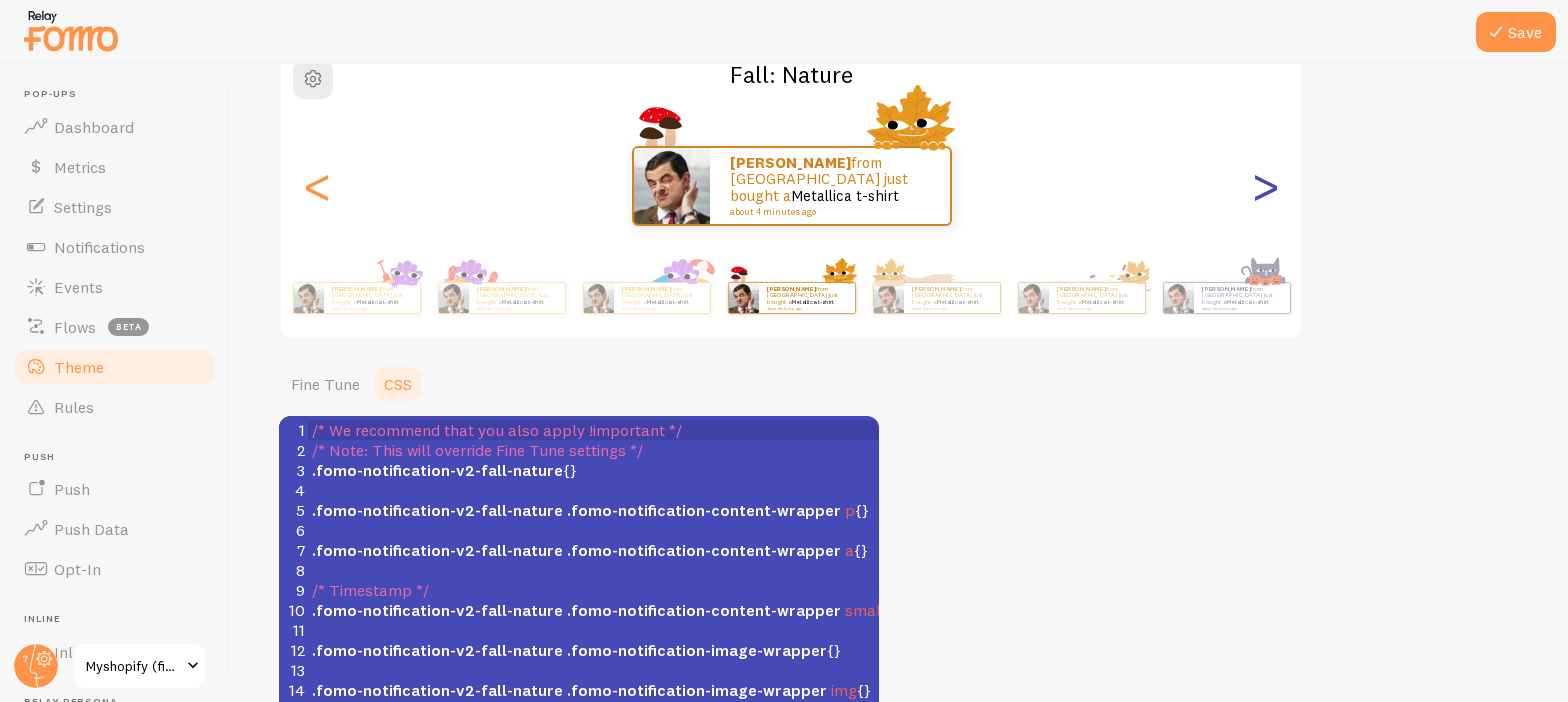 click on ">" at bounding box center [1265, 186] 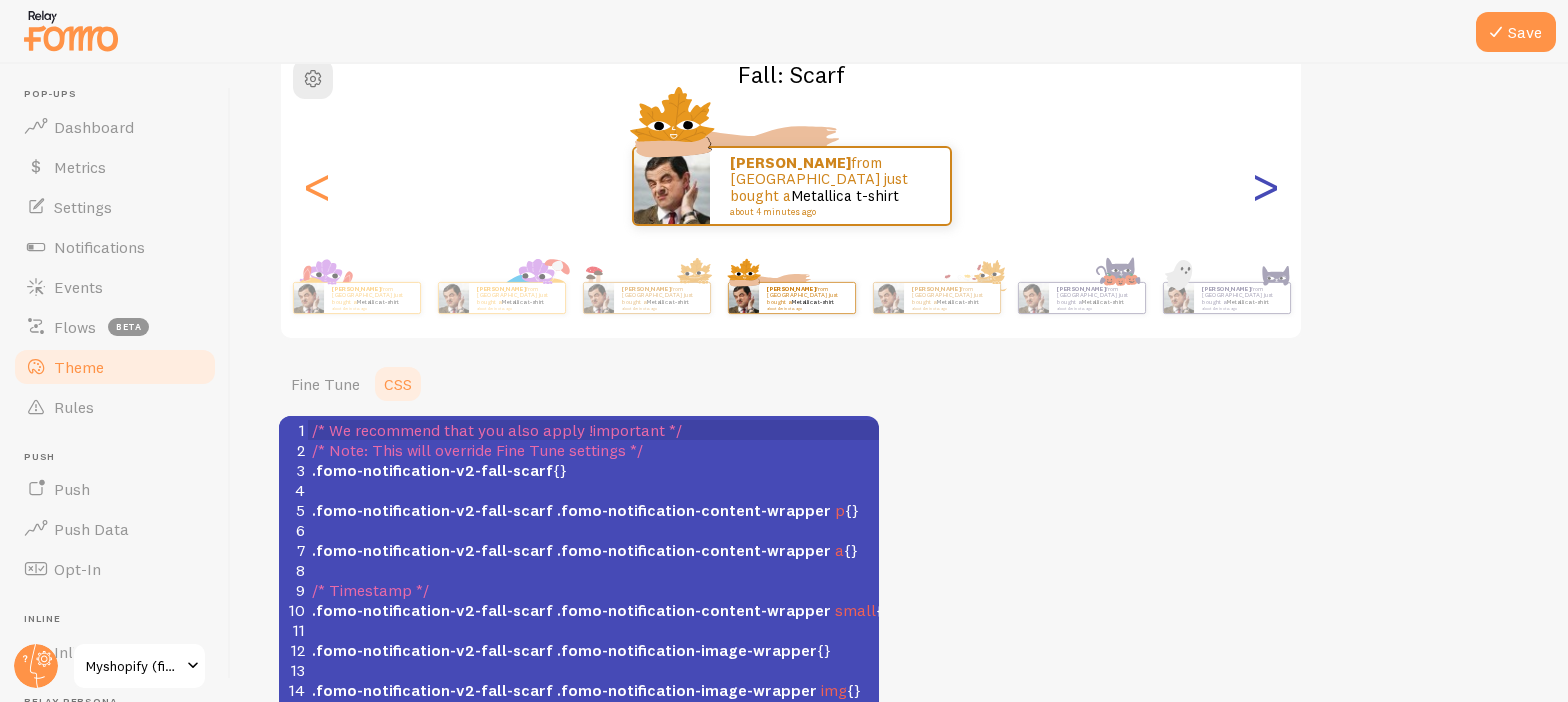 click on ">" at bounding box center [1265, 186] 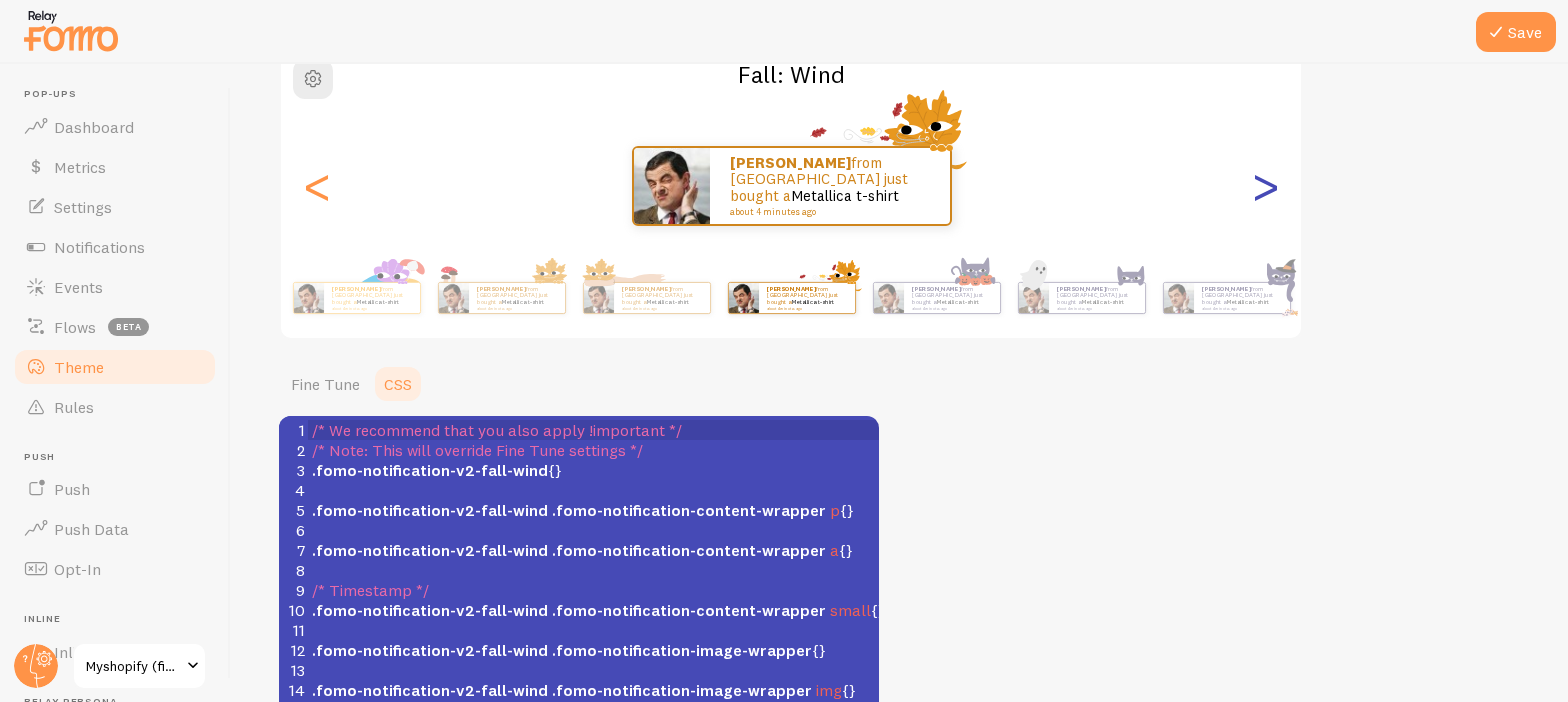 click on ">" at bounding box center [1265, 186] 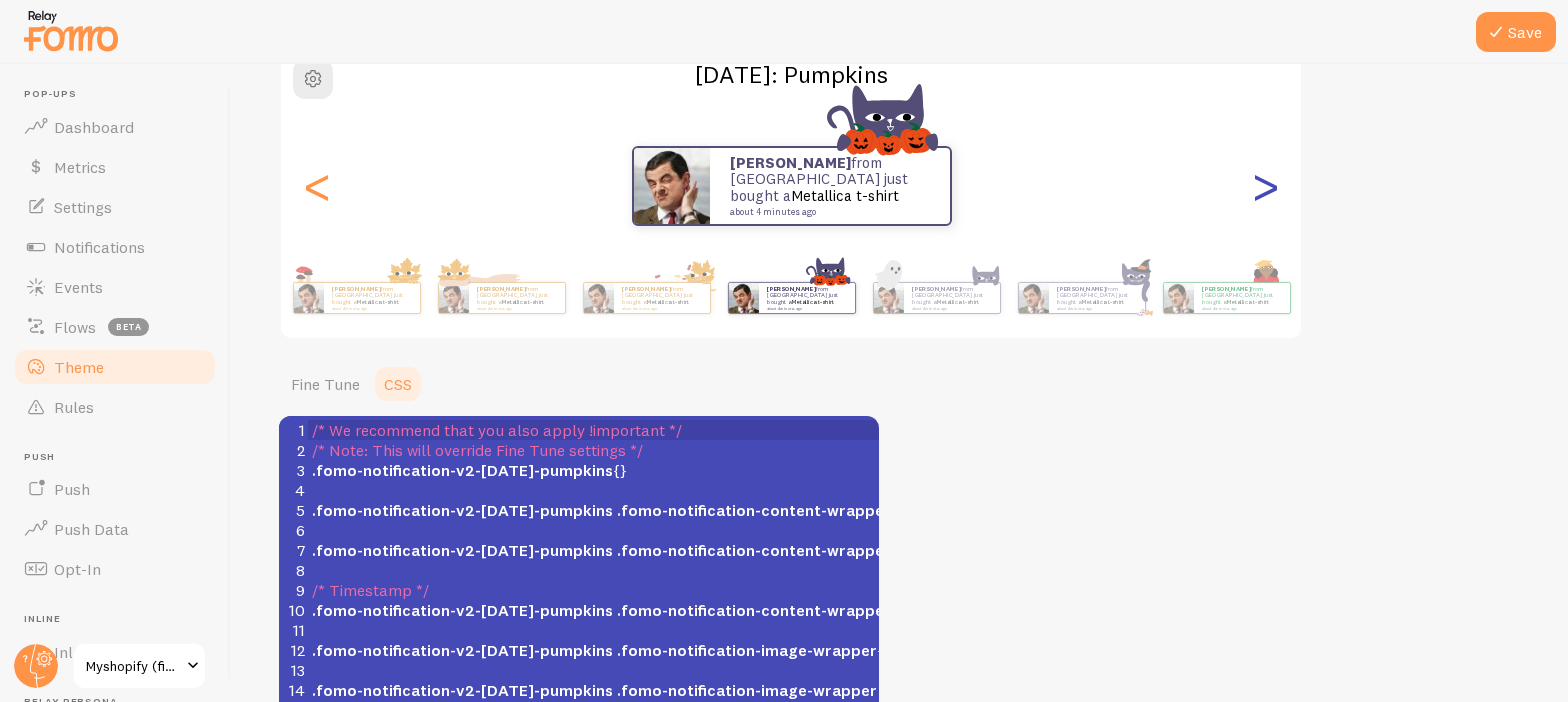 click on ">" at bounding box center (1265, 186) 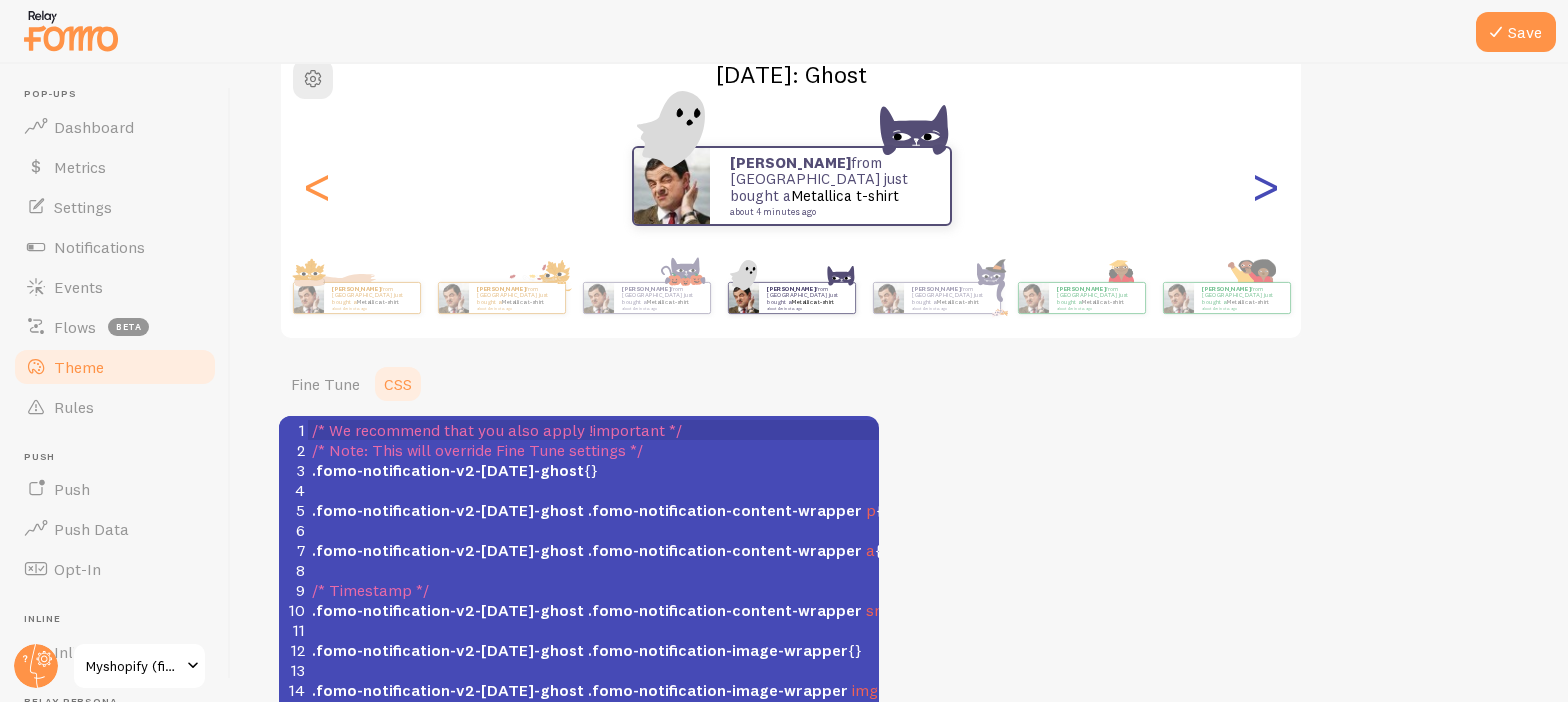 click on ">" at bounding box center (1265, 186) 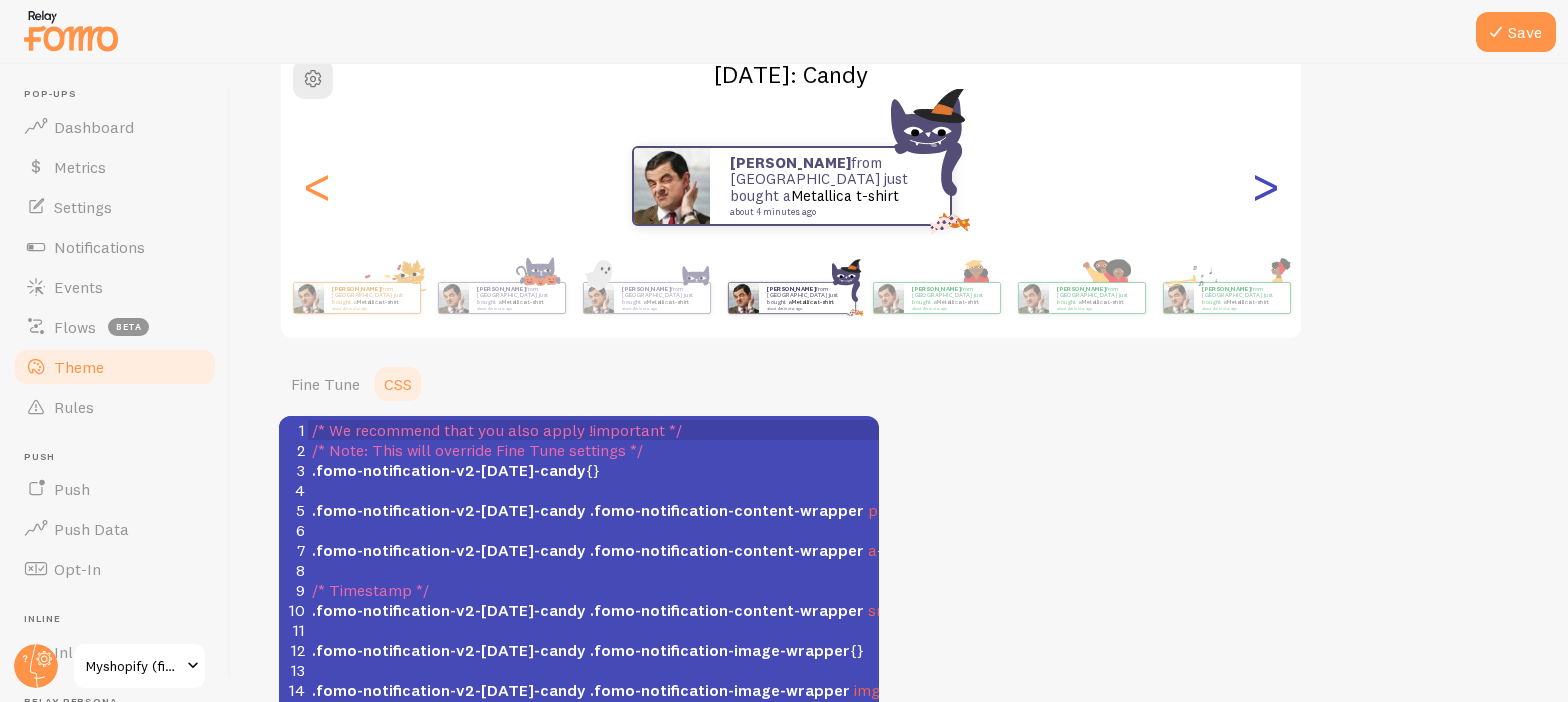 click on ">" at bounding box center (1265, 186) 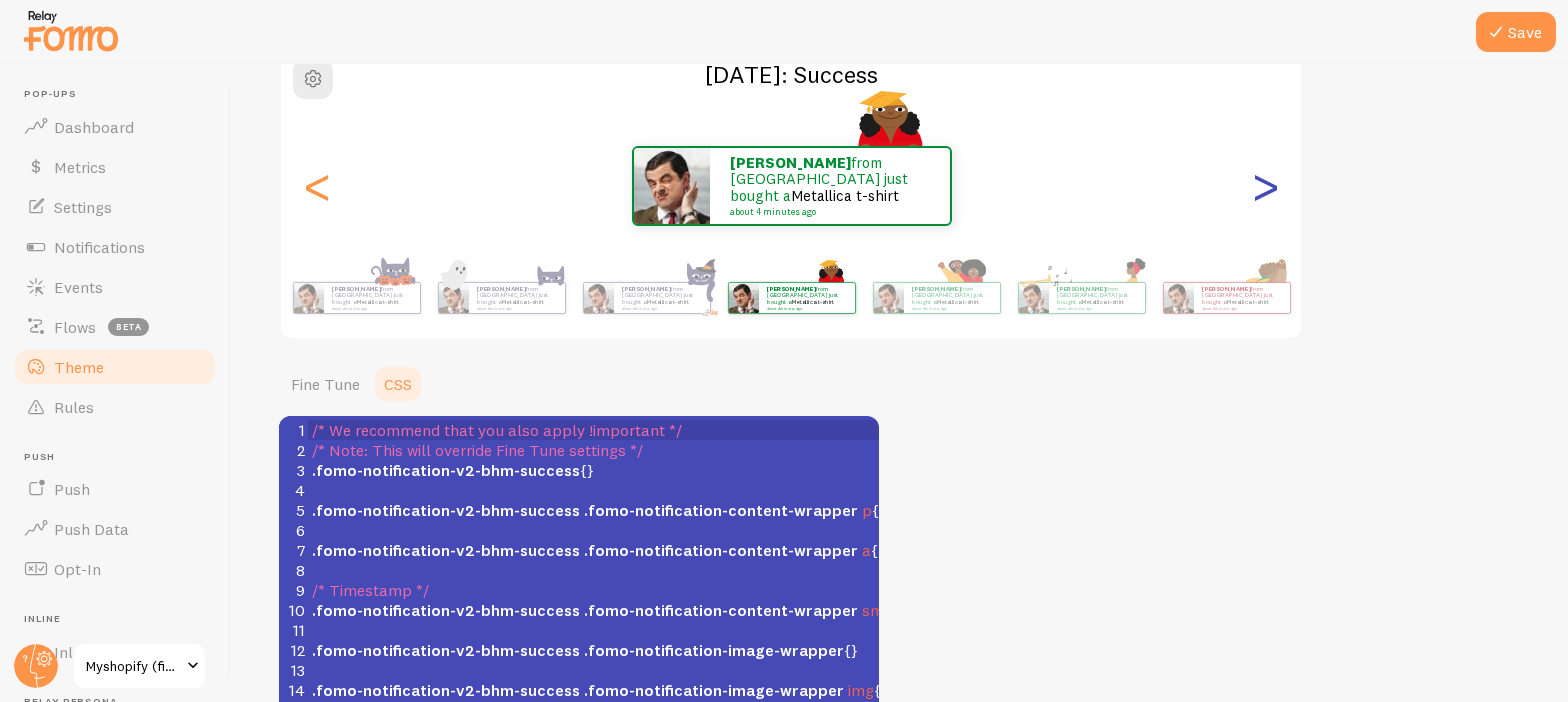click on ">" at bounding box center [1265, 186] 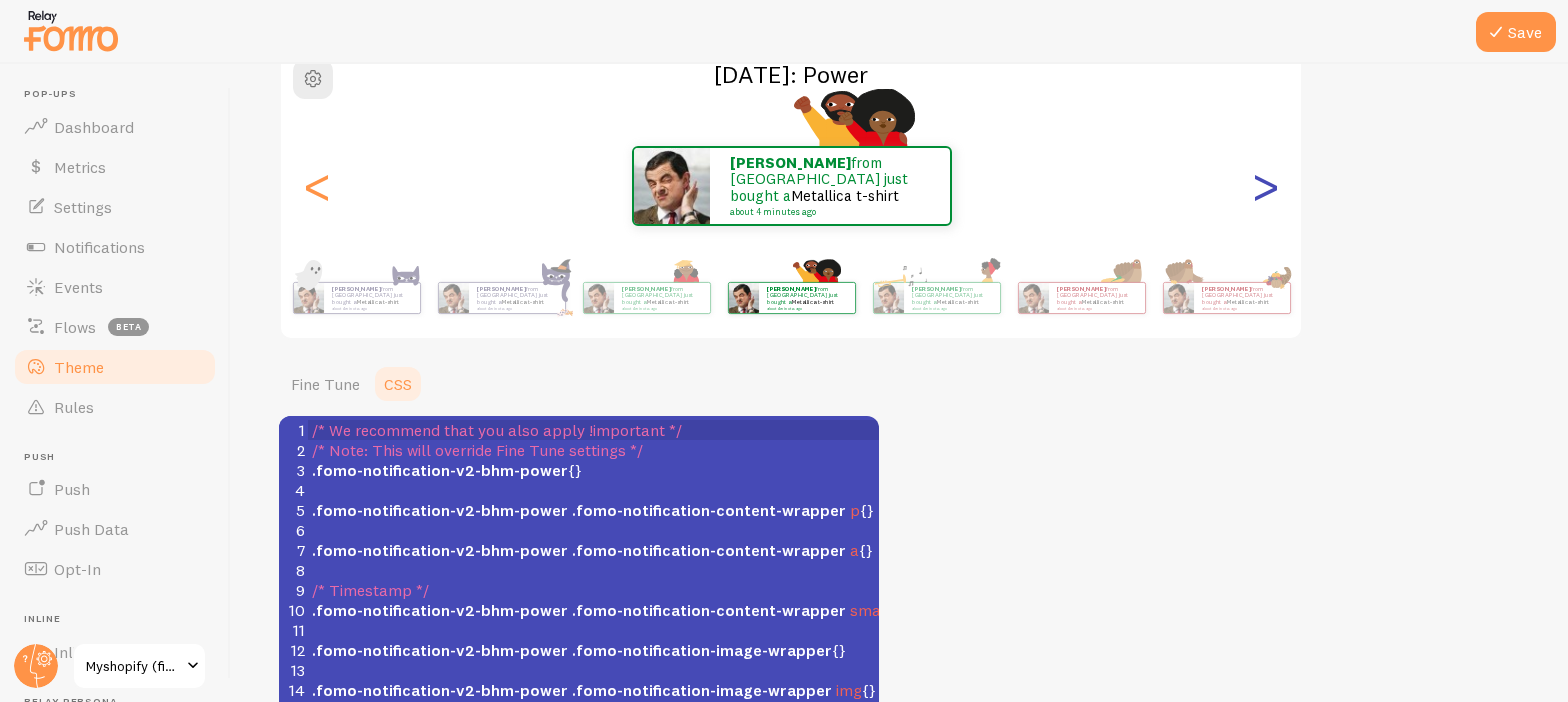 click on ">" at bounding box center (1265, 186) 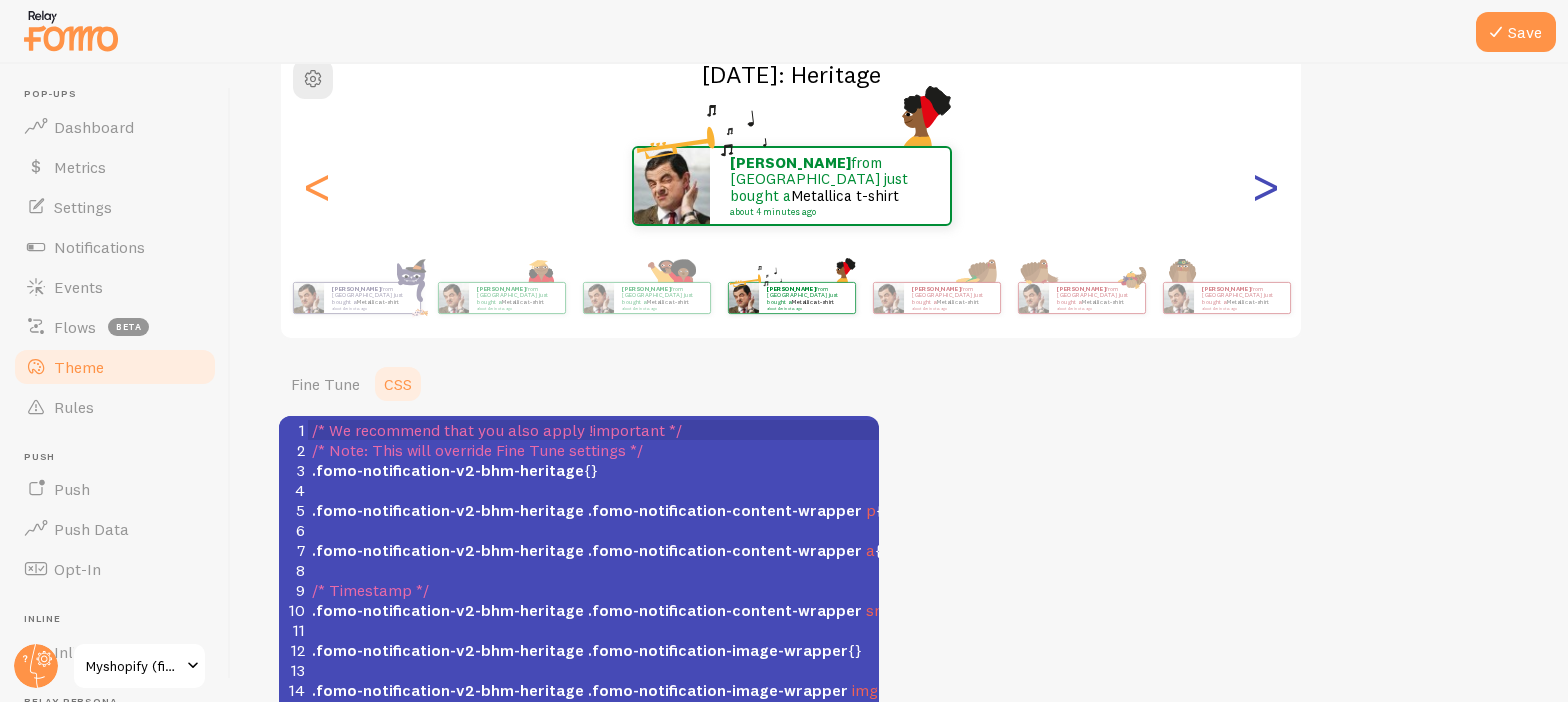 click on ">" at bounding box center (1265, 186) 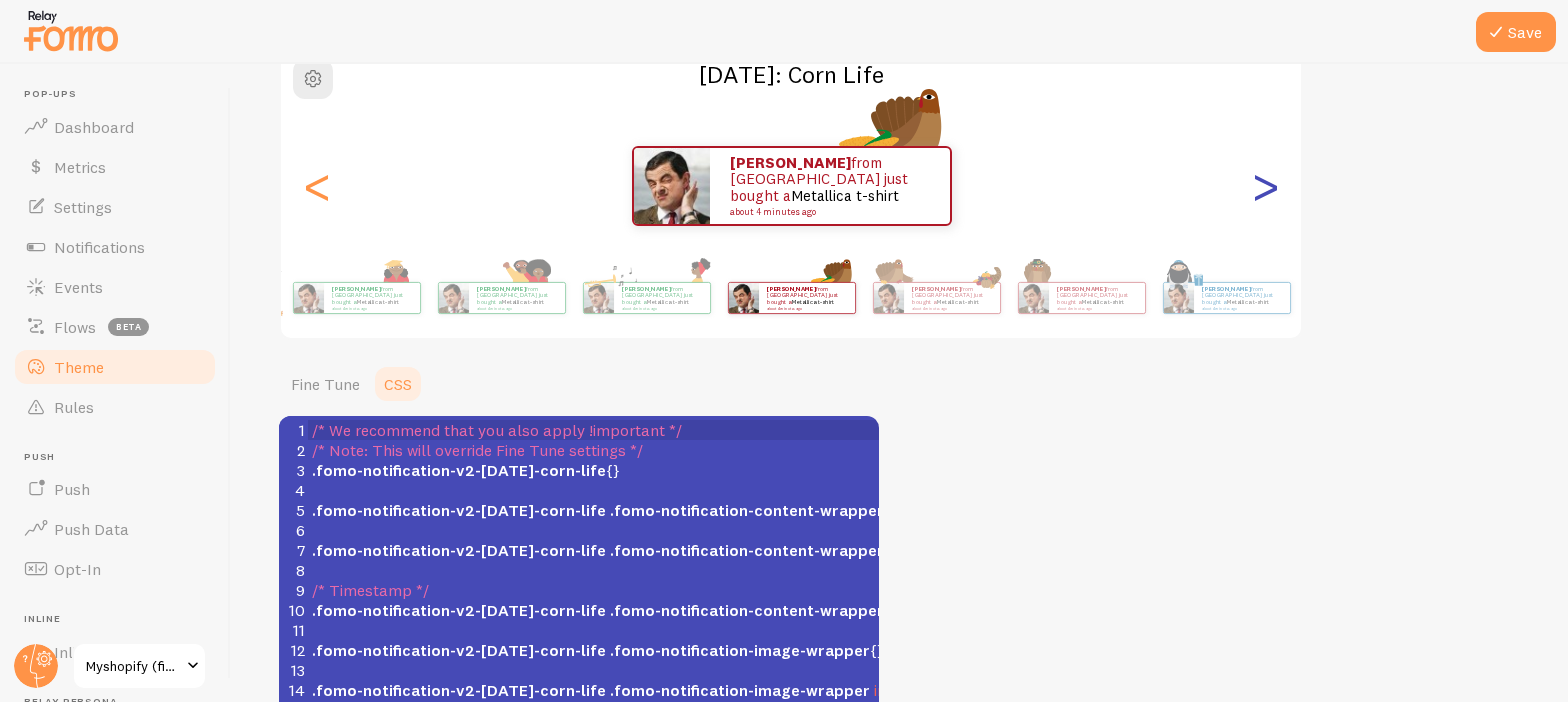 click on ">" at bounding box center [1265, 186] 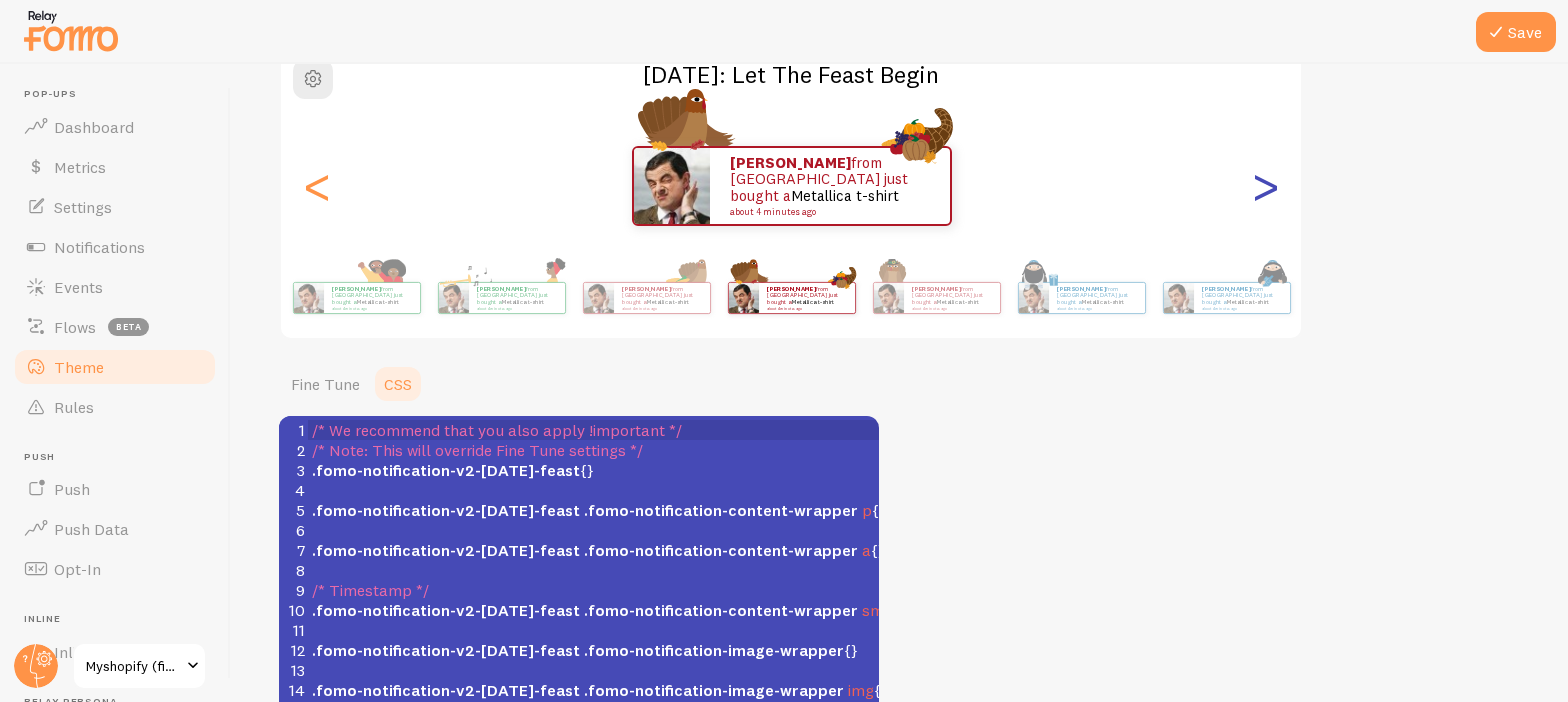 click on ">" at bounding box center [1265, 186] 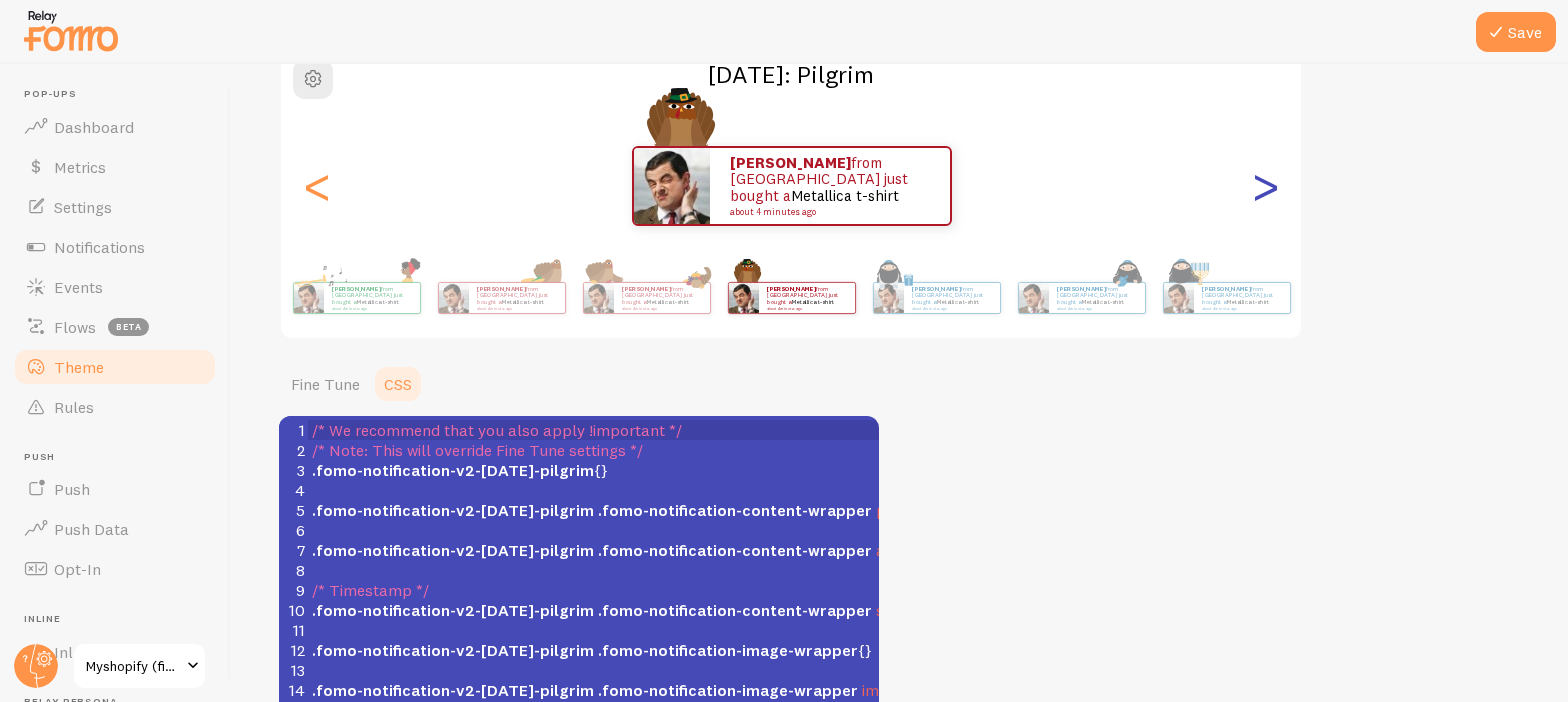 click on ">" at bounding box center (1265, 186) 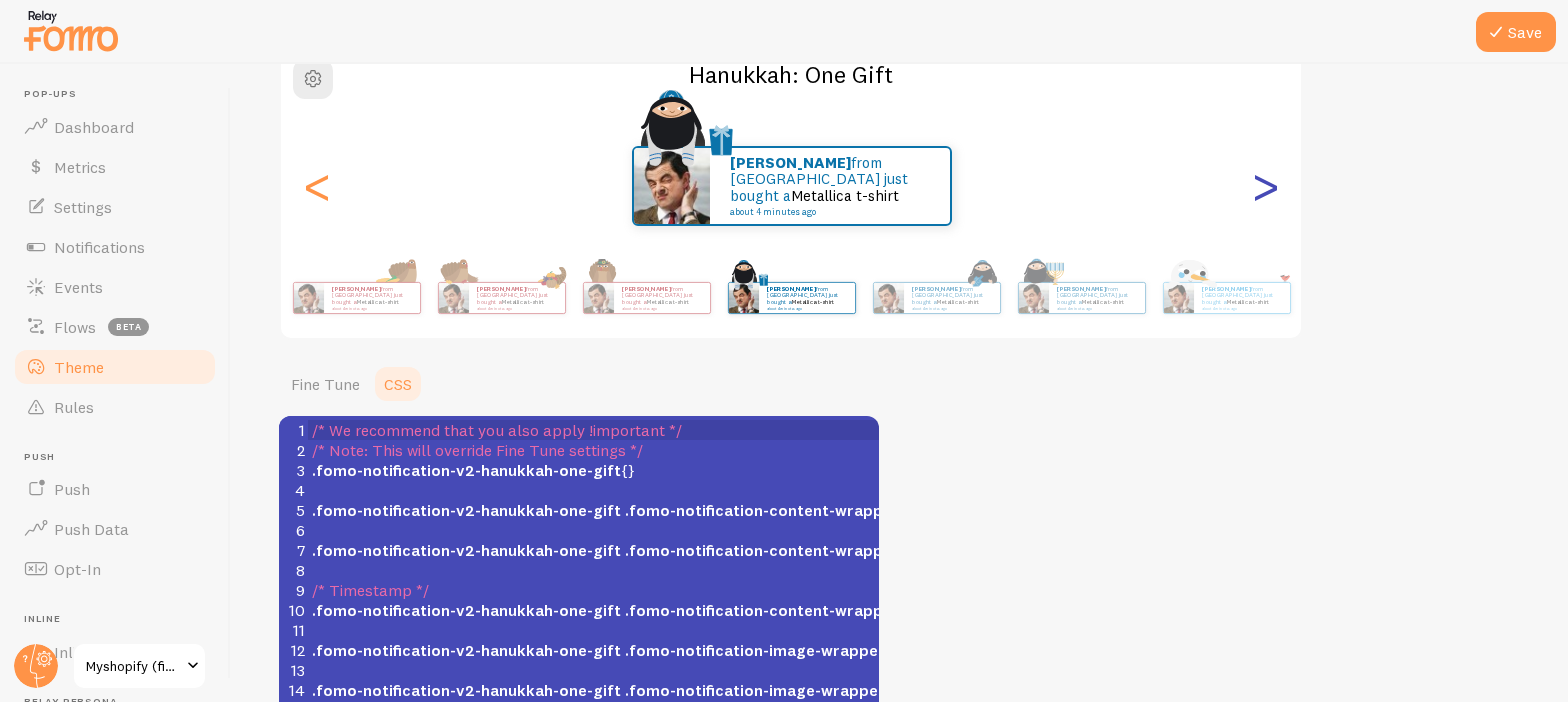 click on ">" at bounding box center (1265, 186) 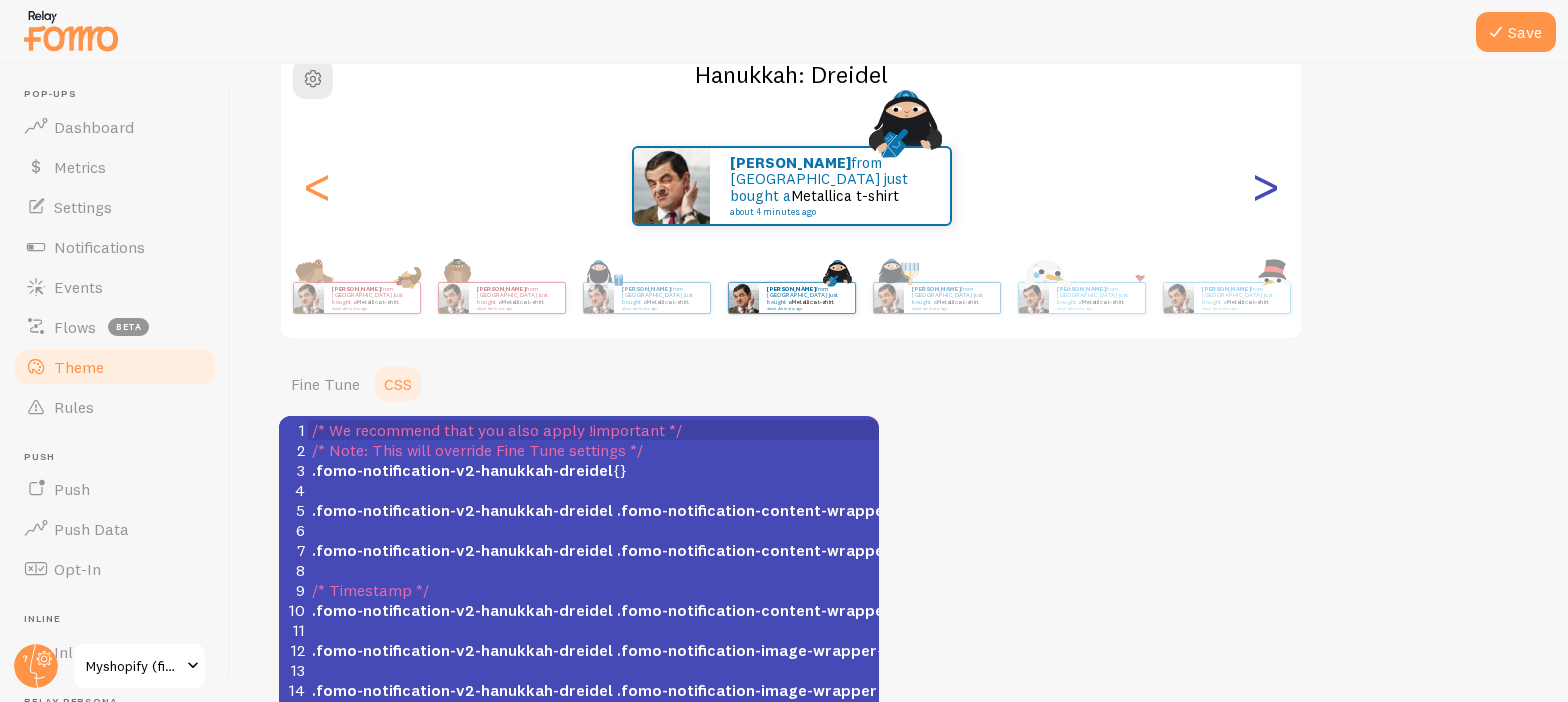 click on ">" at bounding box center [1265, 186] 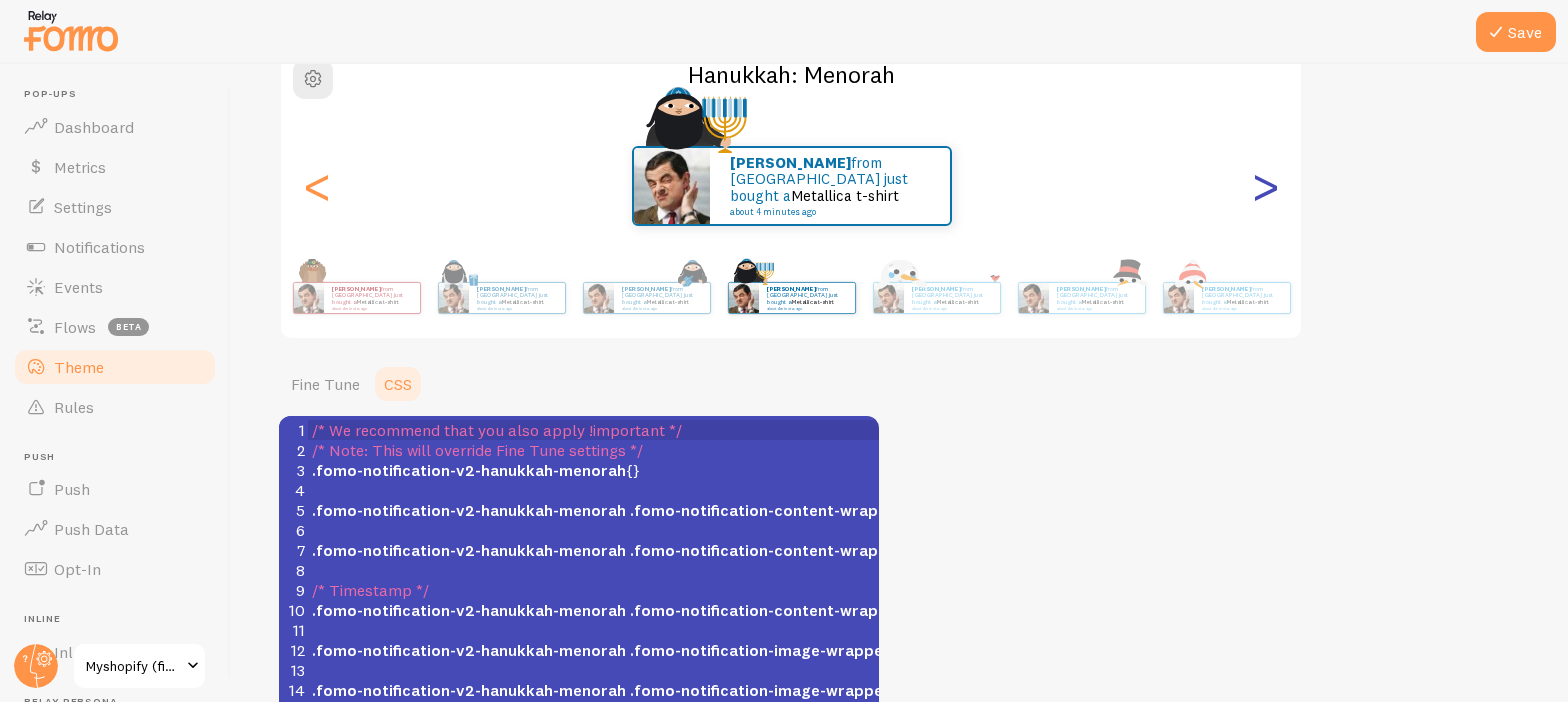 click on ">" at bounding box center [1265, 186] 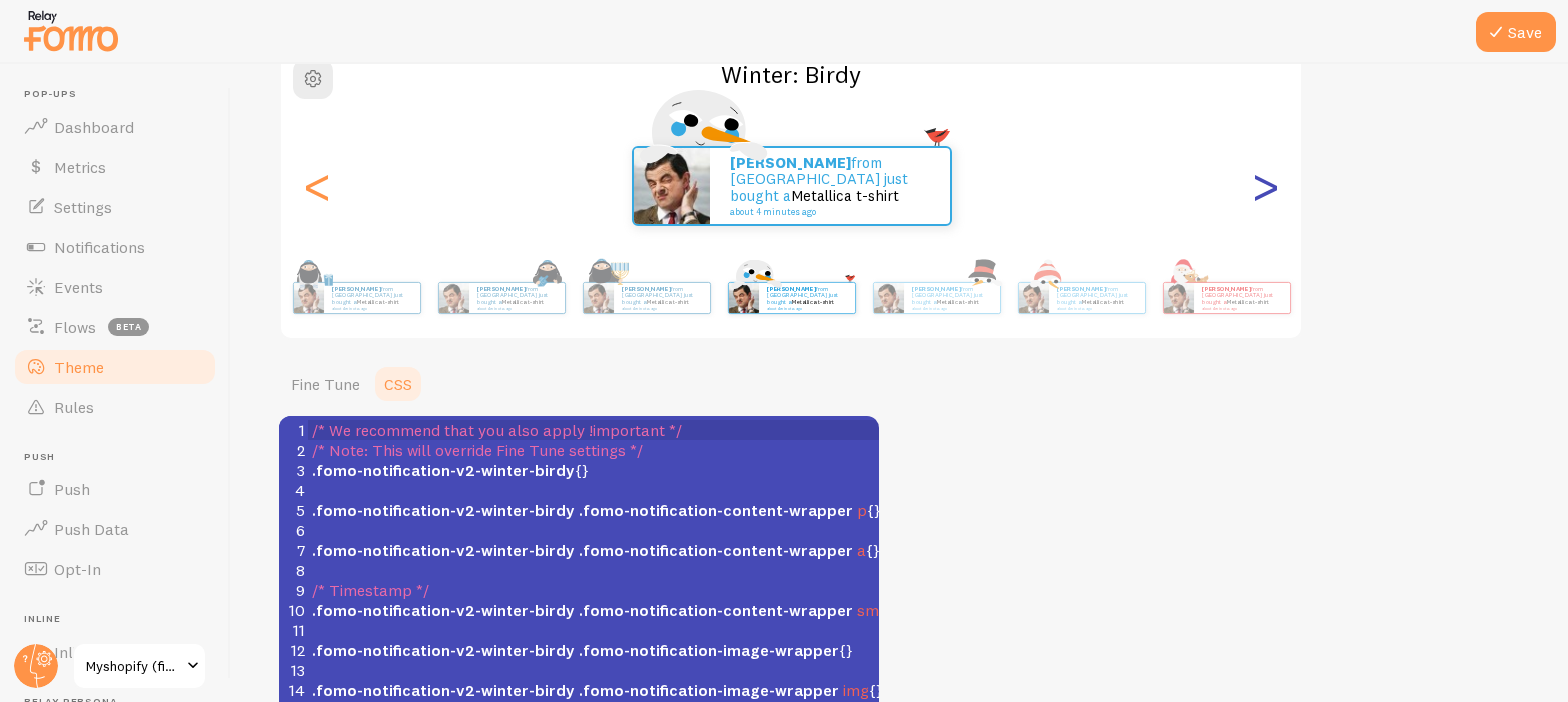 click on ">" at bounding box center (1265, 186) 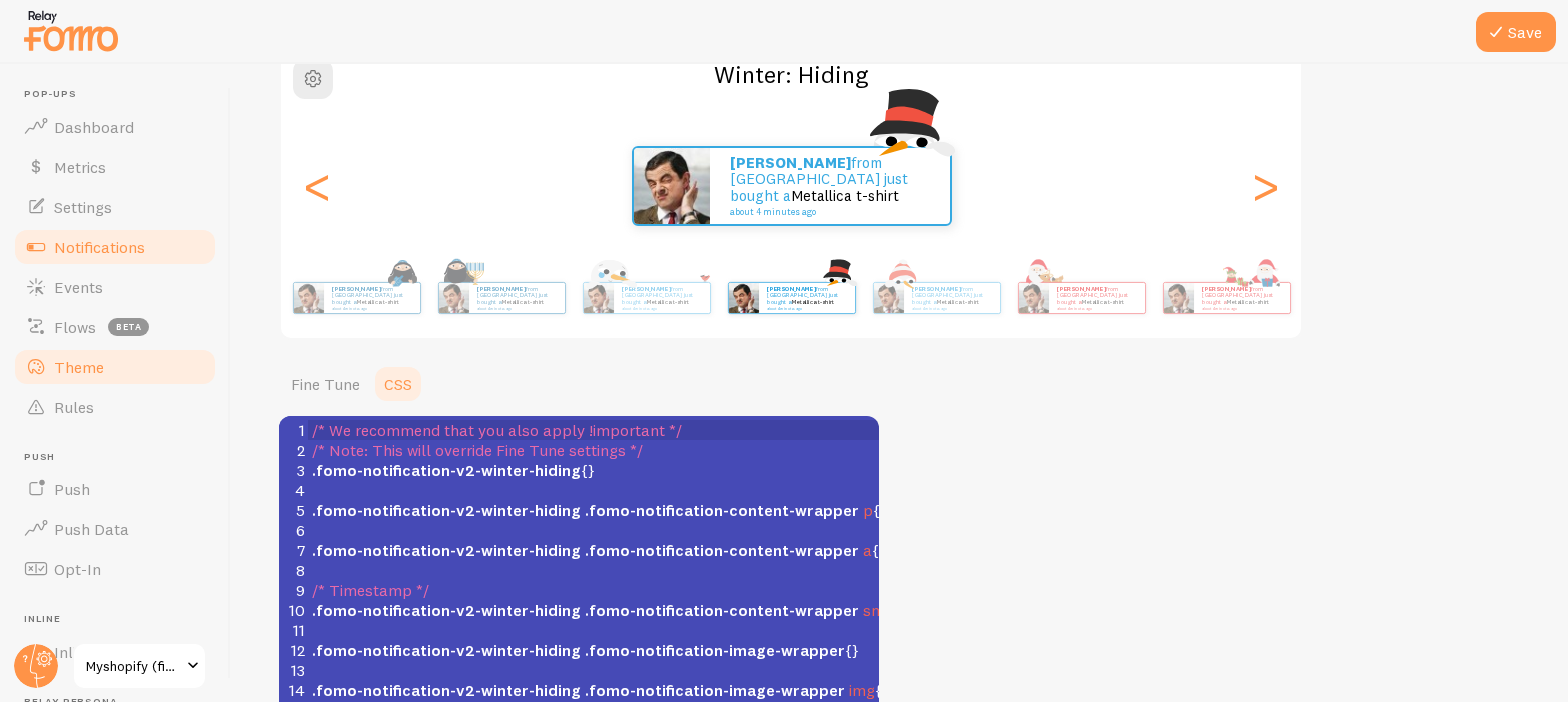 click on "Notifications" at bounding box center [99, 247] 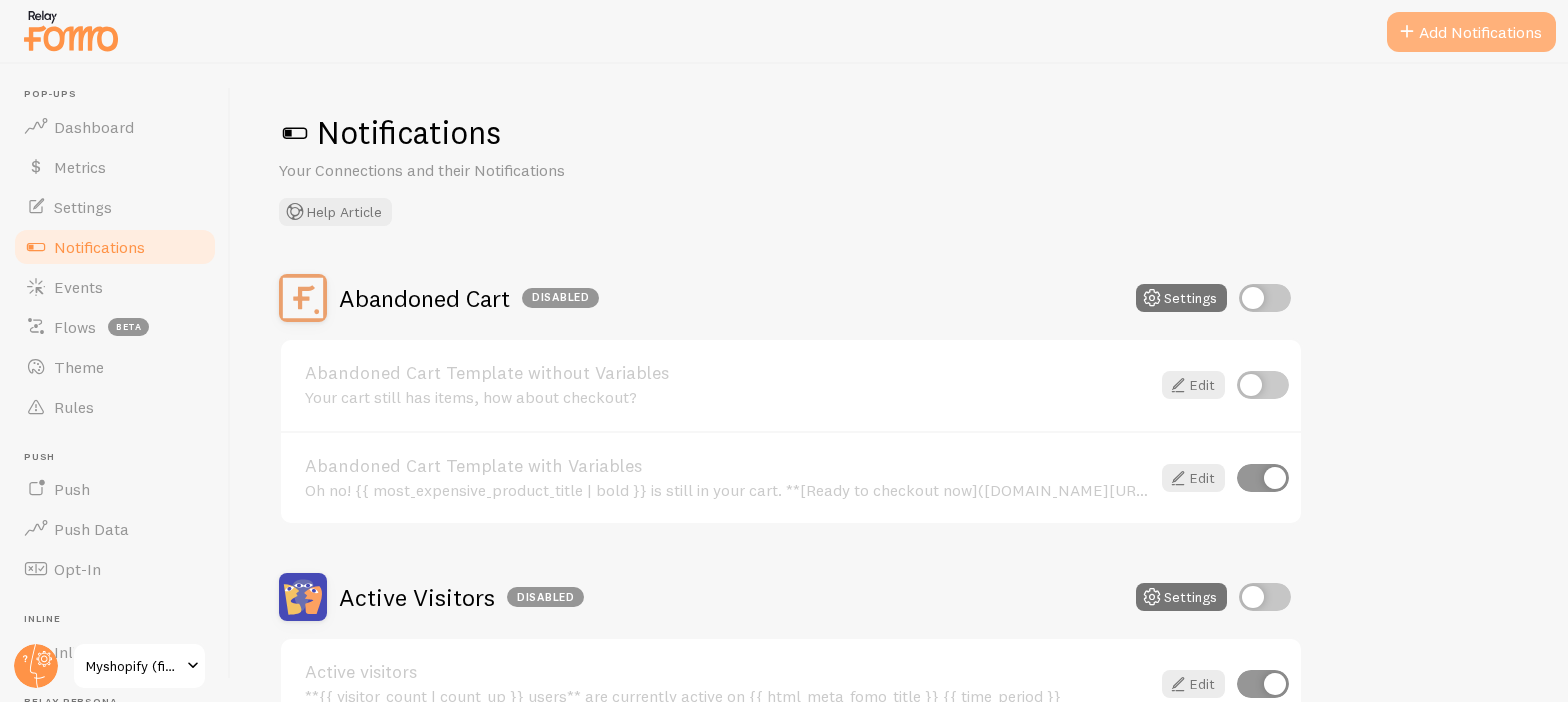 click on "Add Notifications" at bounding box center (1471, 32) 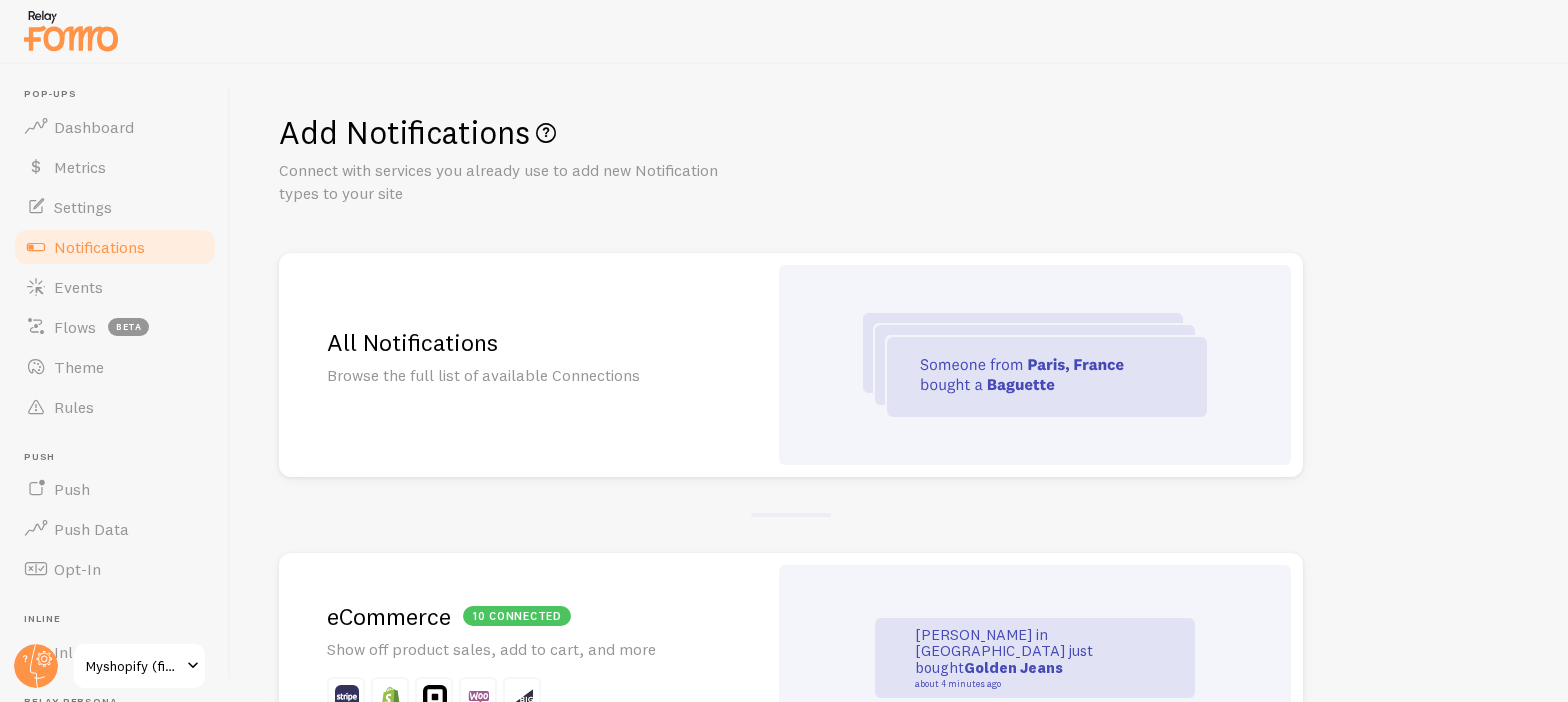 click on "All Notifications" at bounding box center [523, 342] 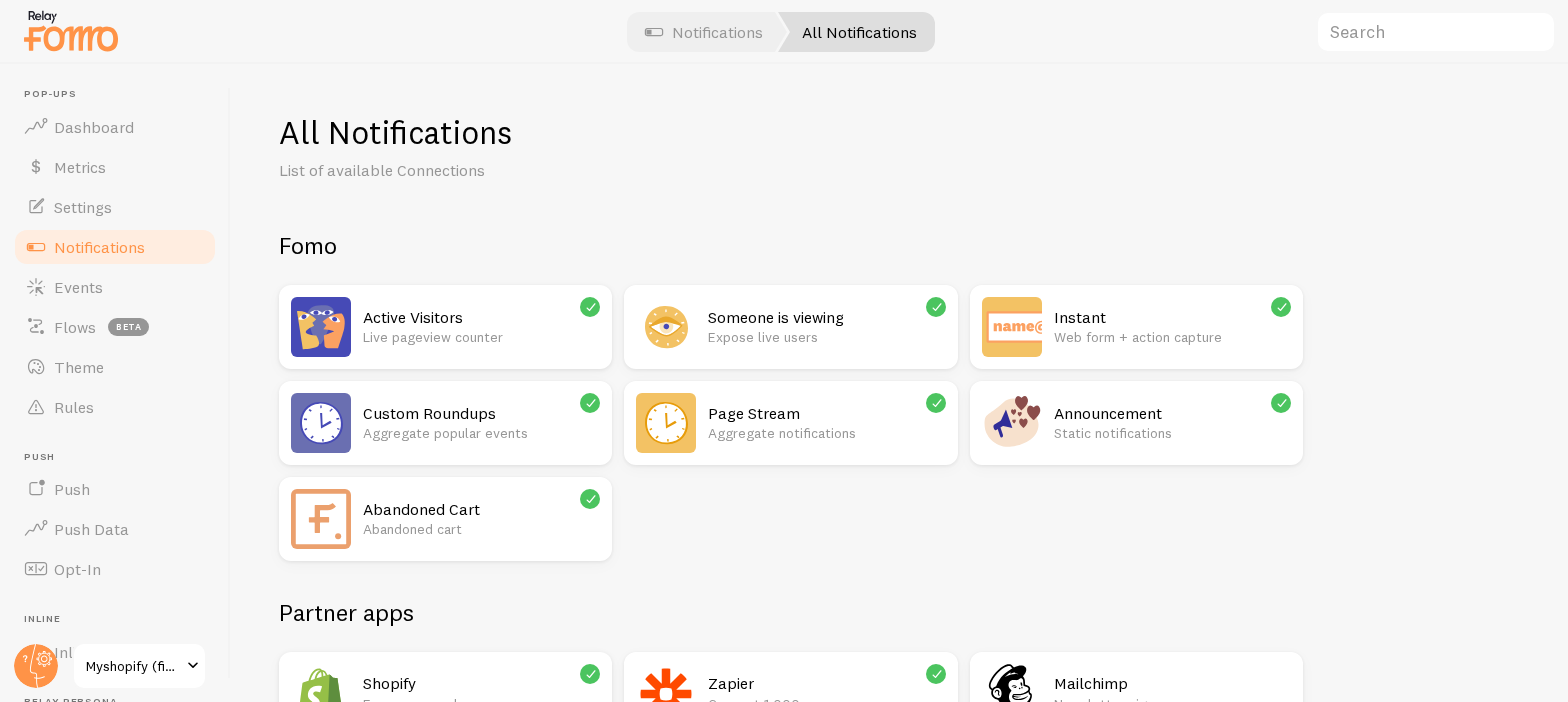 click on "Announcement" at bounding box center [1172, 413] 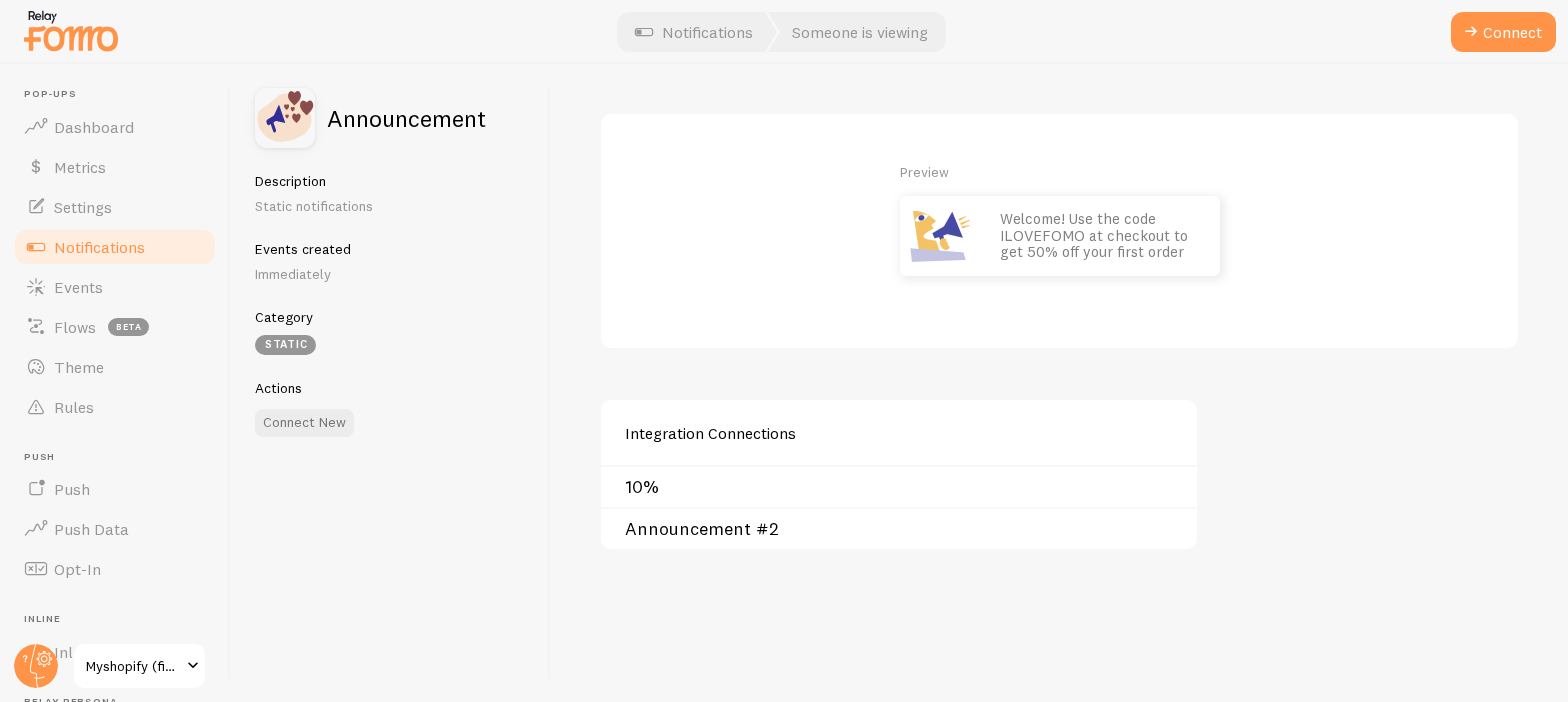 click on "Announcement #2" at bounding box center (905, 529) 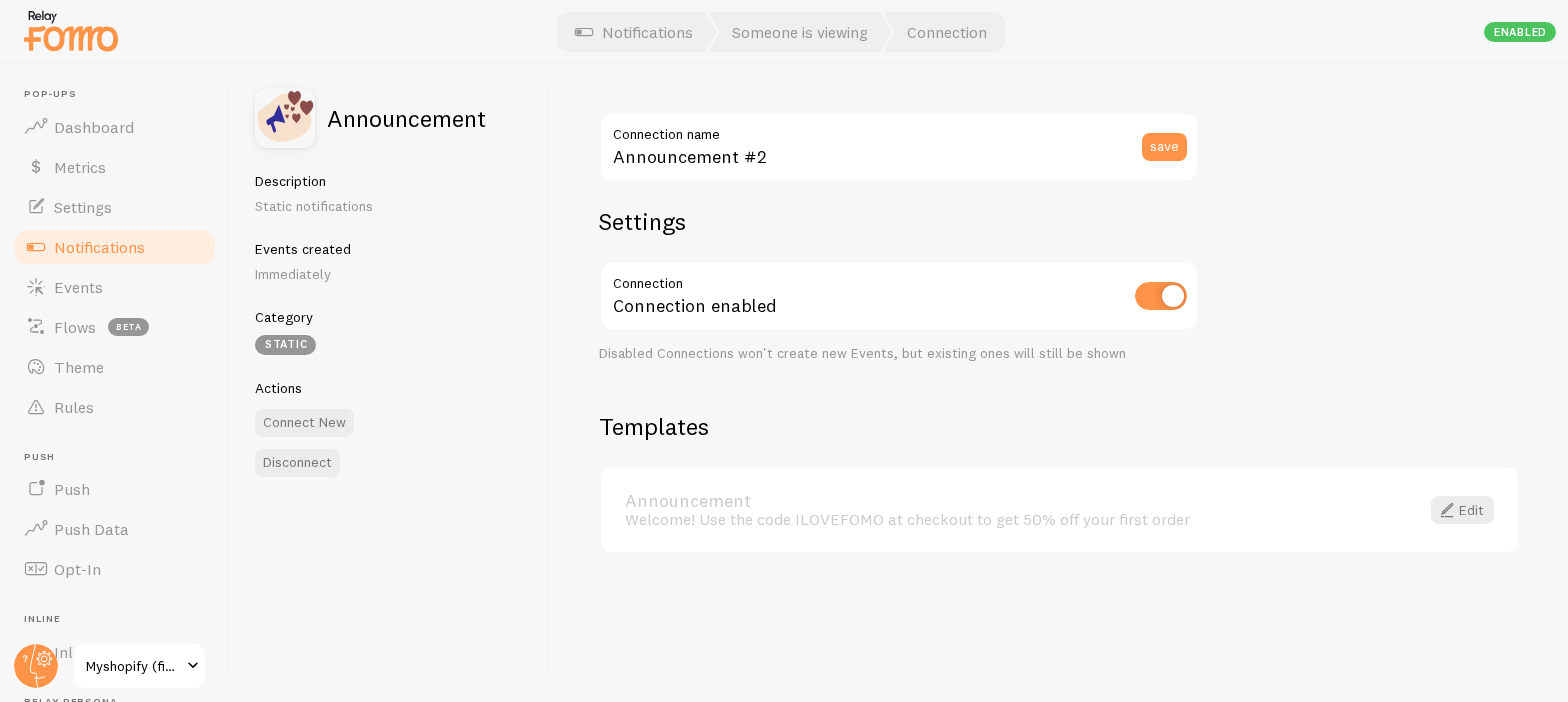 click on "Announcement" at bounding box center (1010, 501) 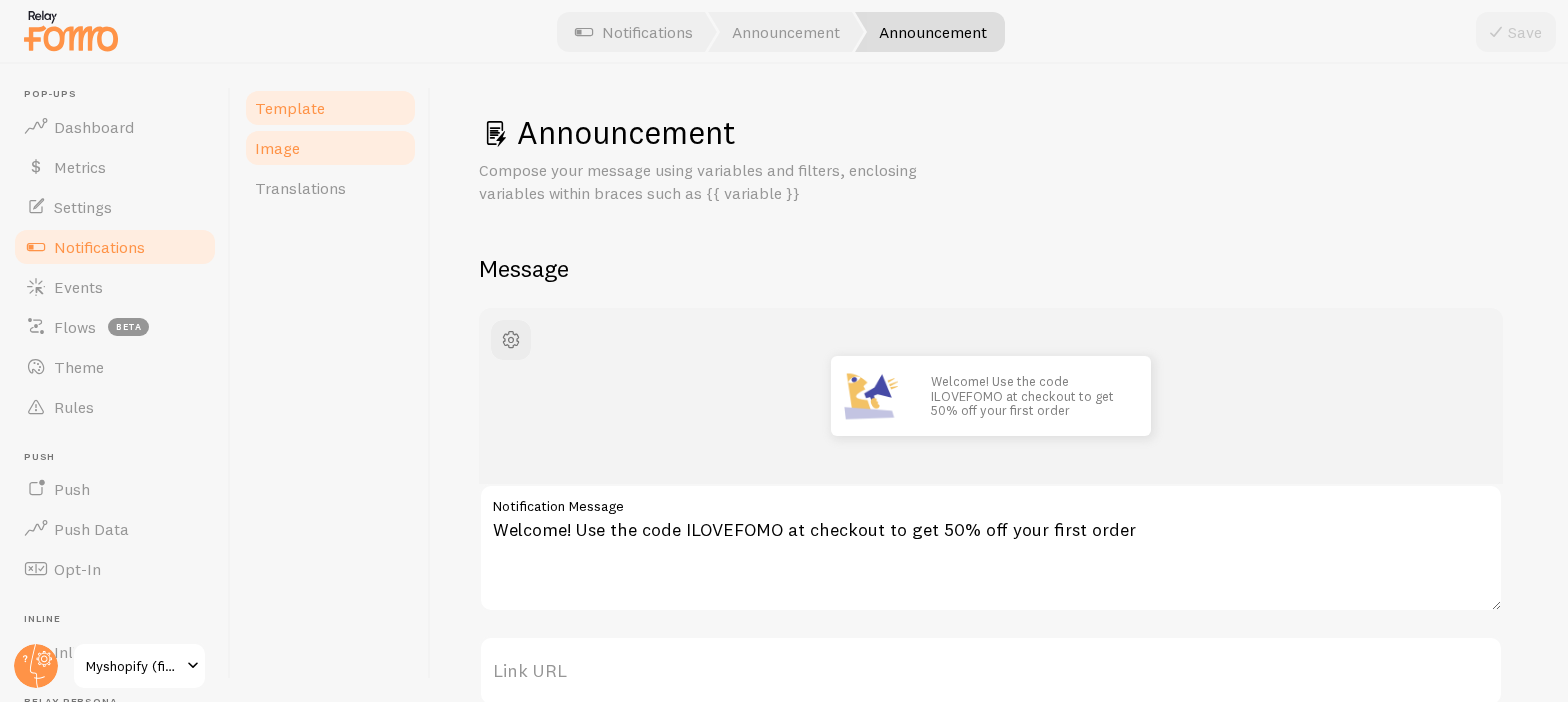 click on "Image" at bounding box center (277, 148) 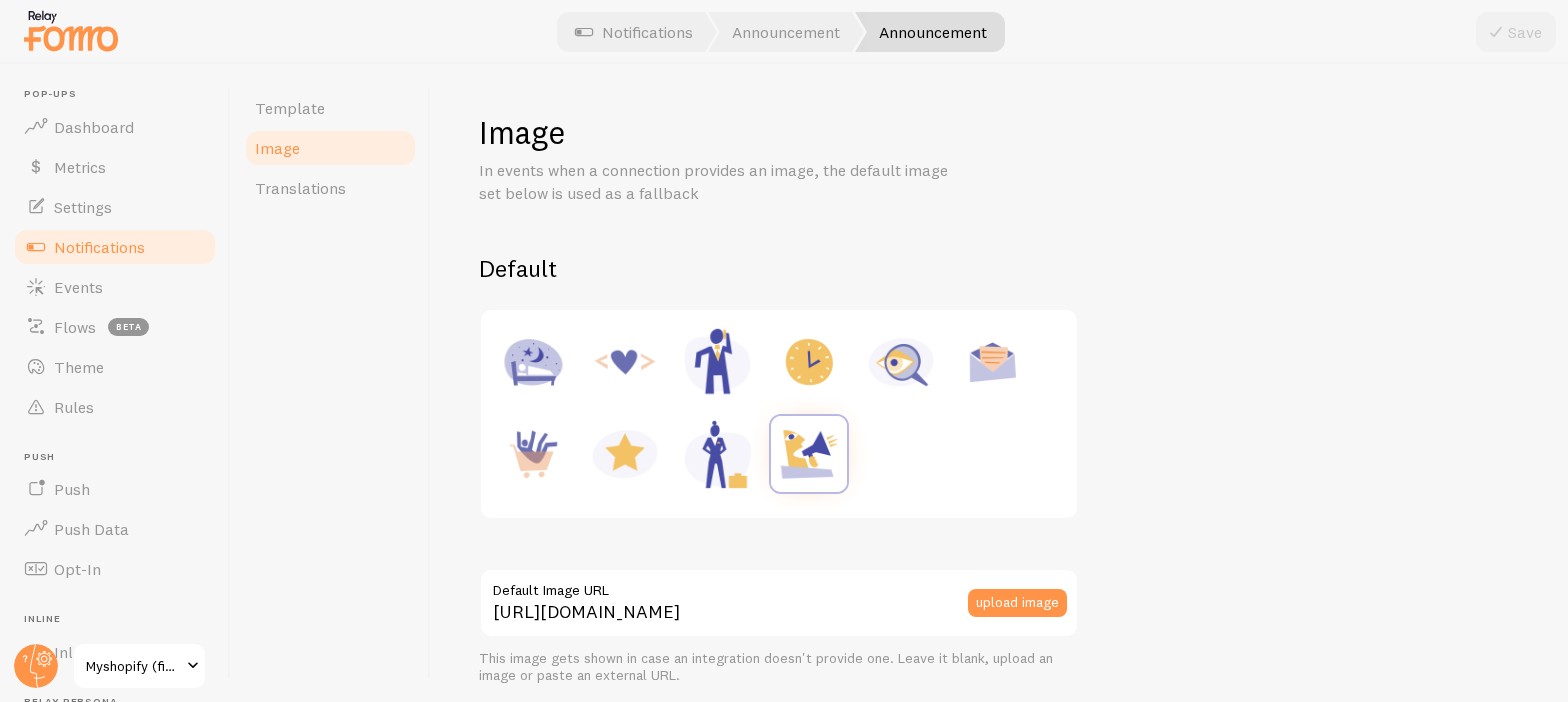 scroll, scrollTop: 4, scrollLeft: 0, axis: vertical 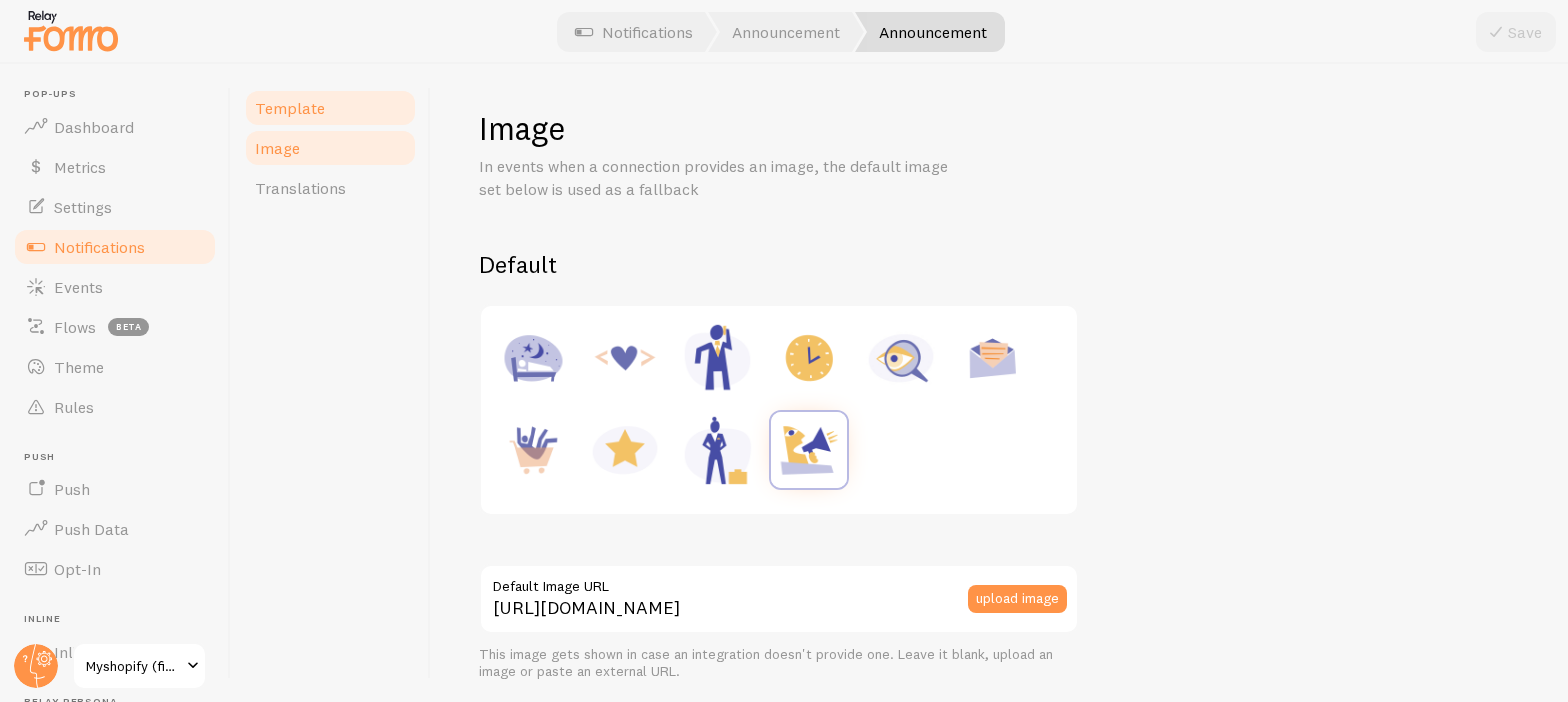 click on "Template" at bounding box center (290, 108) 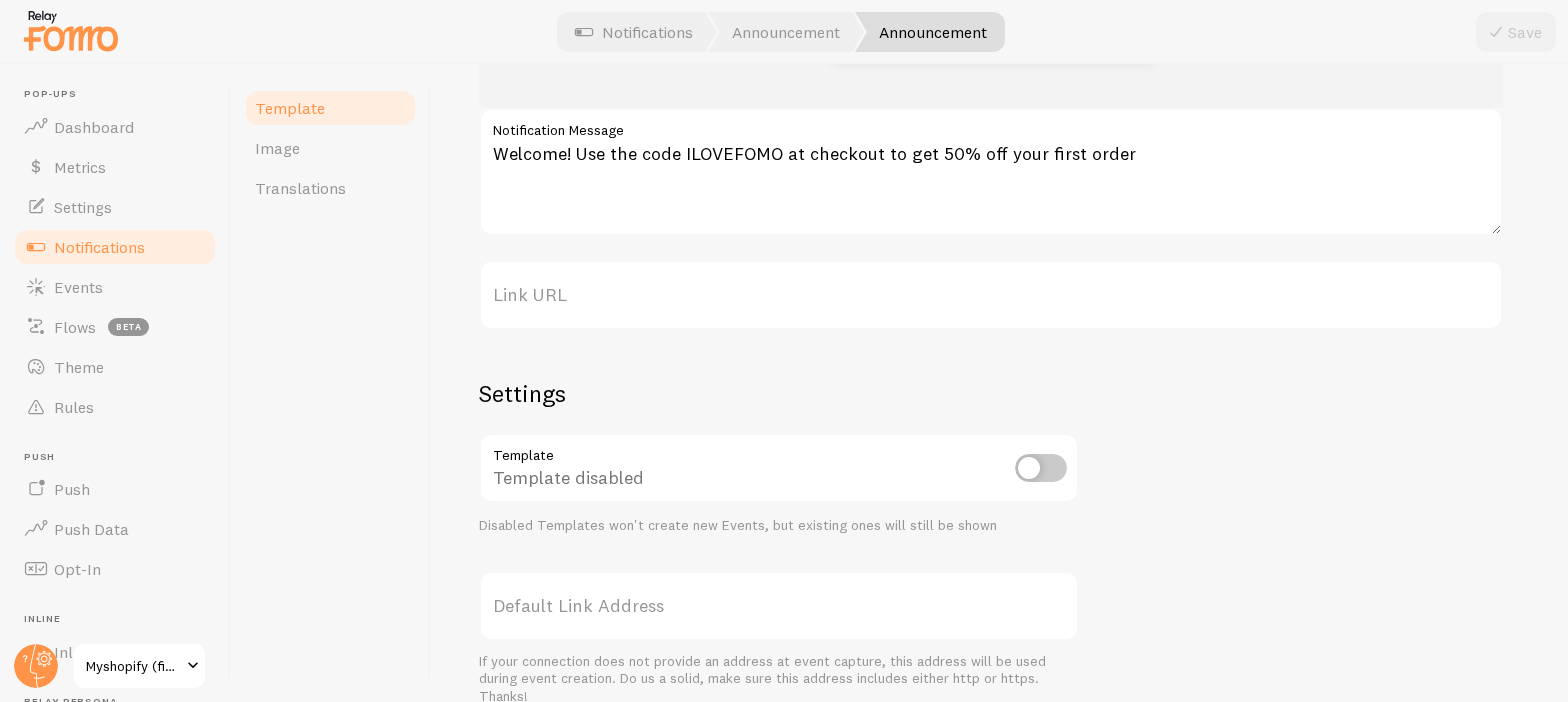 scroll, scrollTop: 461, scrollLeft: 0, axis: vertical 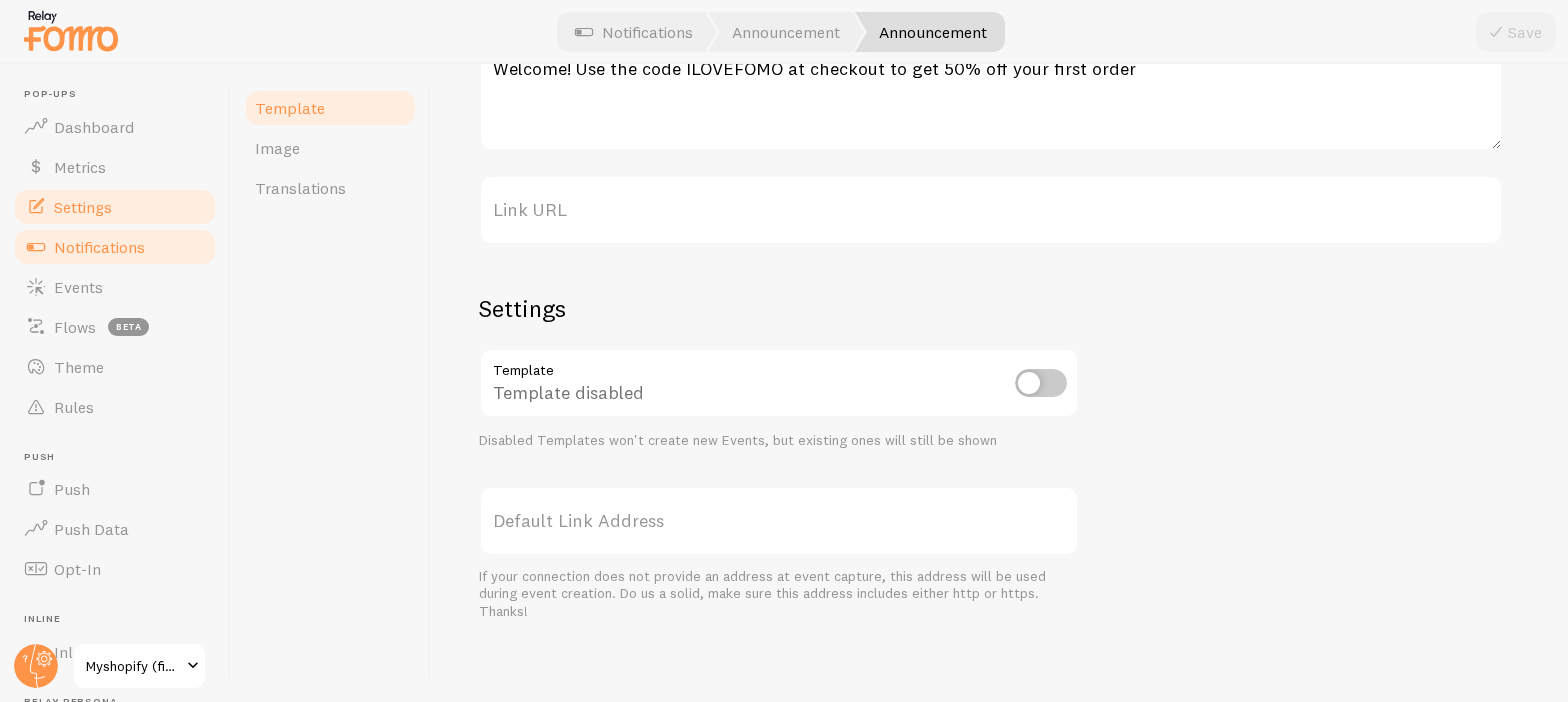 click on "Settings" at bounding box center (83, 207) 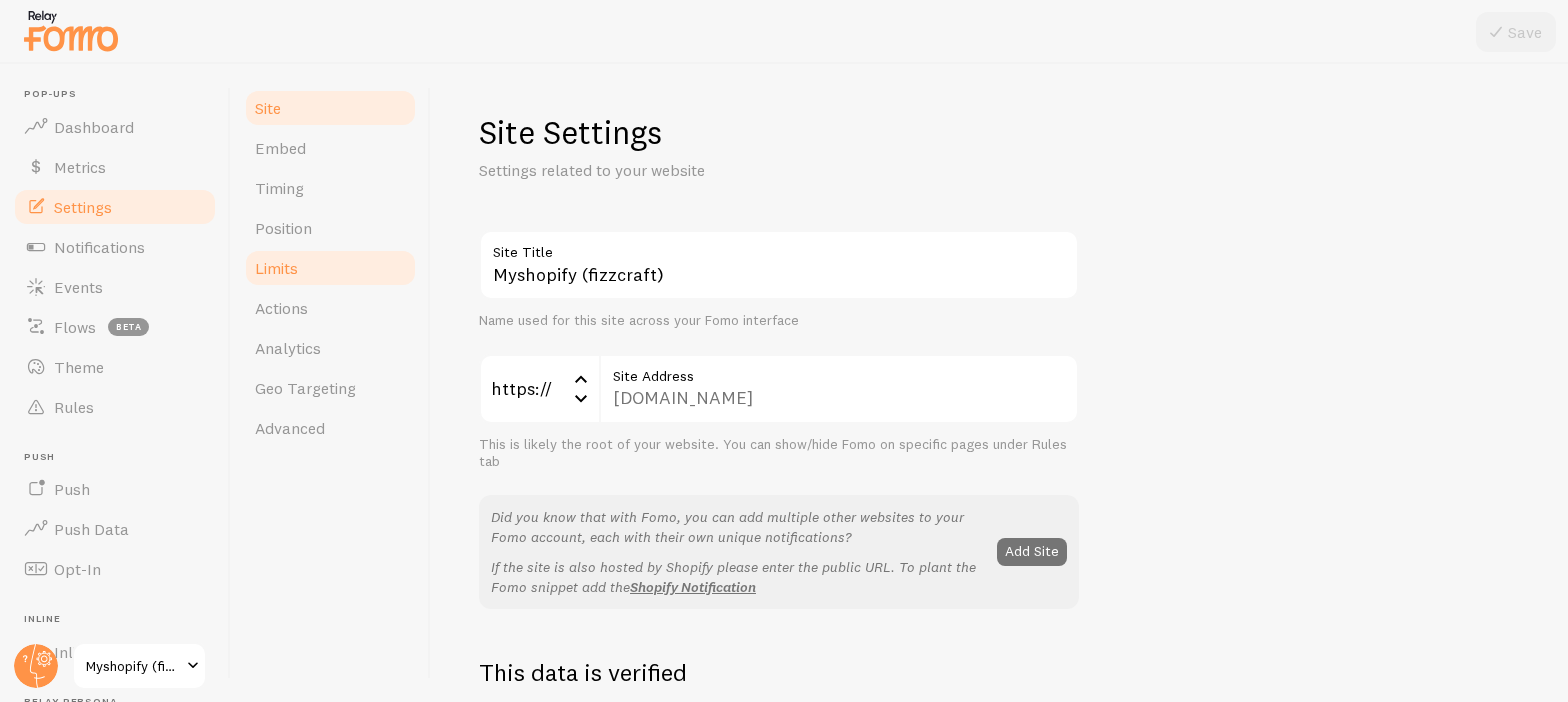 click on "Limits" at bounding box center (276, 268) 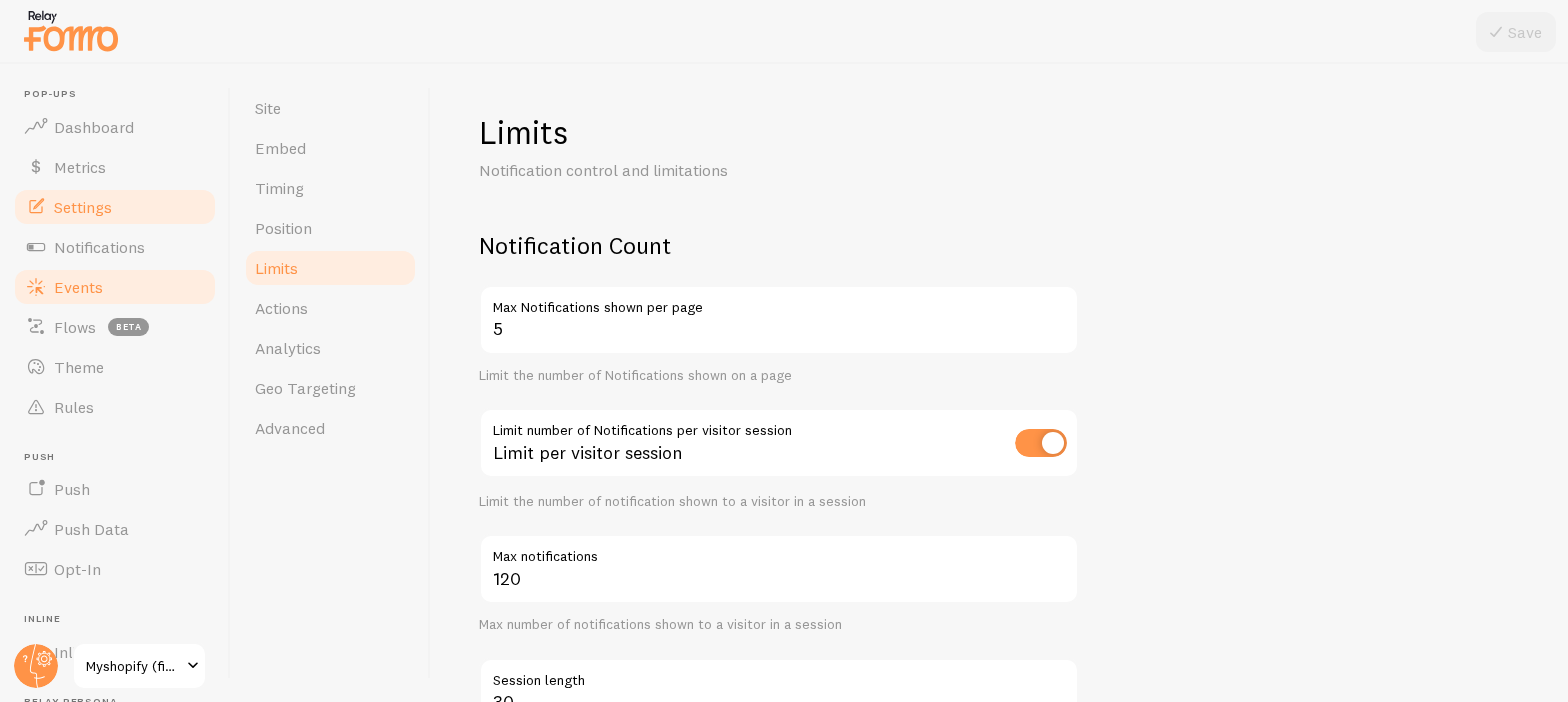 click on "Events" at bounding box center (78, 287) 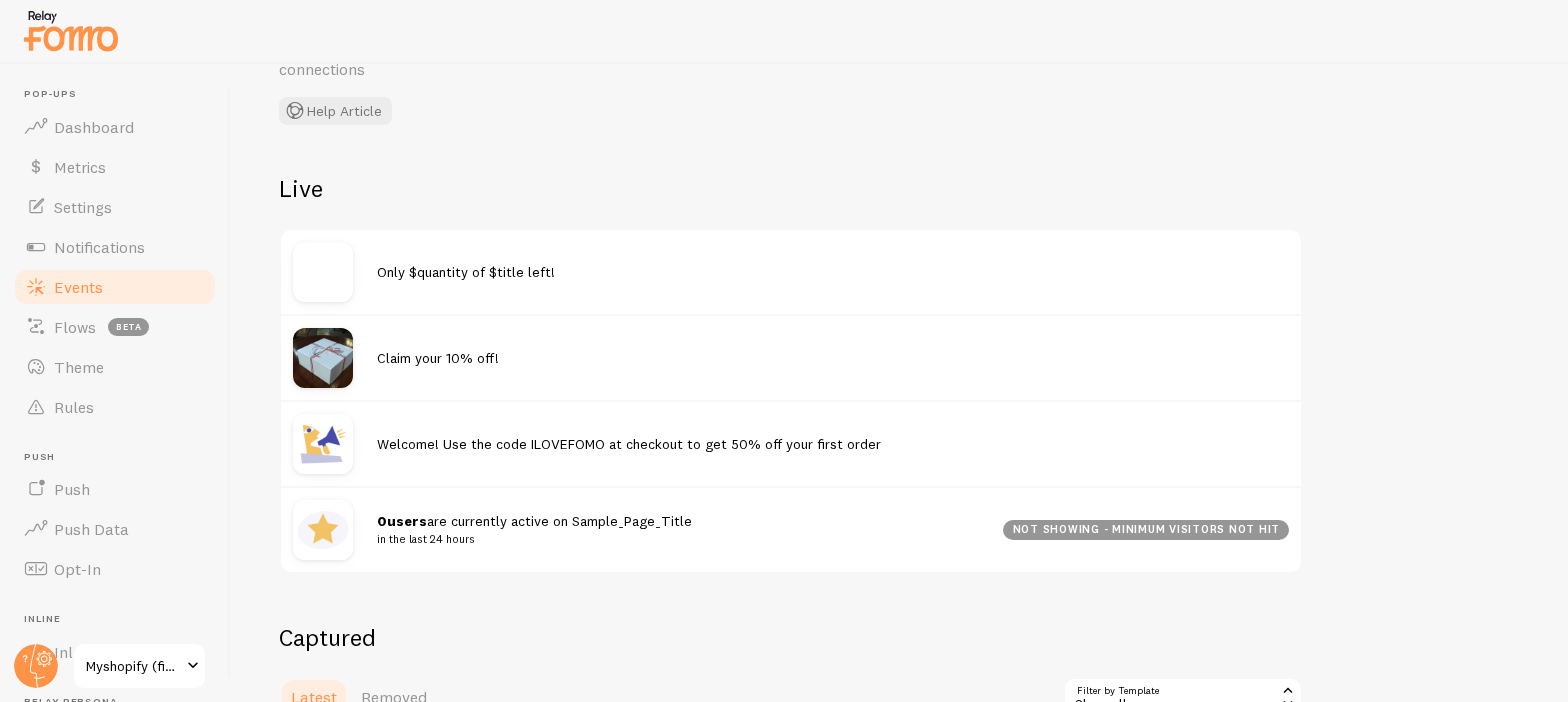 scroll, scrollTop: 157, scrollLeft: 0, axis: vertical 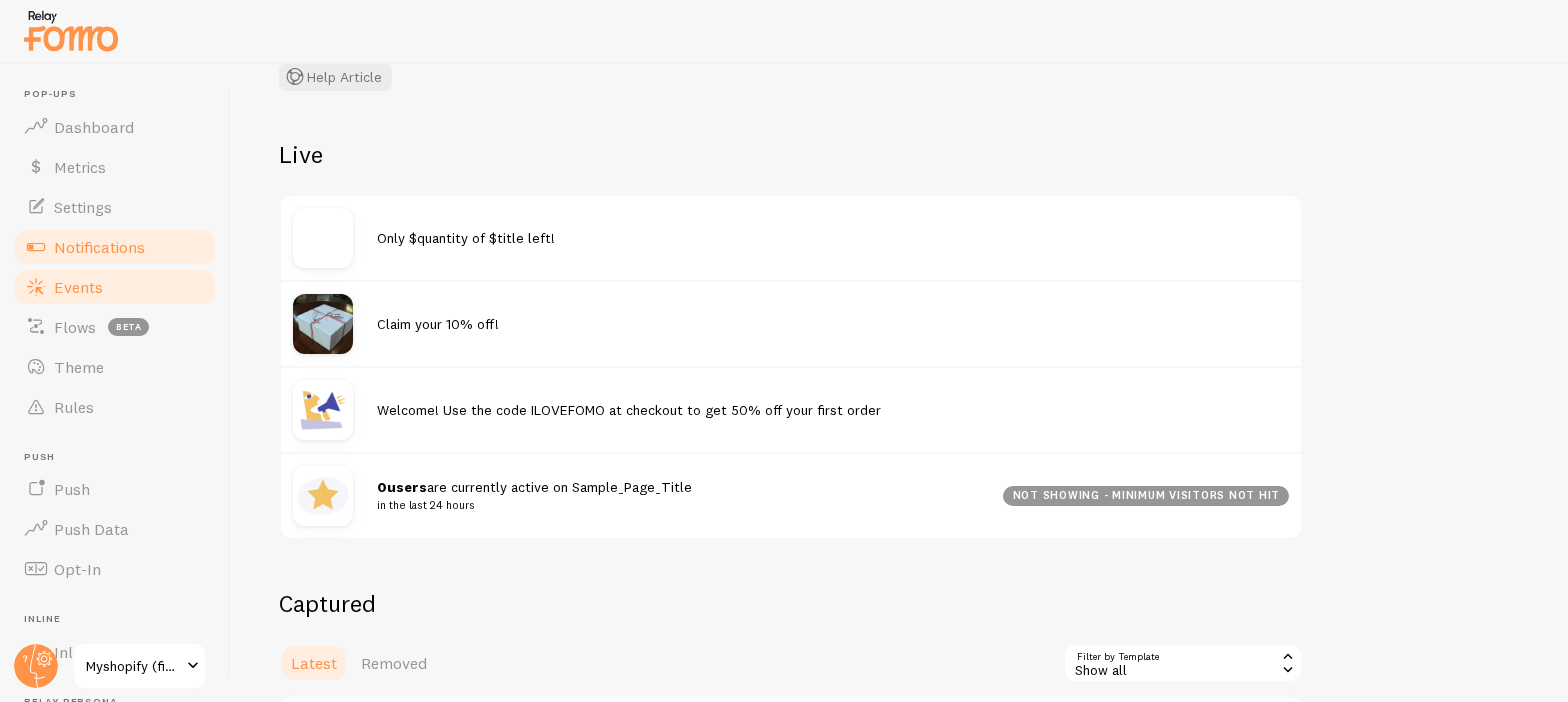 click on "Notifications" at bounding box center [99, 247] 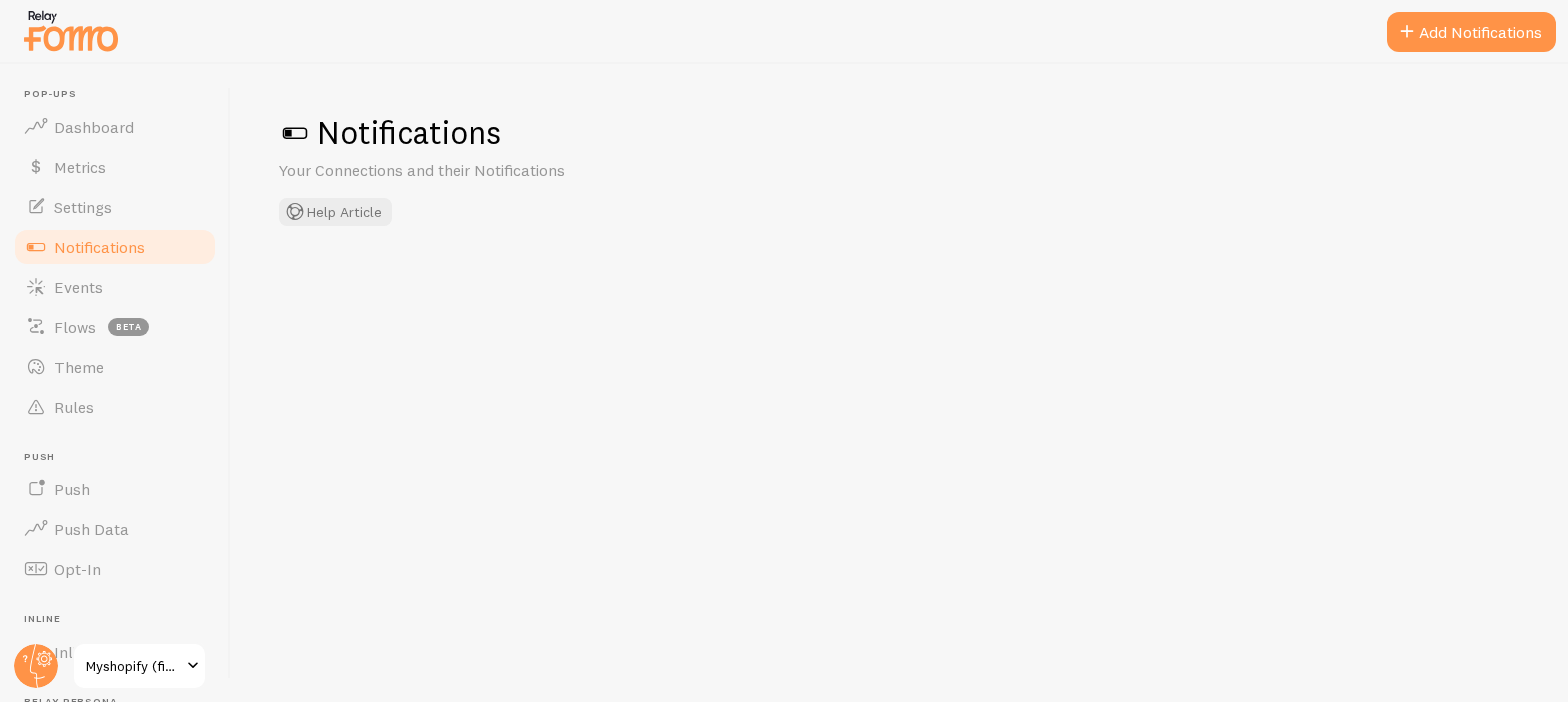 scroll, scrollTop: 137, scrollLeft: 0, axis: vertical 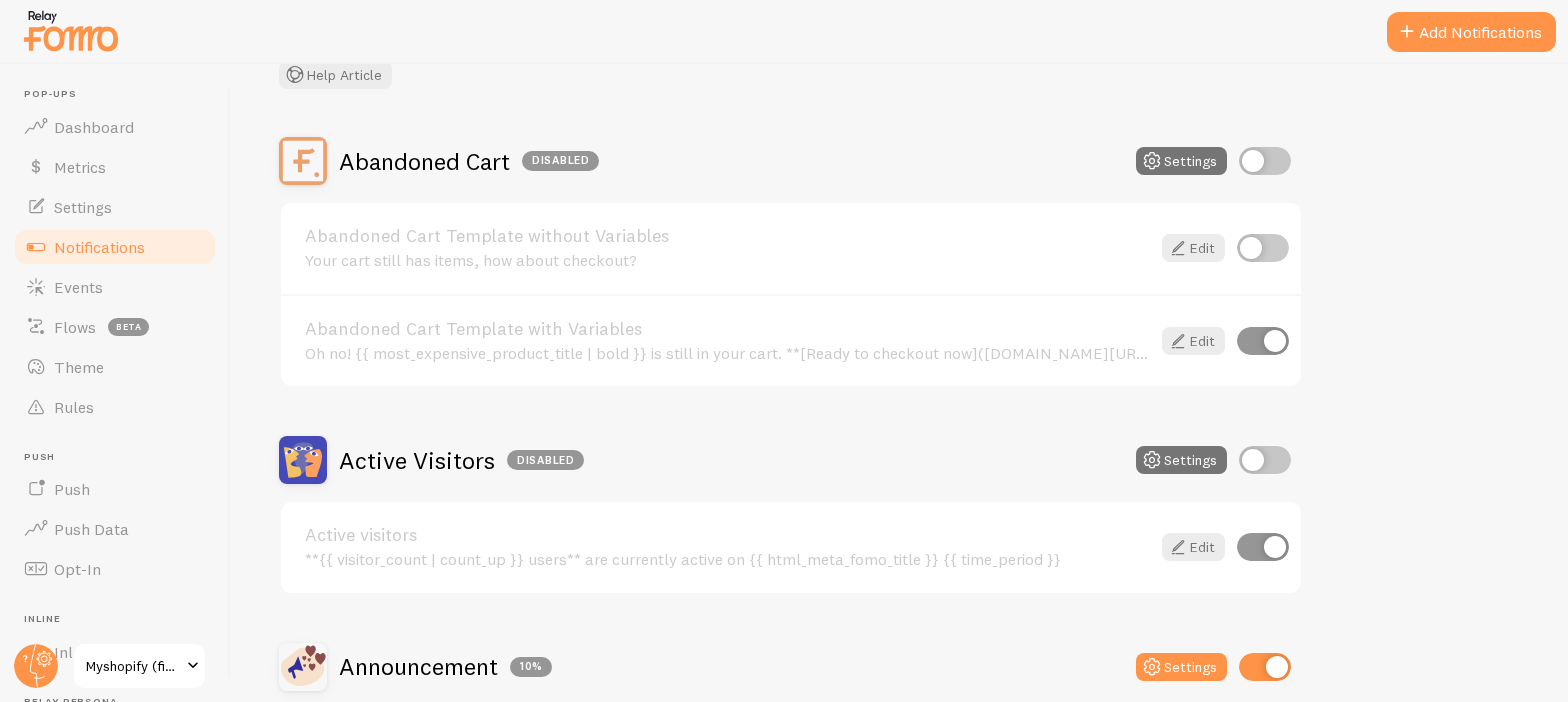 click on "Active Visitors
Disabled" at bounding box center [461, 460] 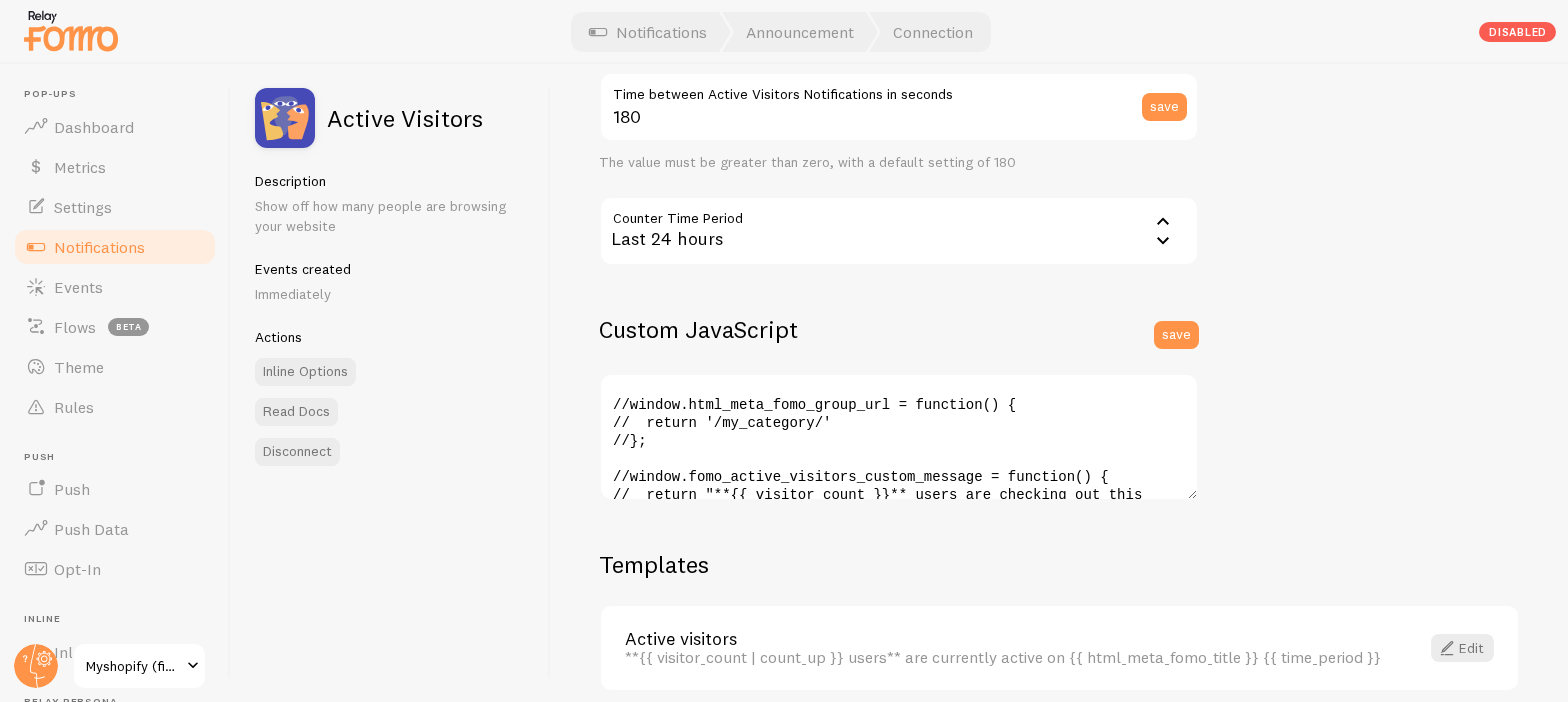 scroll, scrollTop: 524, scrollLeft: 0, axis: vertical 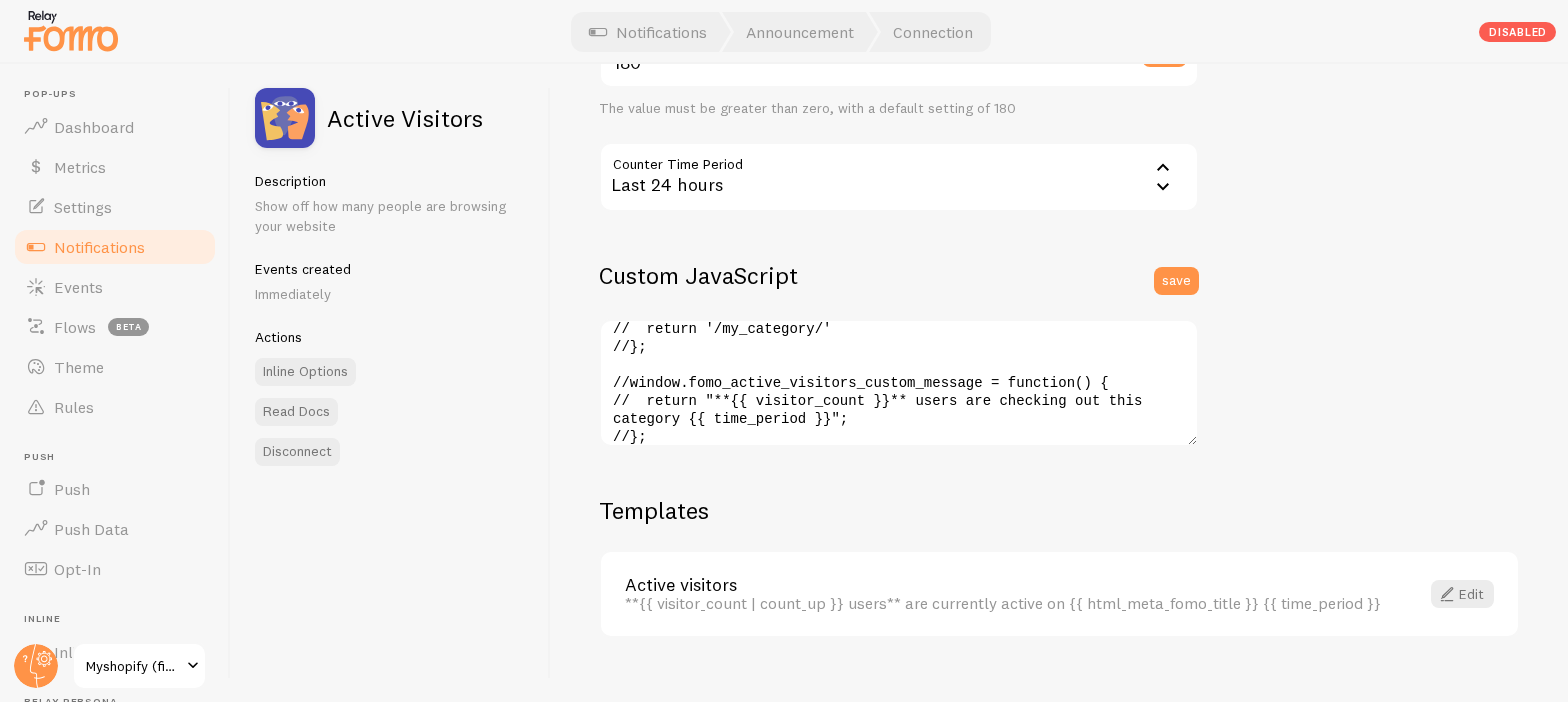 click on "Active visitors" at bounding box center (1010, 585) 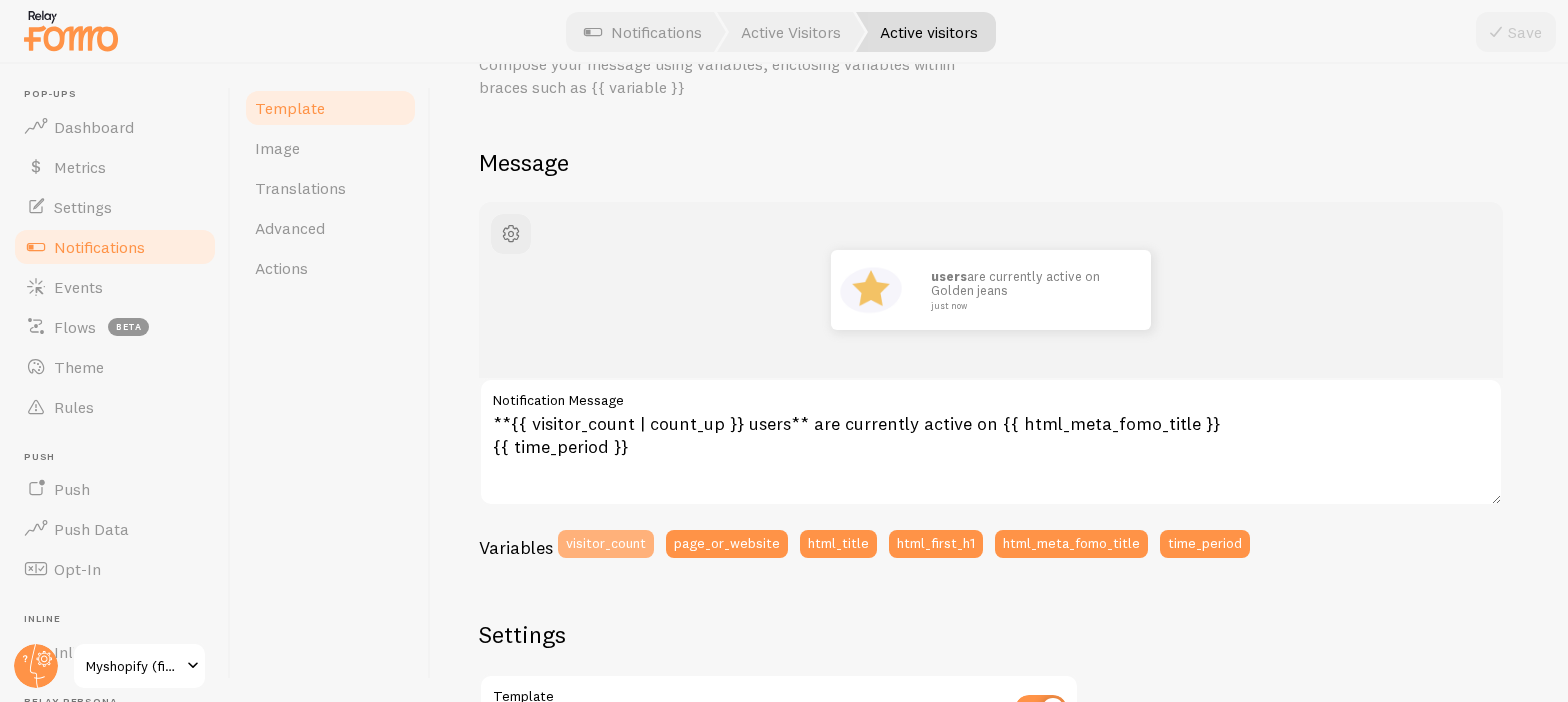 scroll, scrollTop: 133, scrollLeft: 0, axis: vertical 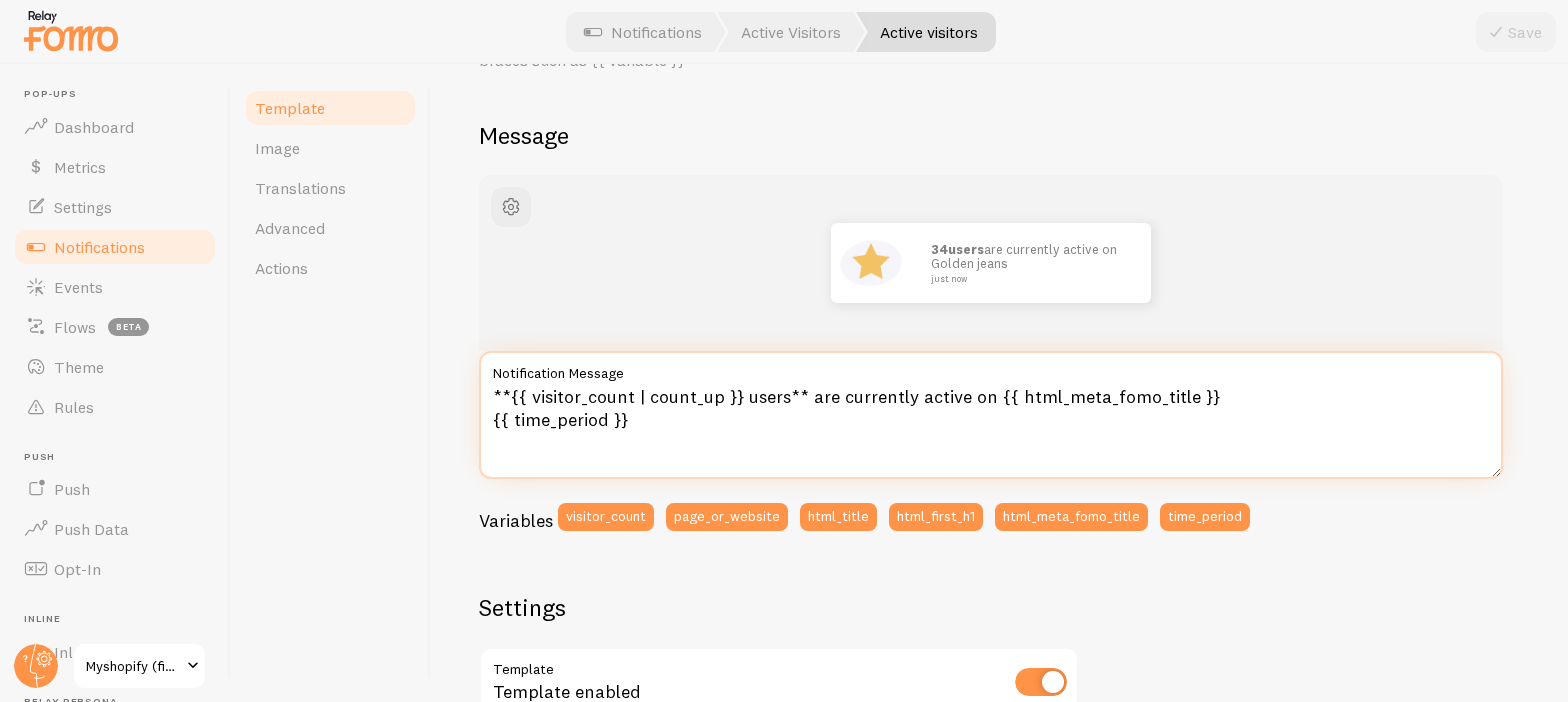 click on "**{{ visitor_count | count_up }} users** are currently active on {{ html_meta_fomo_title }}
{{ time_period }}" at bounding box center (991, 415) 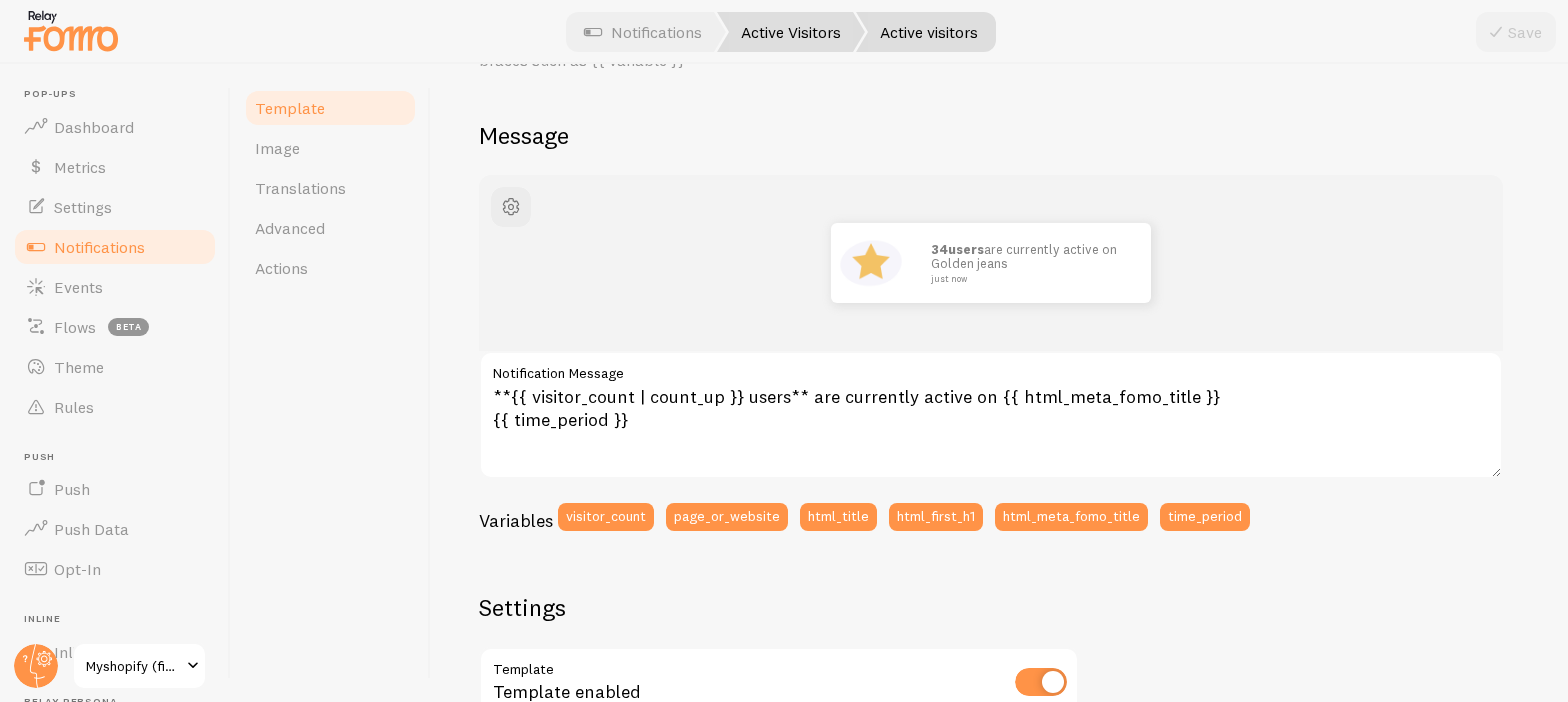 click on "Active Visitors" at bounding box center (791, 32) 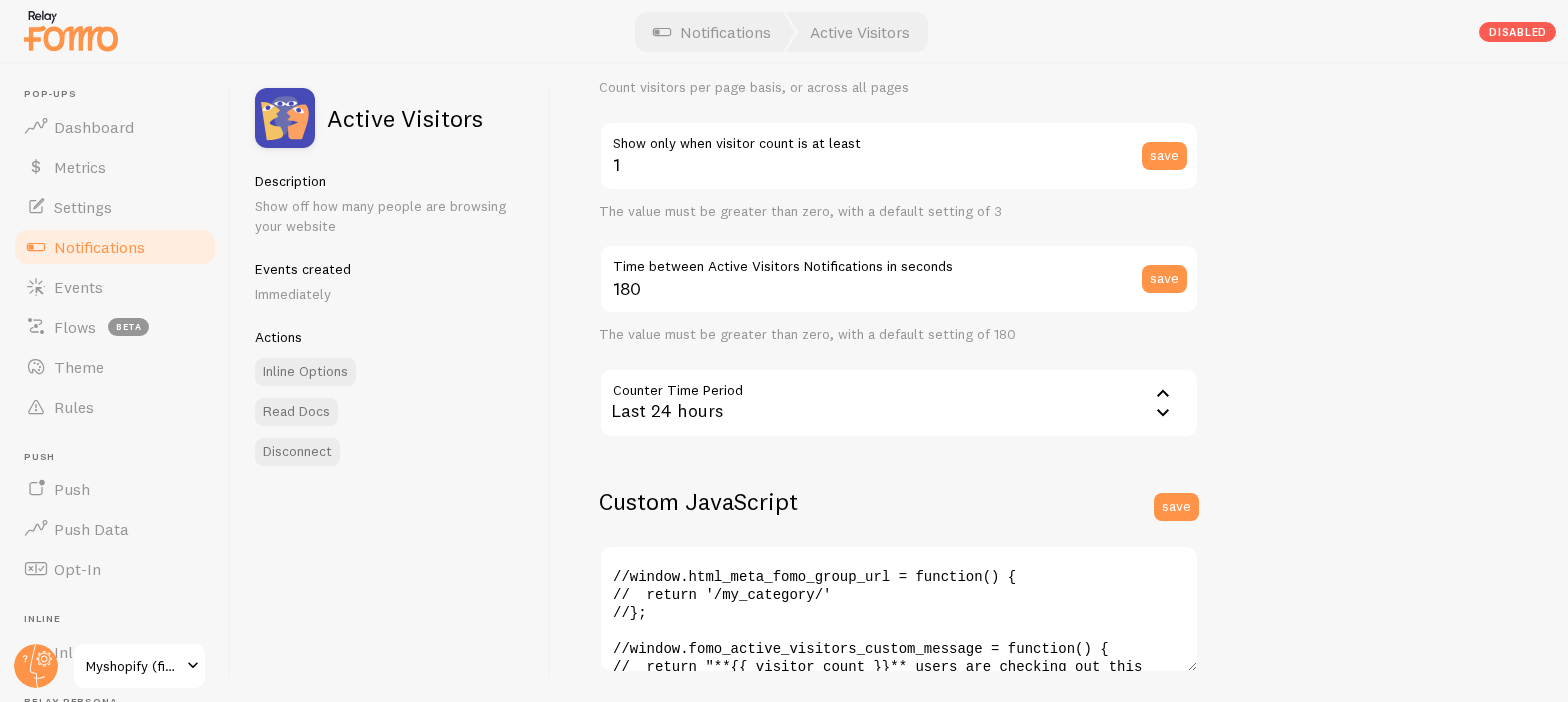 scroll, scrollTop: 389, scrollLeft: 0, axis: vertical 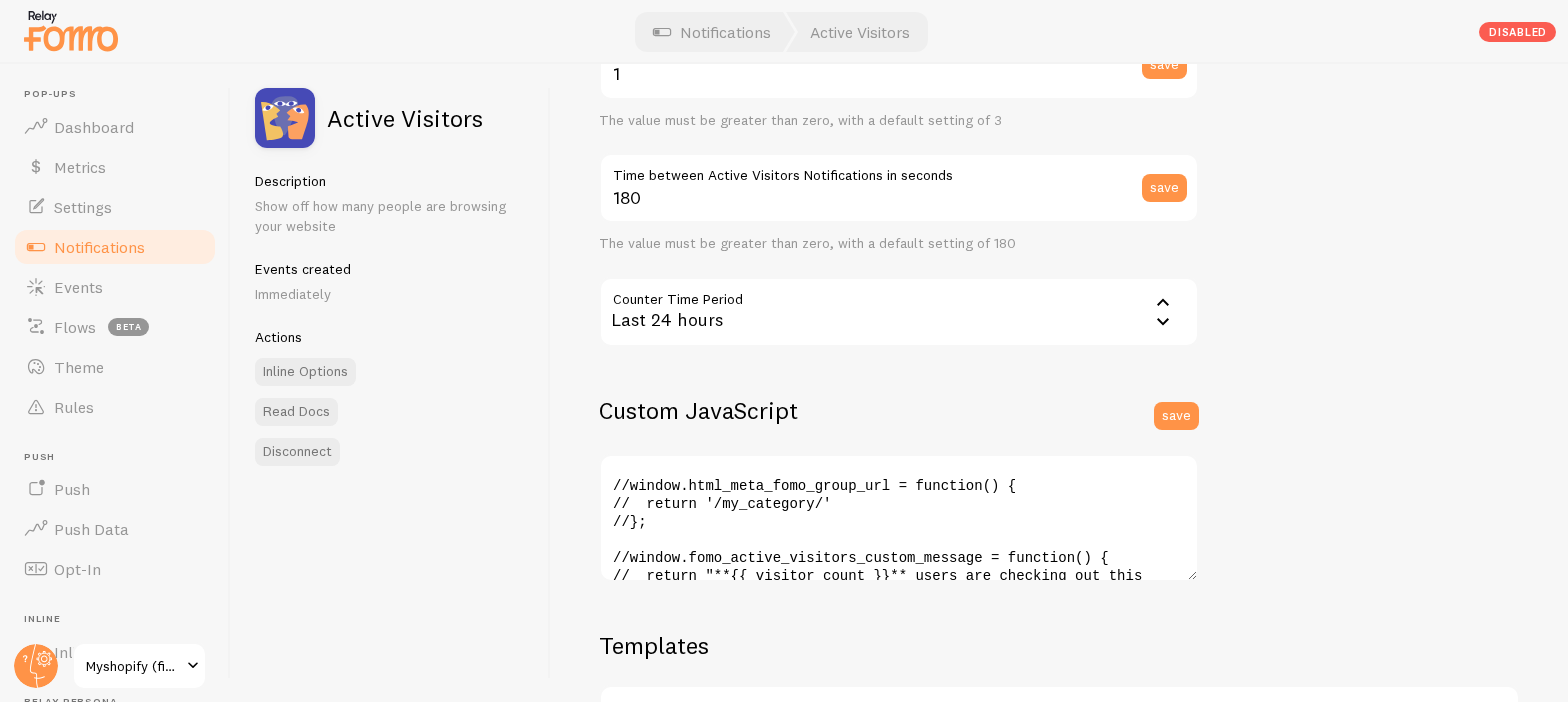 click on "Last 24 hours" at bounding box center [899, 312] 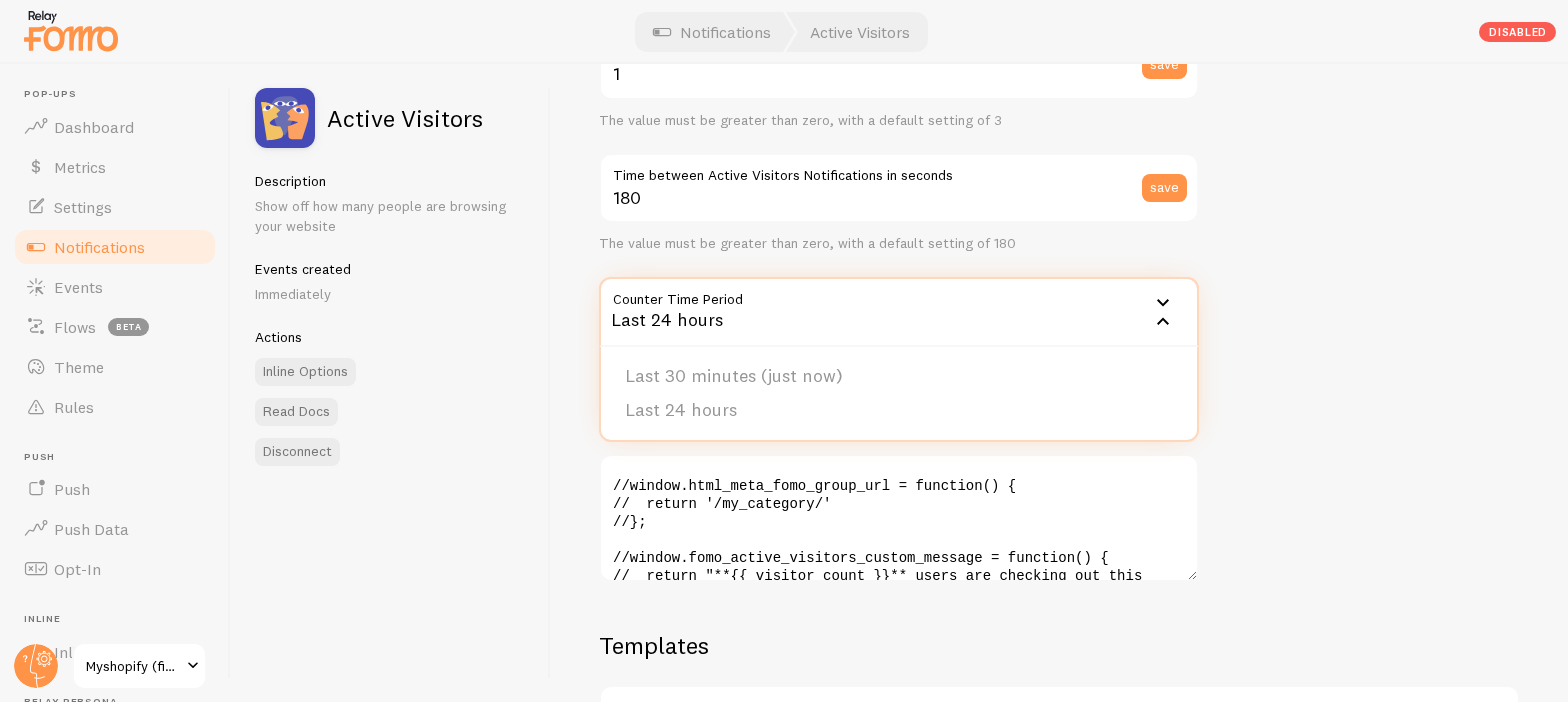 click on "Active Visitors
Description
Show off how many people are browsing your website
Events created
Immediately
Actions
Inline Options
Read Docs
Disconnect" at bounding box center [391, 383] 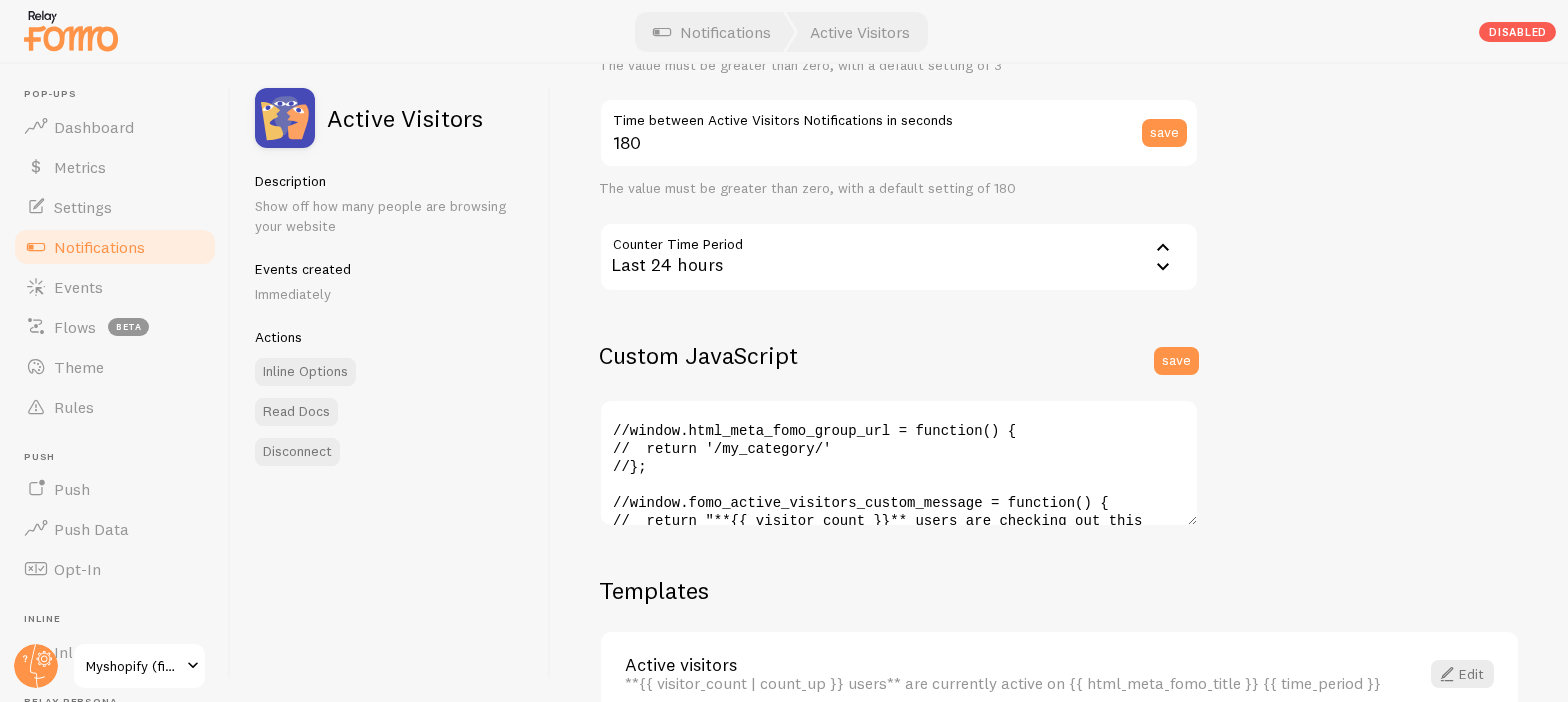scroll, scrollTop: 553, scrollLeft: 0, axis: vertical 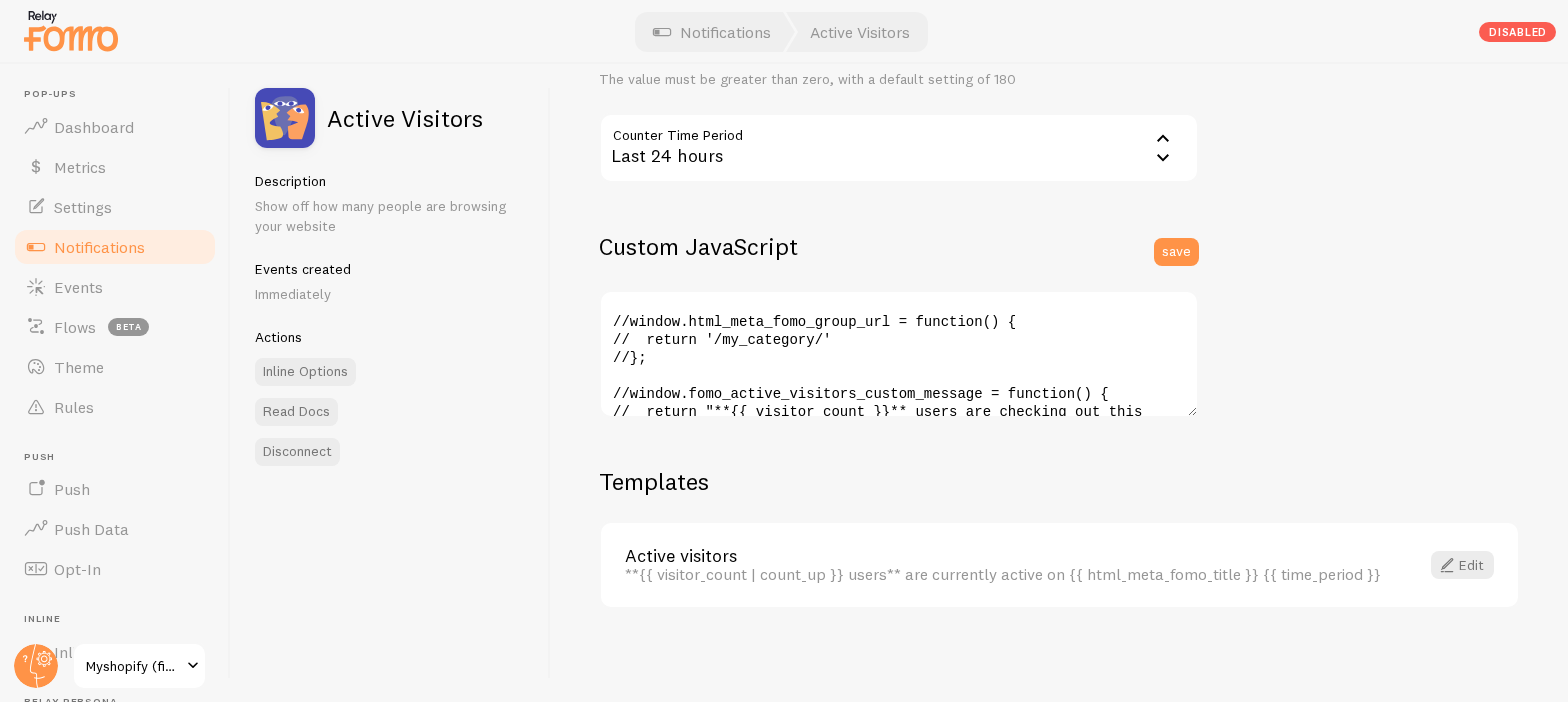 click on "Active visitors" at bounding box center [1010, 556] 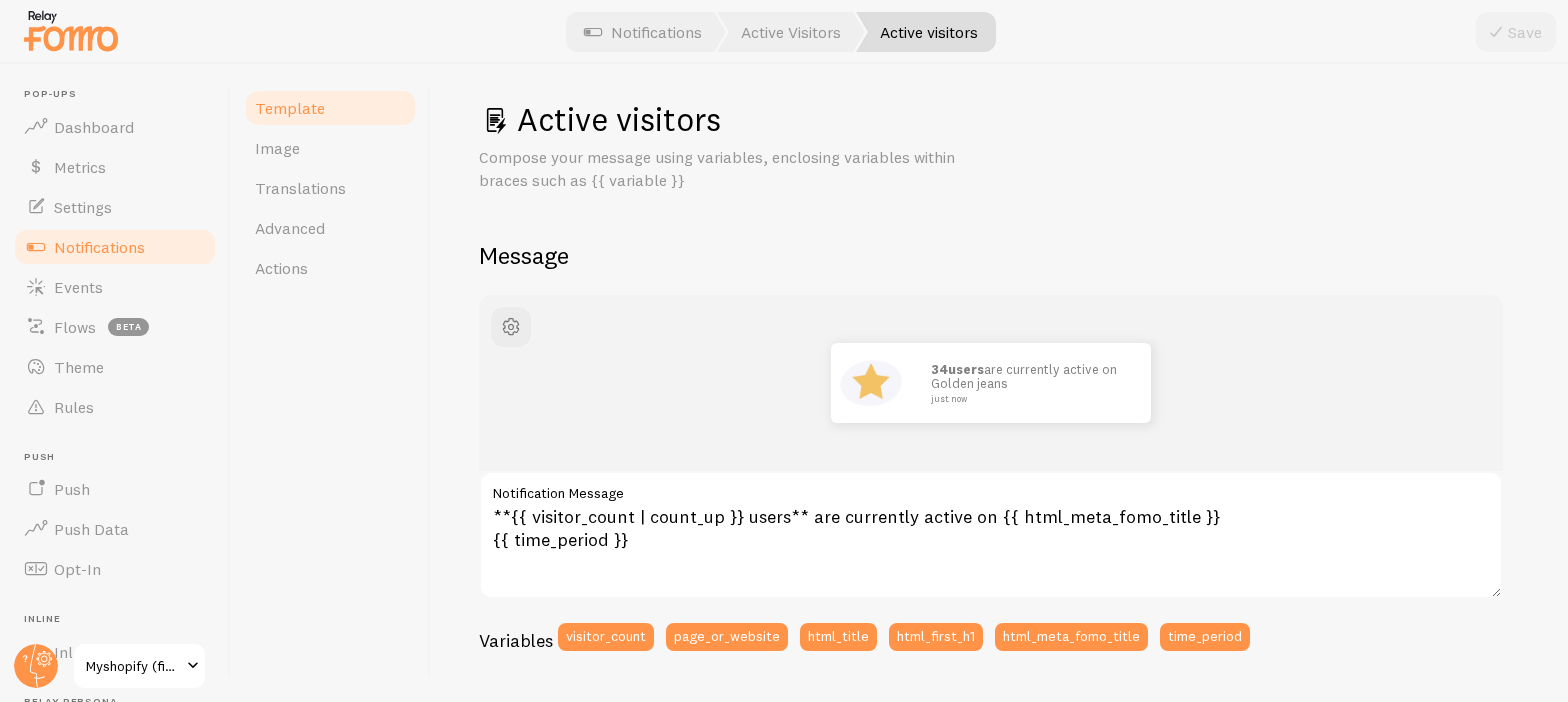 scroll, scrollTop: 16, scrollLeft: 0, axis: vertical 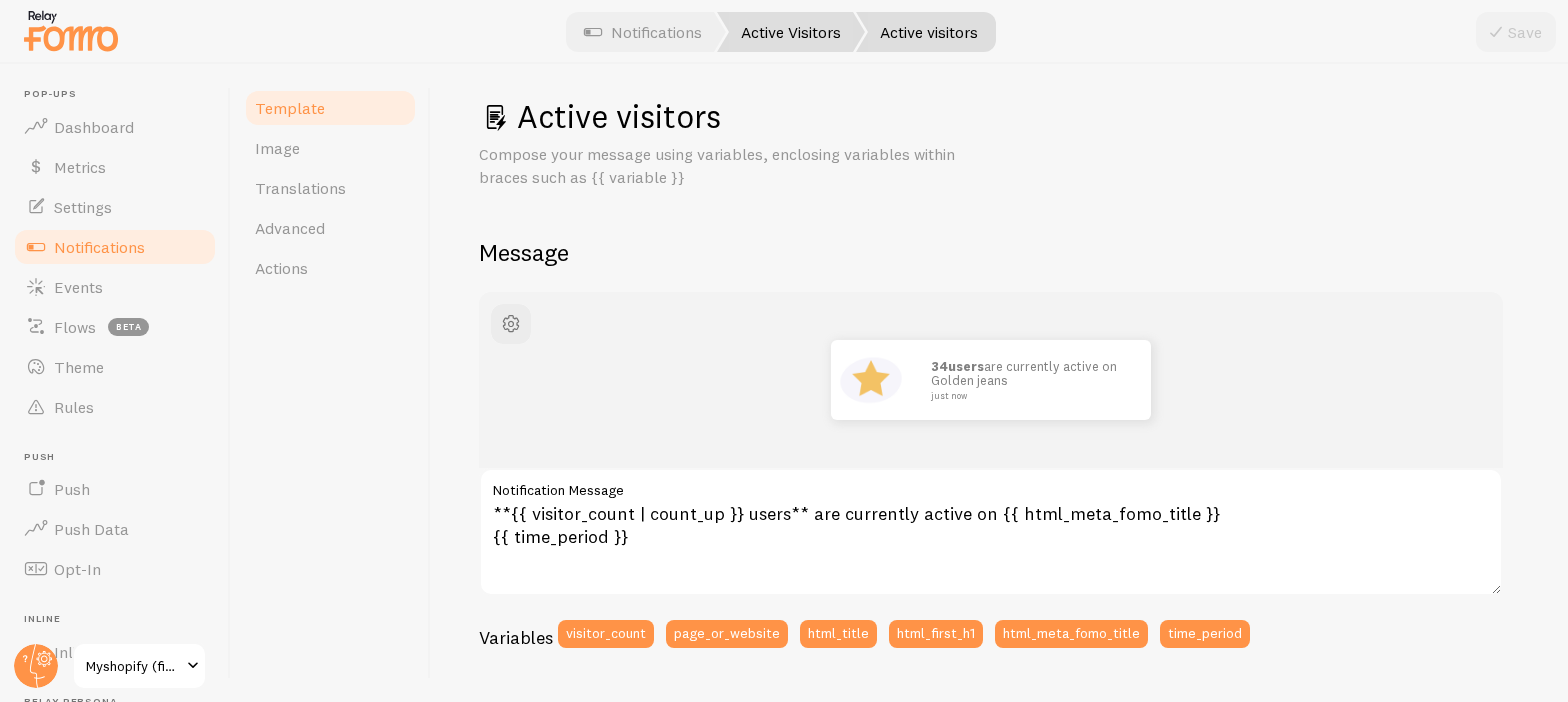 click on "Active Visitors" at bounding box center (791, 32) 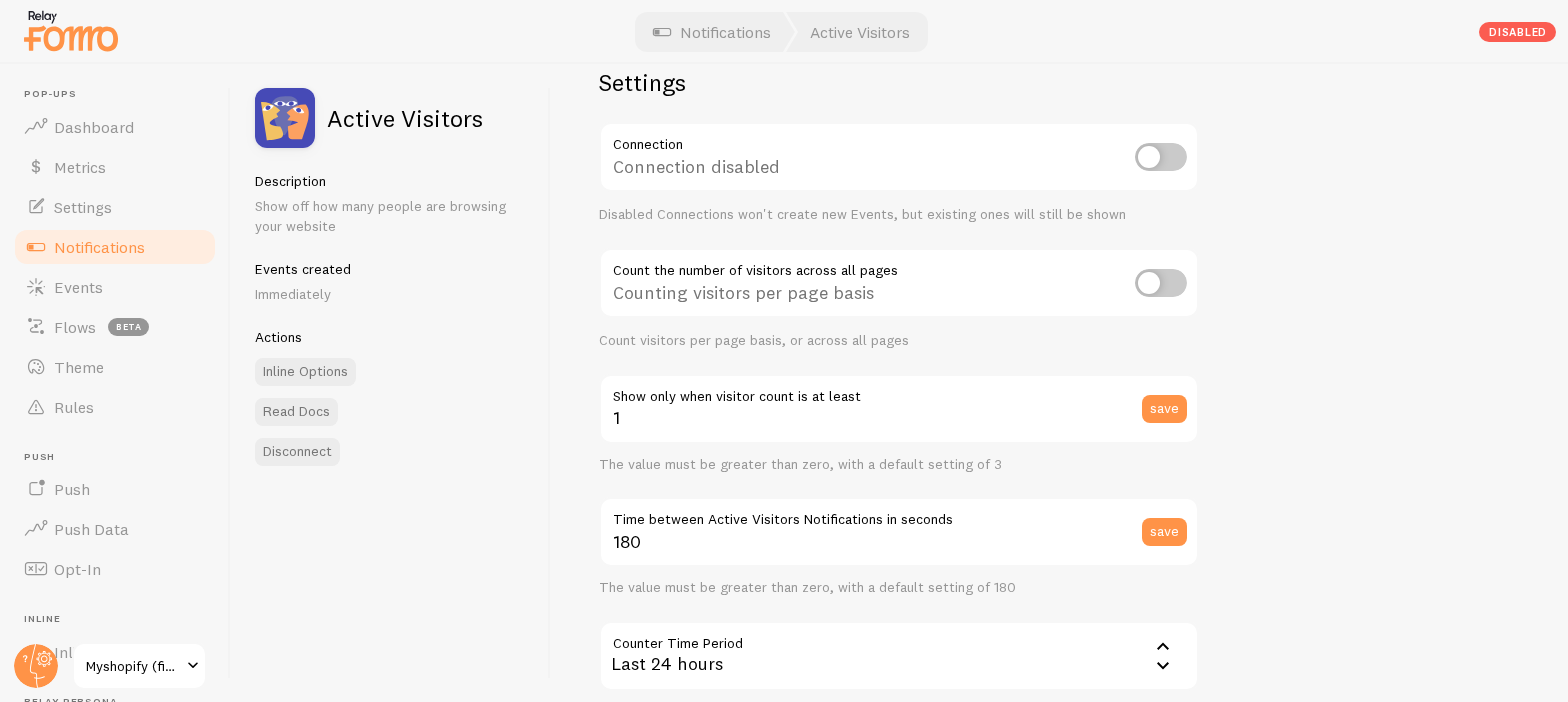 scroll, scrollTop: 47, scrollLeft: 0, axis: vertical 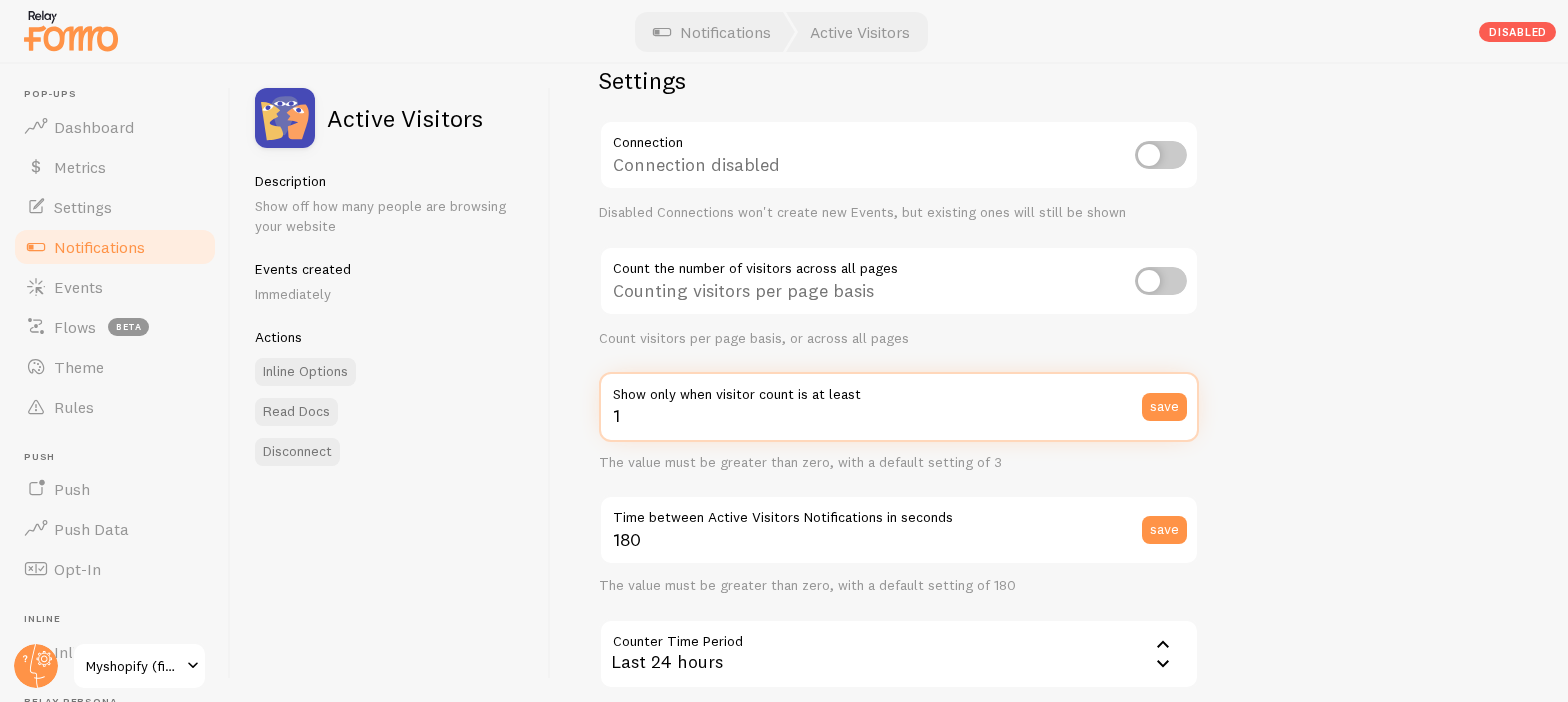 click on "1" at bounding box center (899, 407) 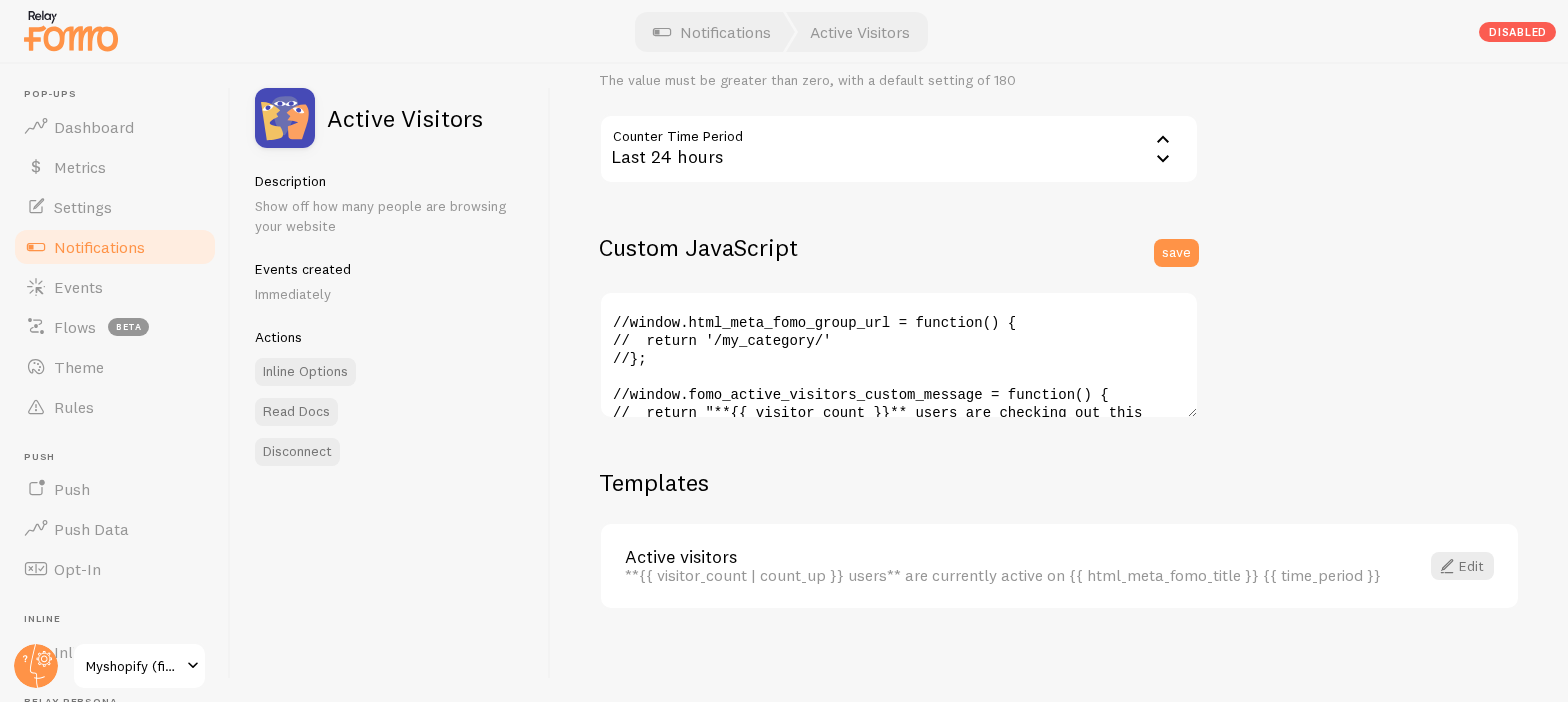 scroll, scrollTop: 553, scrollLeft: 0, axis: vertical 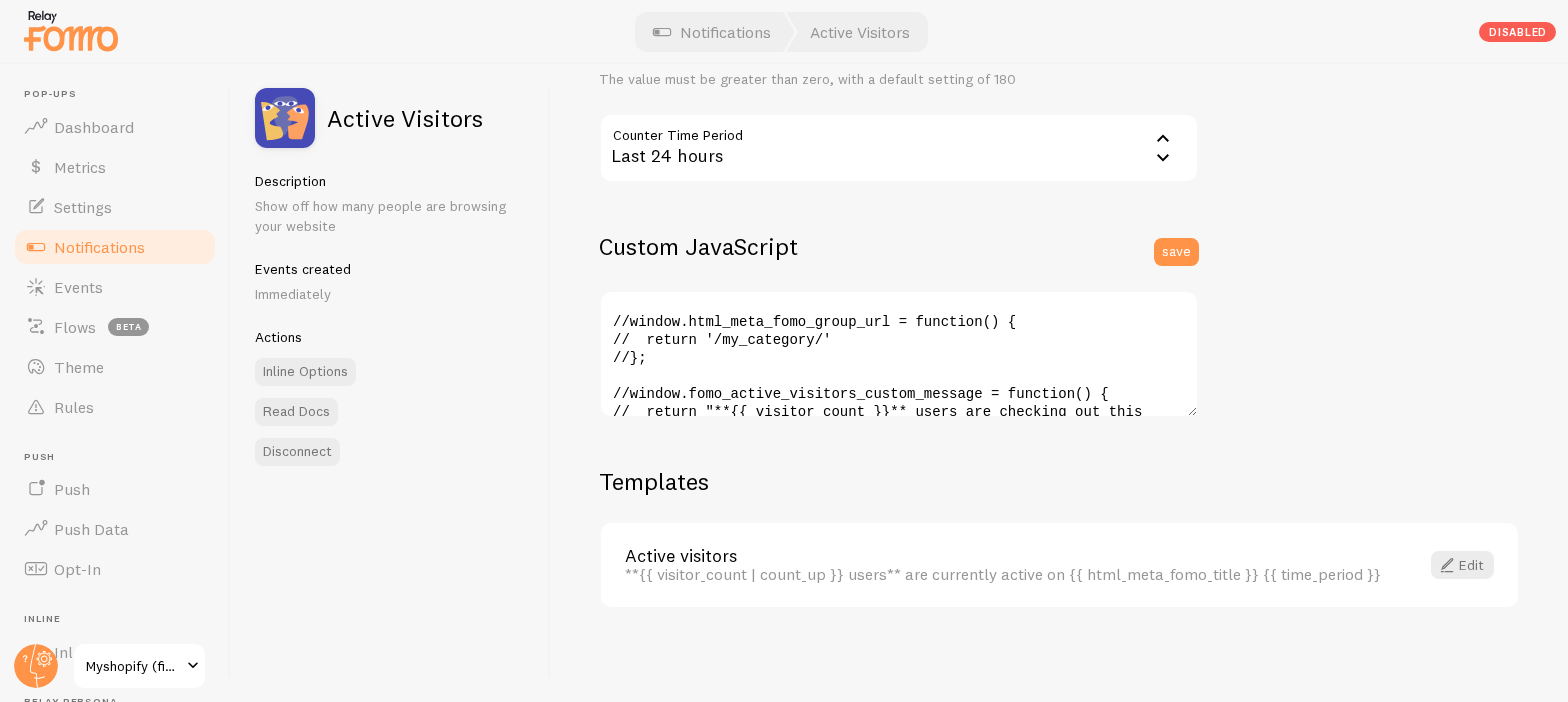 click on "Active visitors" at bounding box center [1010, 556] 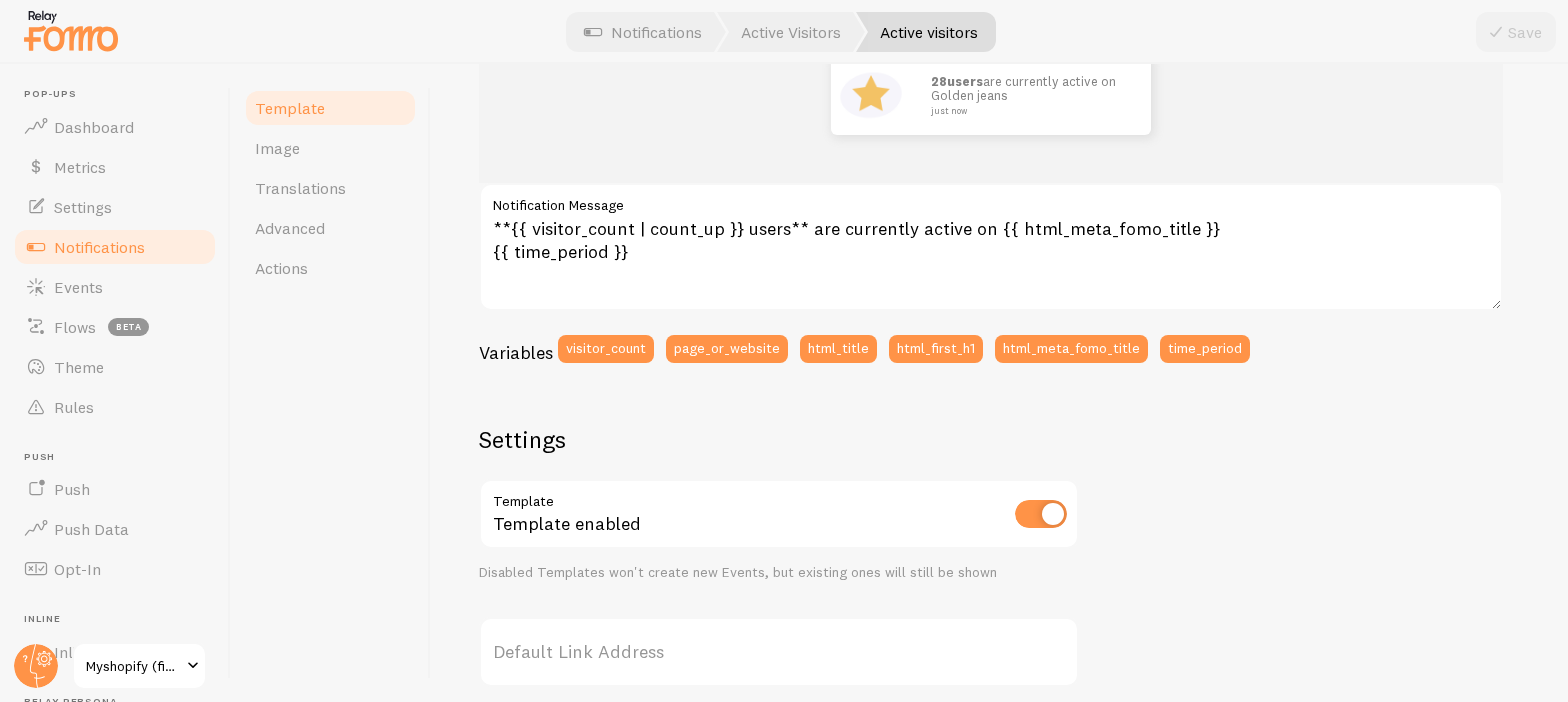 scroll, scrollTop: 265, scrollLeft: 0, axis: vertical 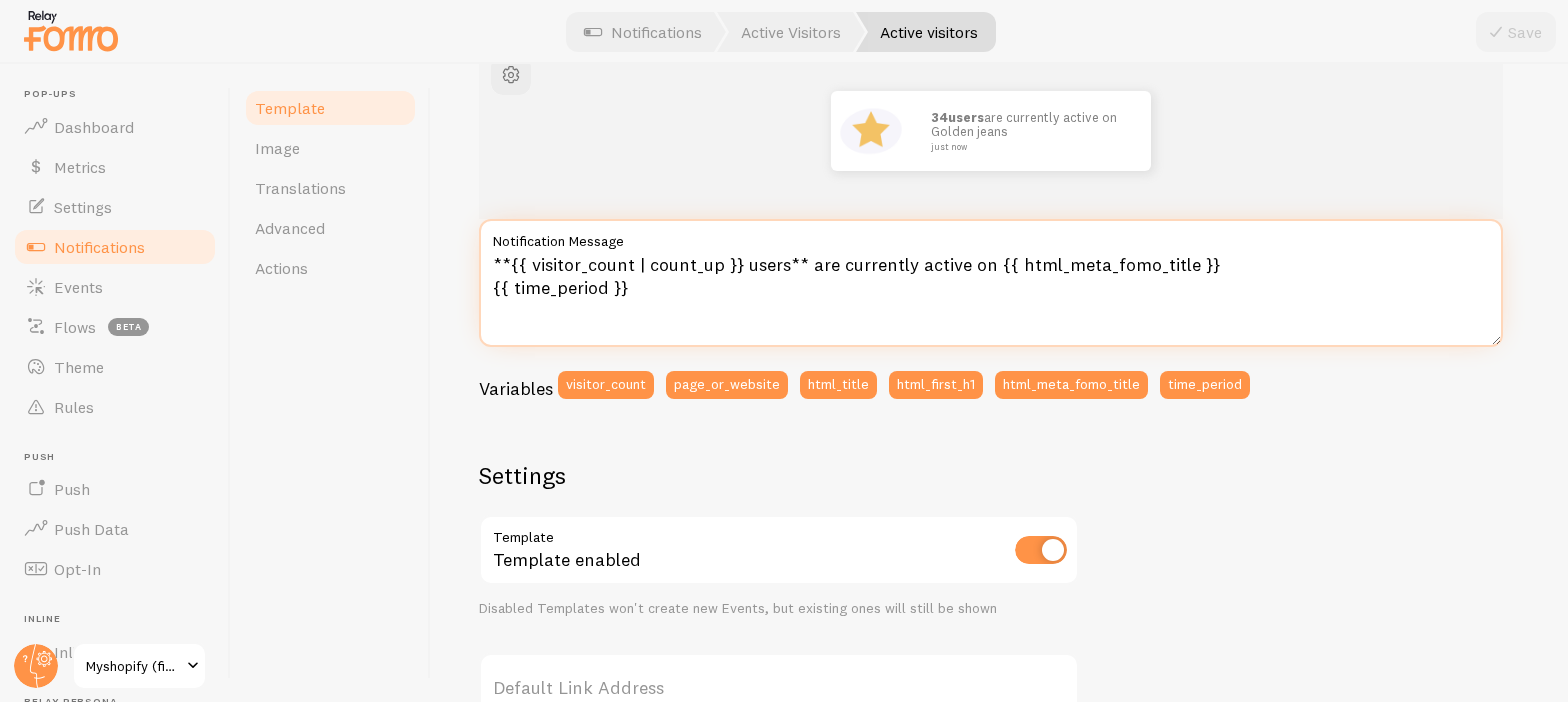 click on "**{{ visitor_count | count_up }} users** are currently active on {{ html_meta_fomo_title }}
{{ time_period }}" at bounding box center [991, 283] 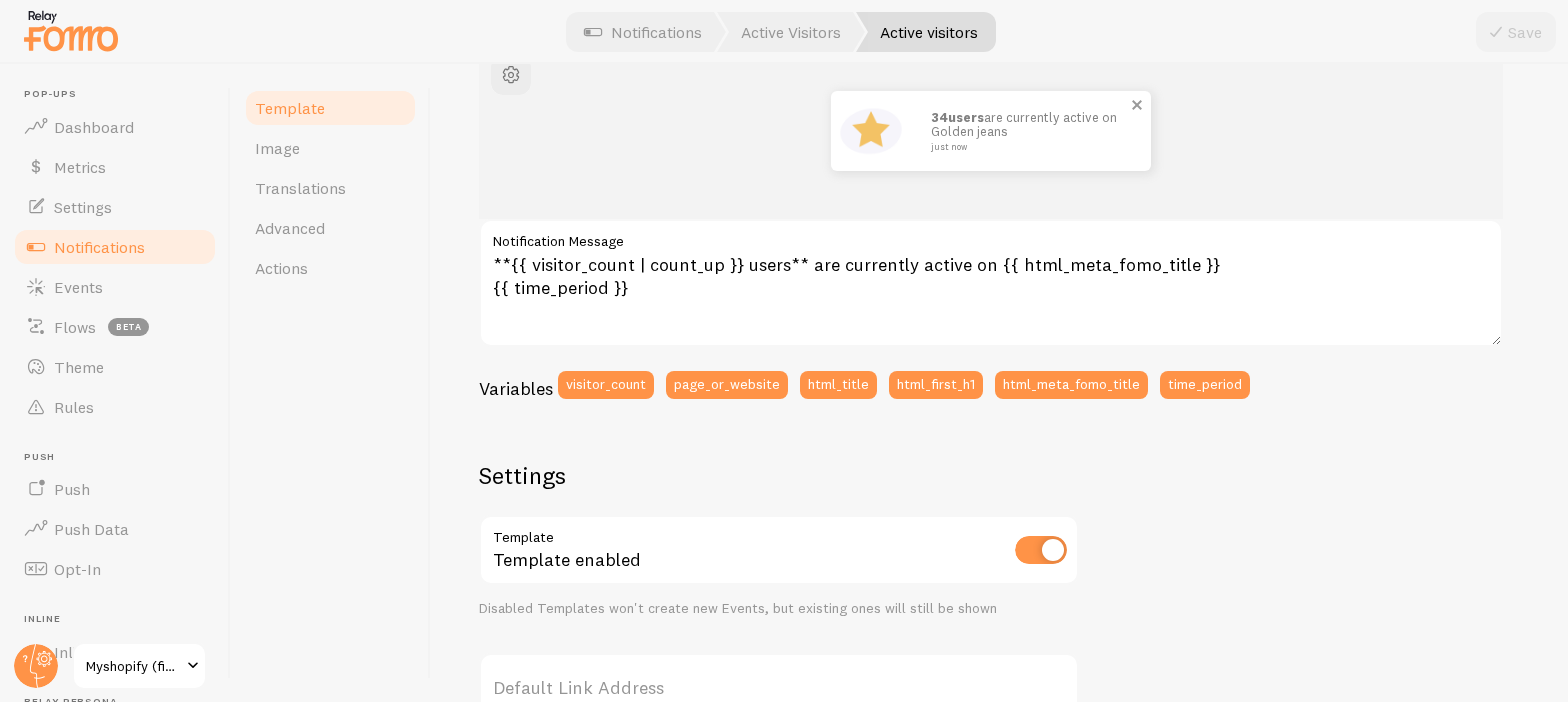 click on "34  users  are currently active on Golden jeans just now" at bounding box center (1031, 130) 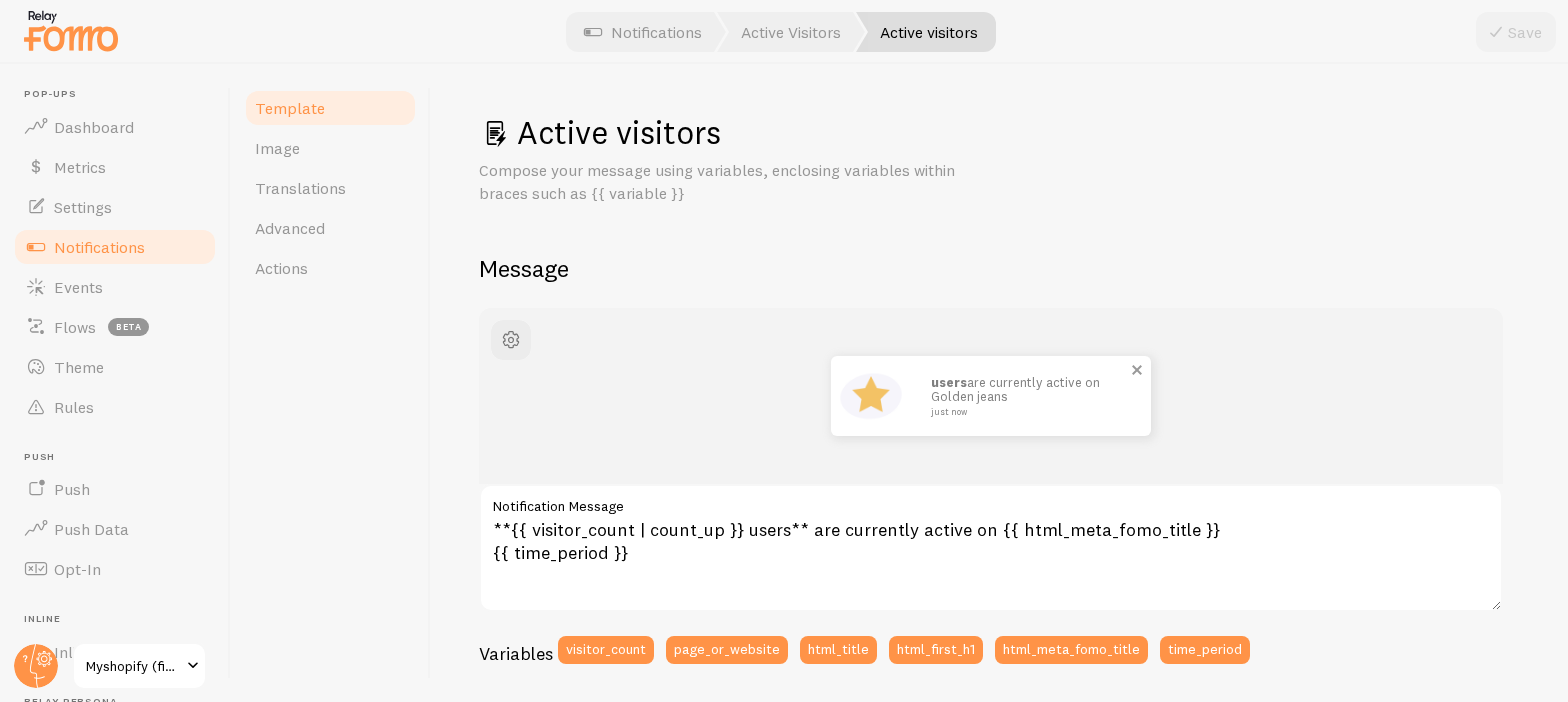 scroll, scrollTop: 0, scrollLeft: 0, axis: both 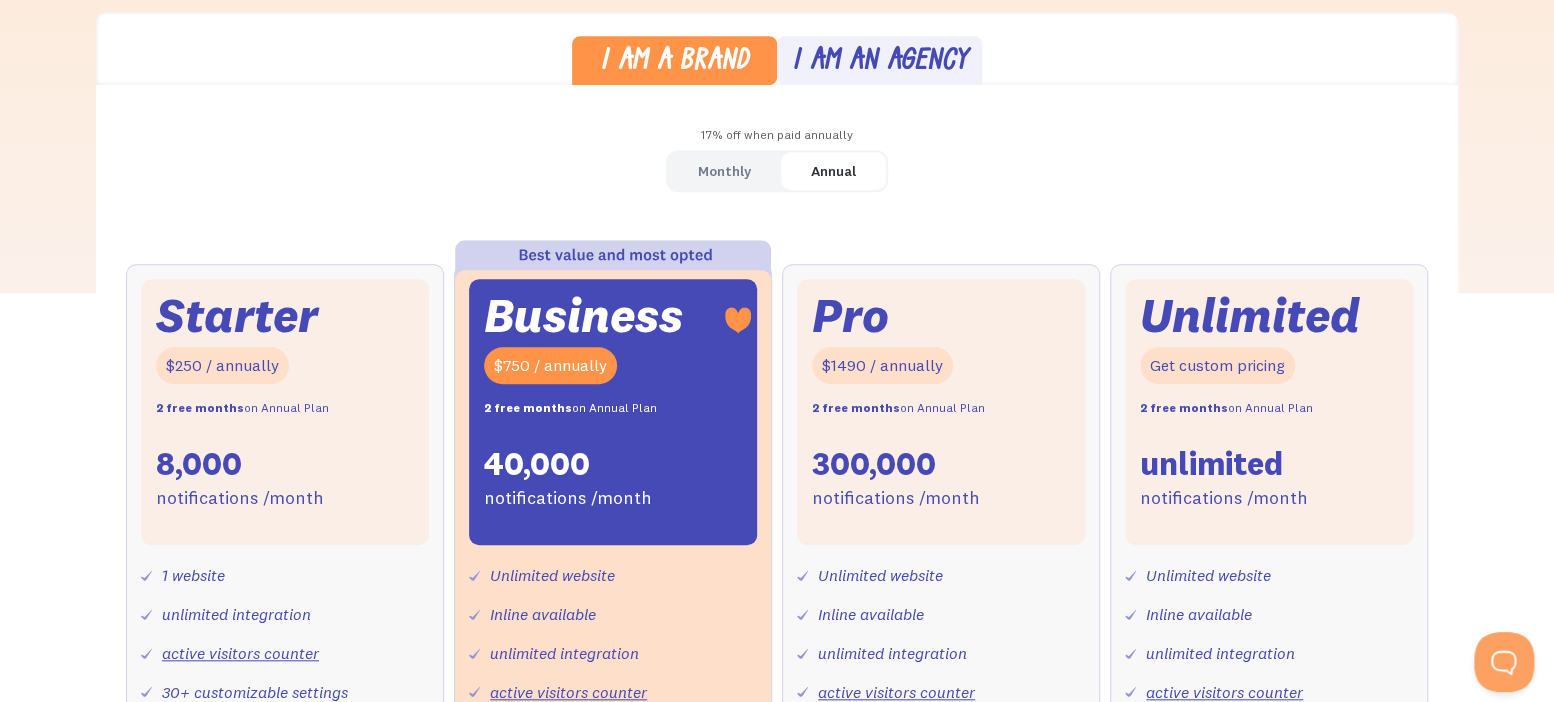 click on "Monthly" at bounding box center (724, 171) 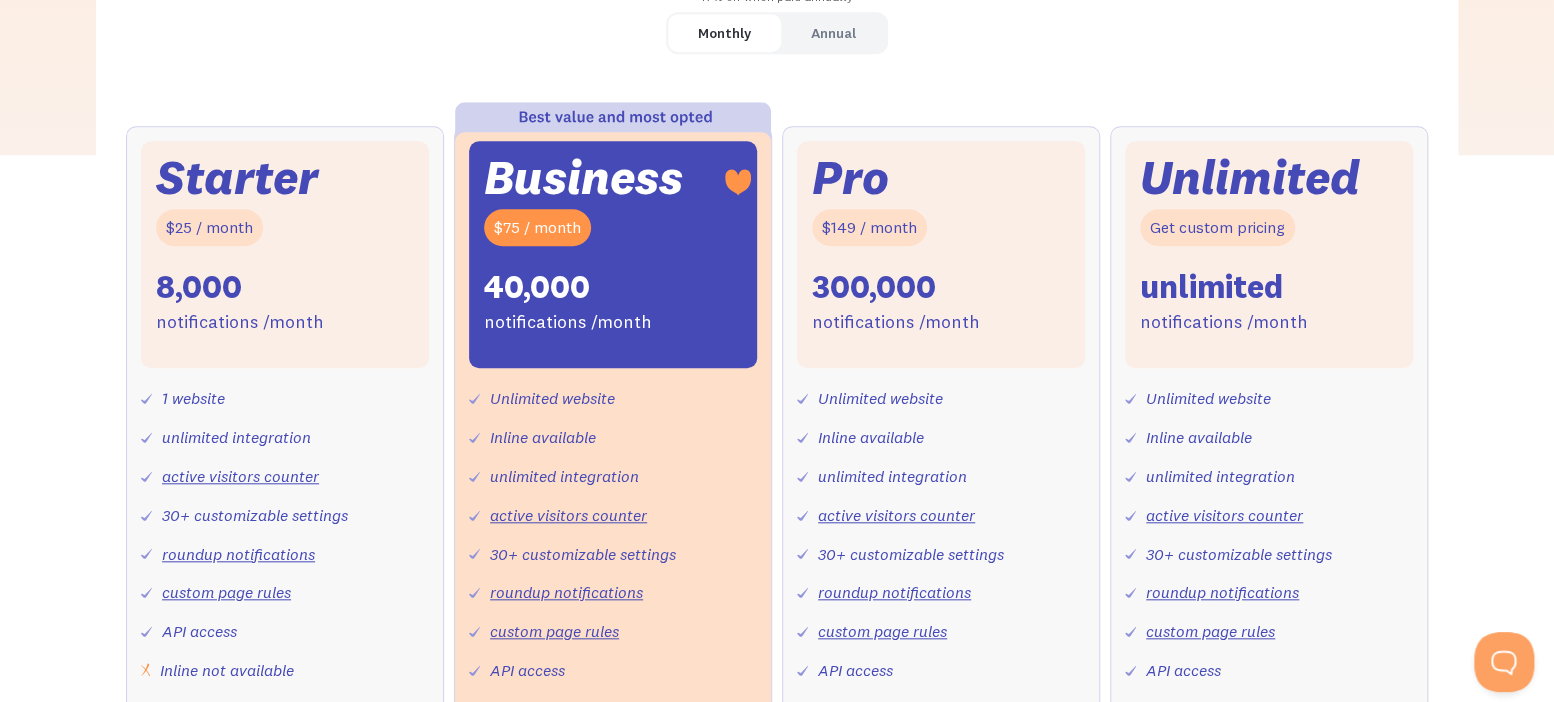 scroll, scrollTop: 699, scrollLeft: 0, axis: vertical 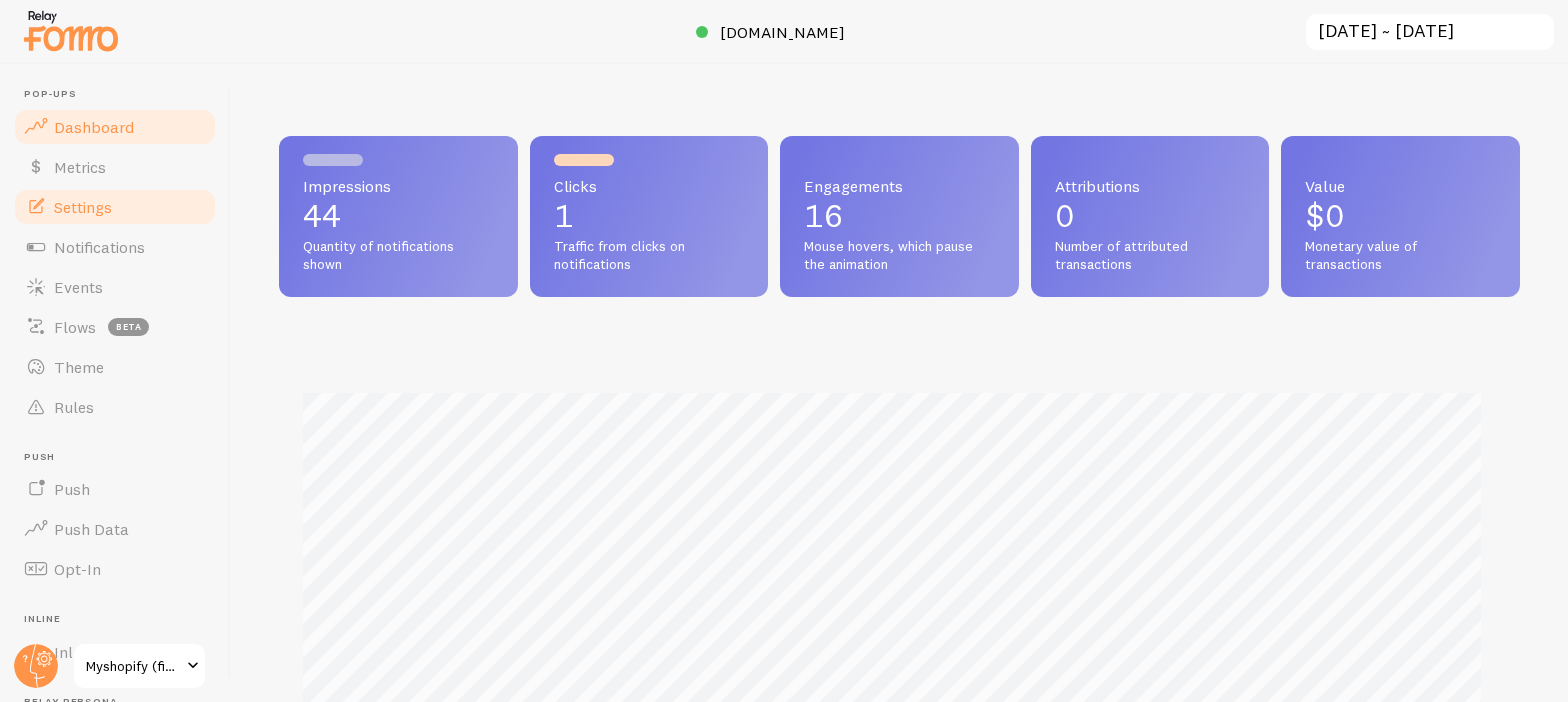 click on "Settings" at bounding box center [83, 207] 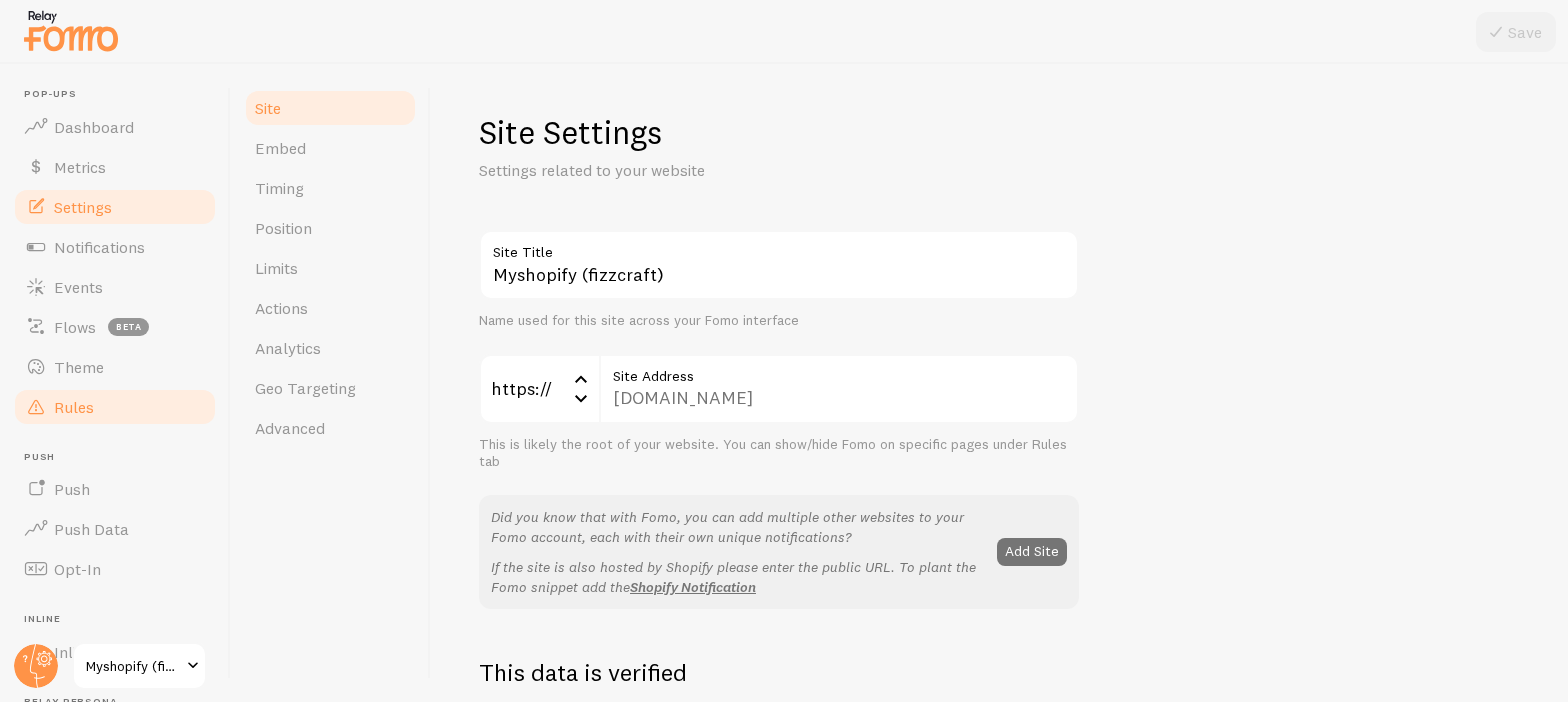 click on "Rules" at bounding box center (74, 407) 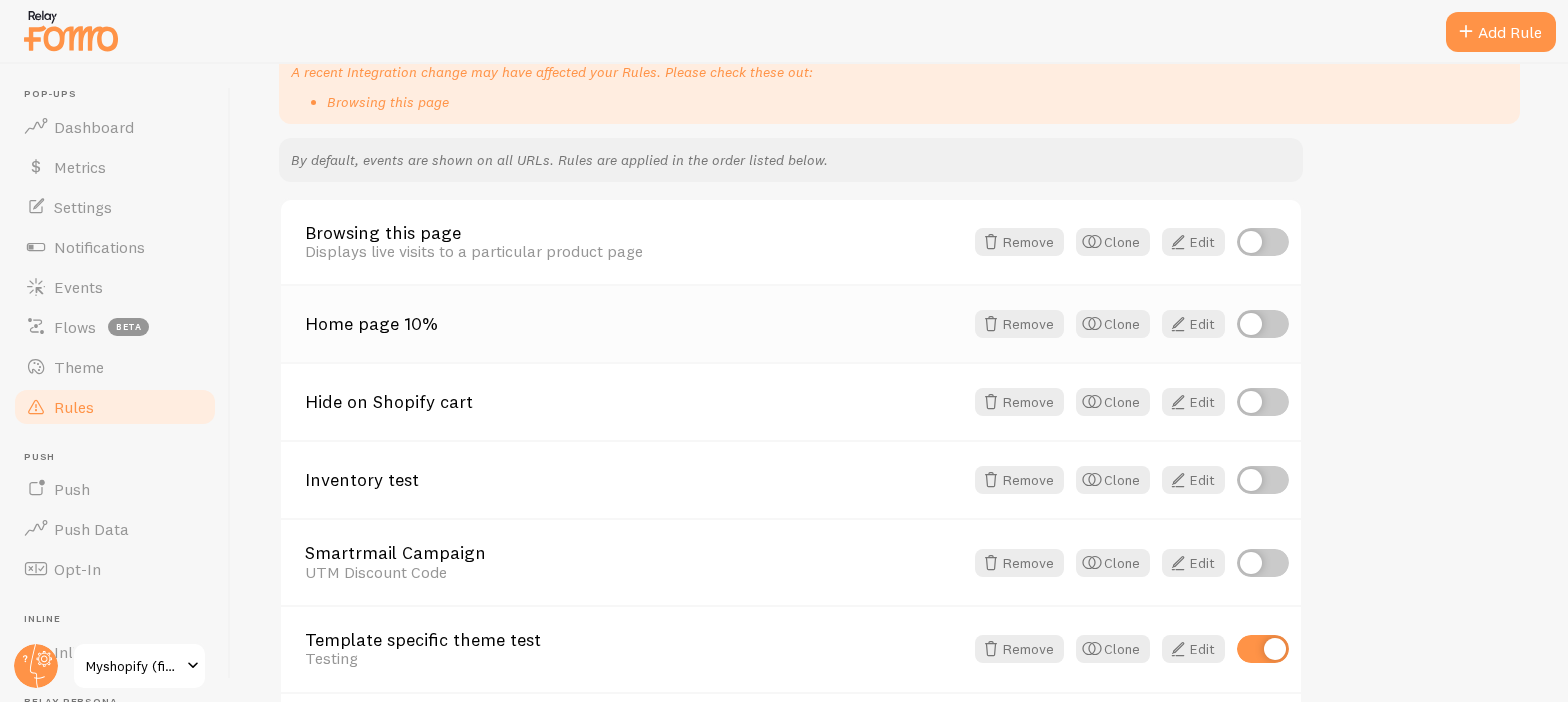 scroll, scrollTop: 87, scrollLeft: 0, axis: vertical 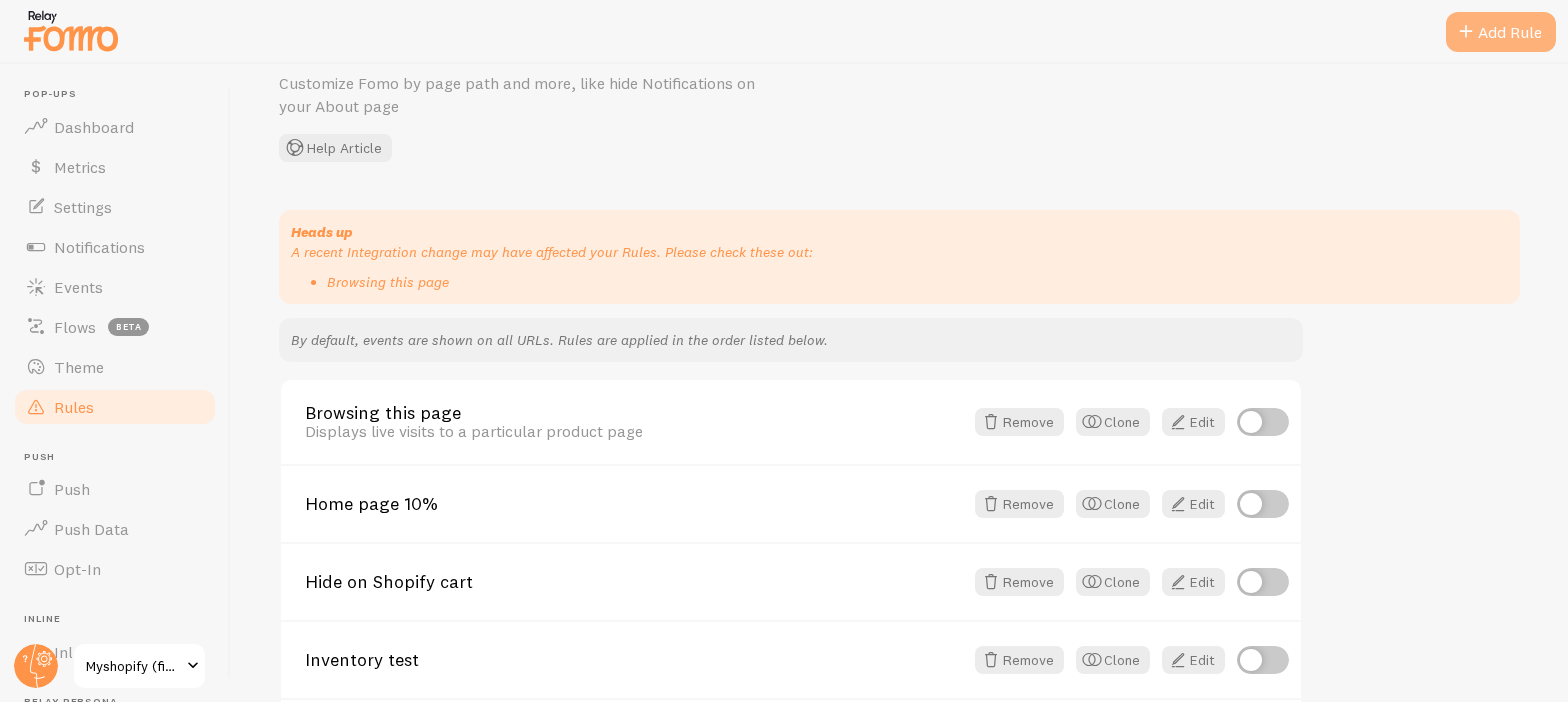 click on "Add Rule" at bounding box center (1501, 32) 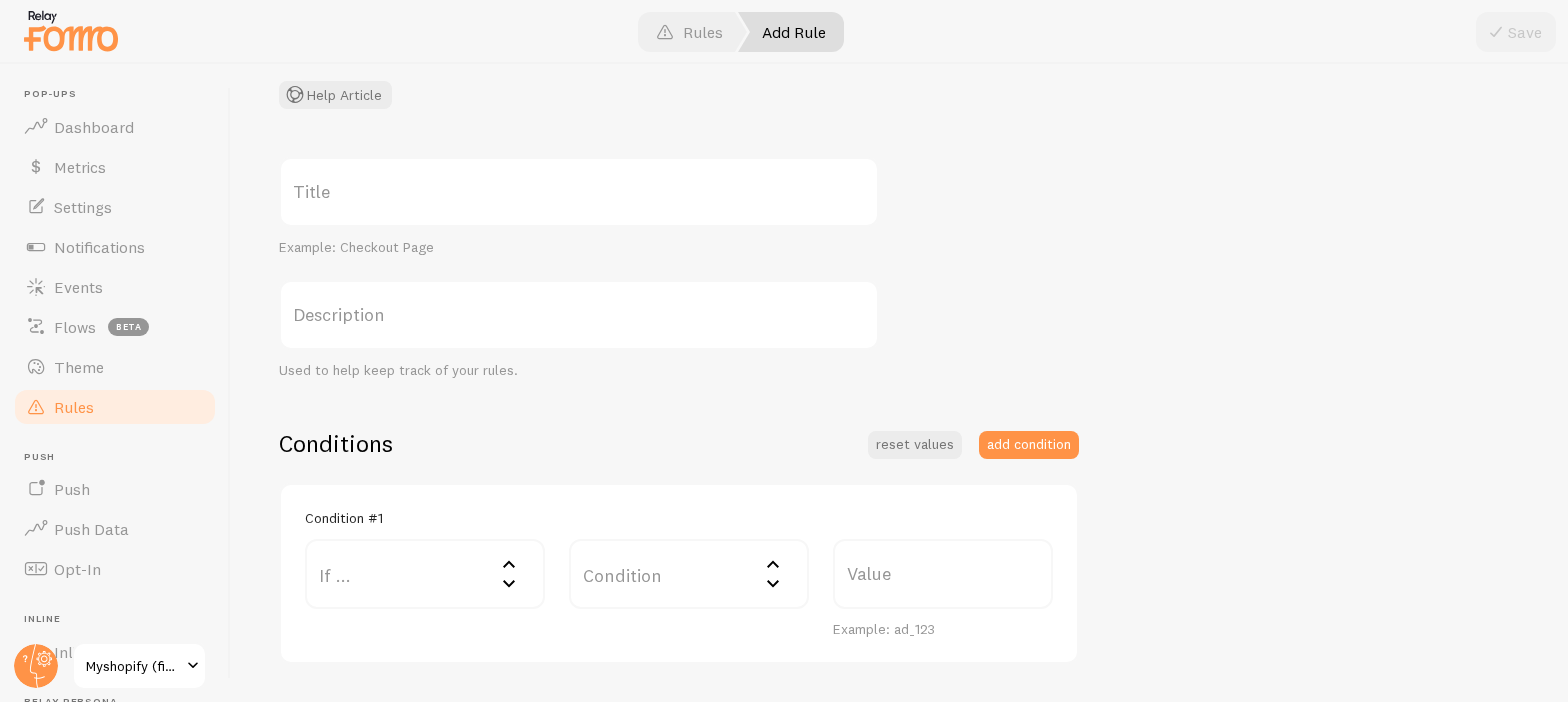 scroll, scrollTop: 180, scrollLeft: 0, axis: vertical 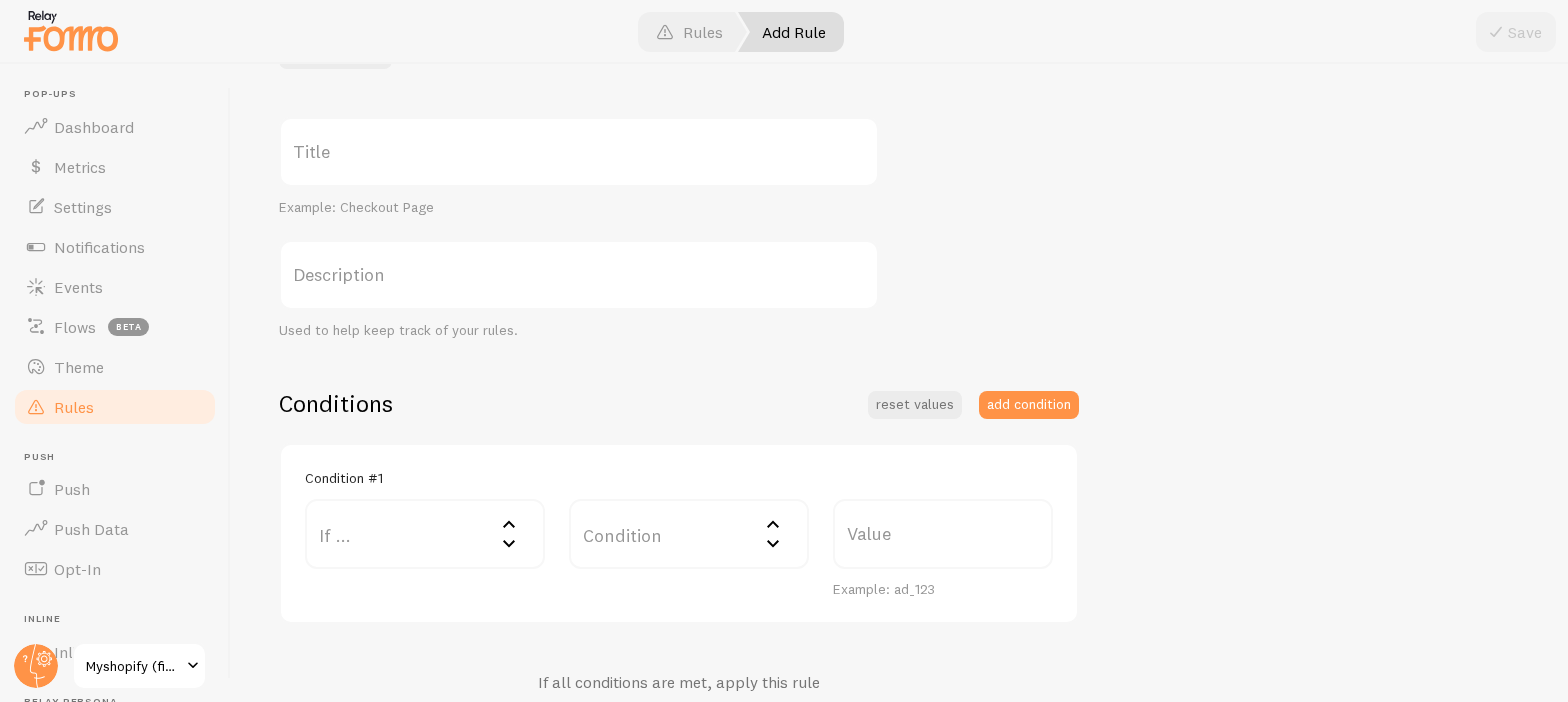 click 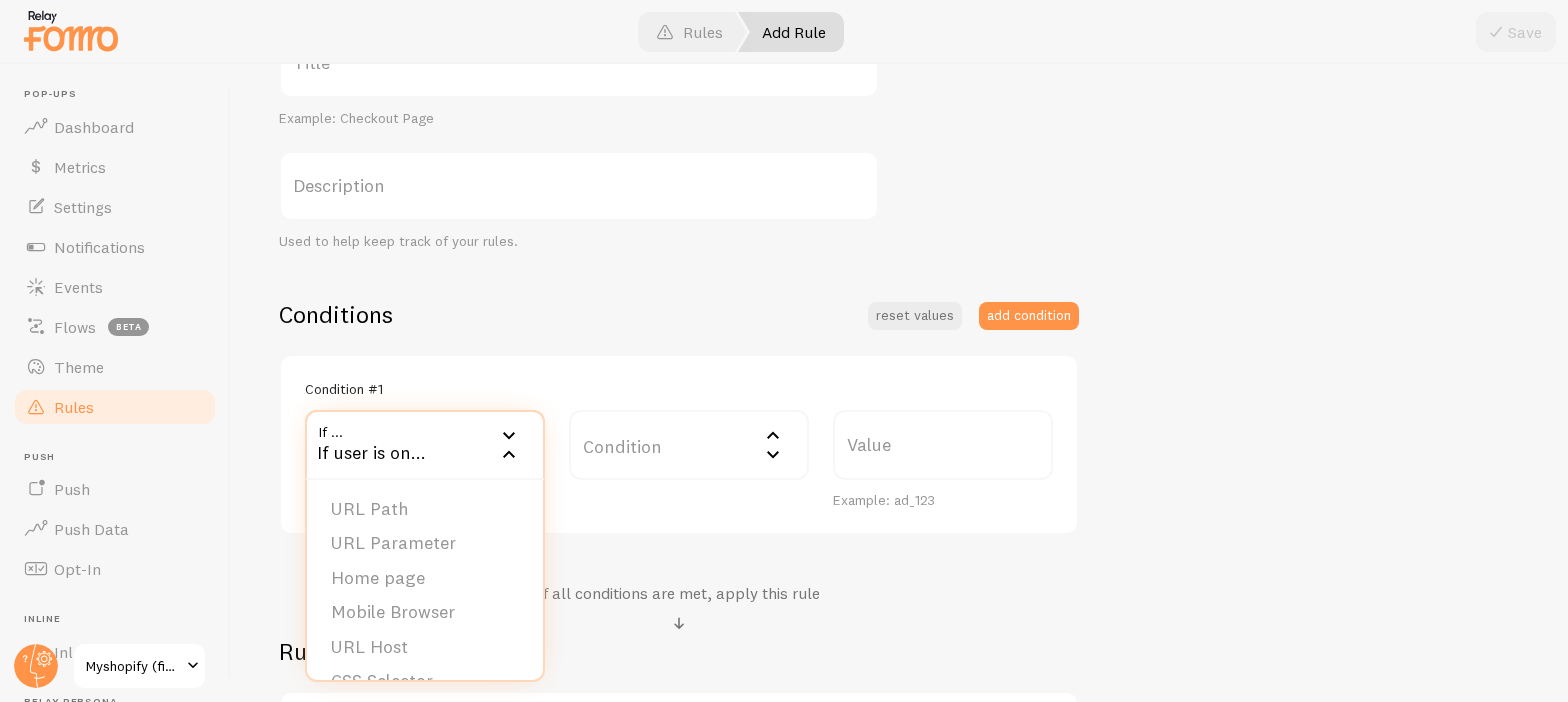 scroll, scrollTop: 304, scrollLeft: 0, axis: vertical 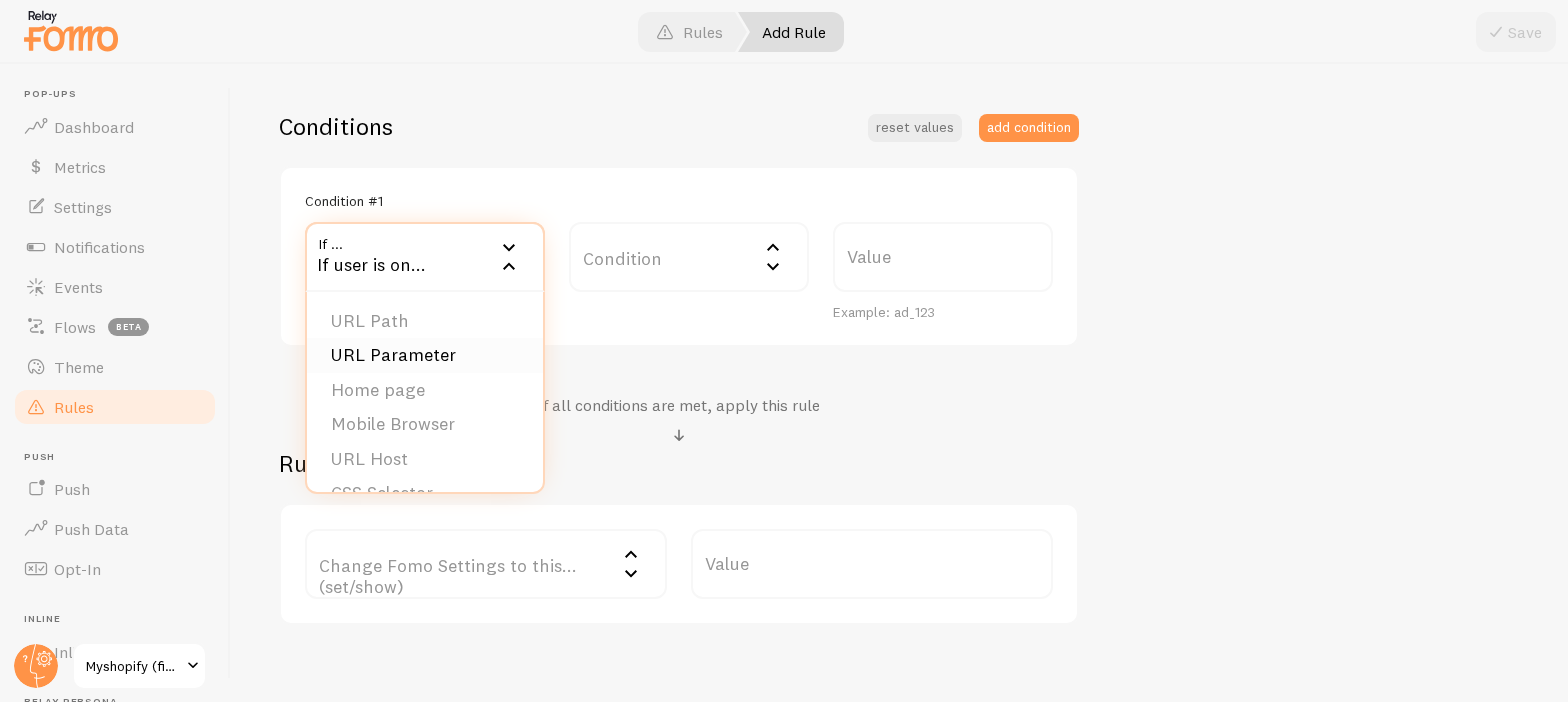 click on "URL Parameter" at bounding box center [425, 355] 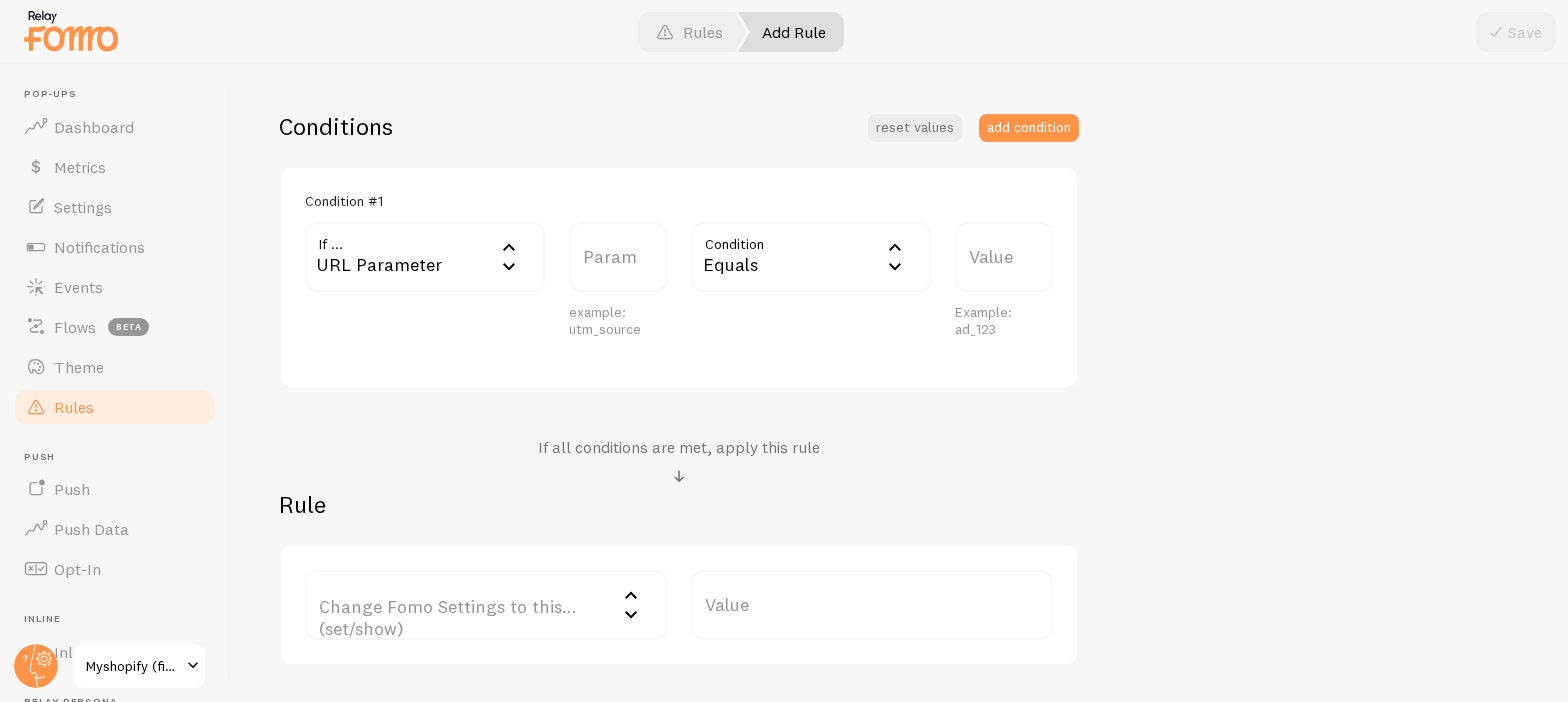 click on "Param" at bounding box center (618, 257) 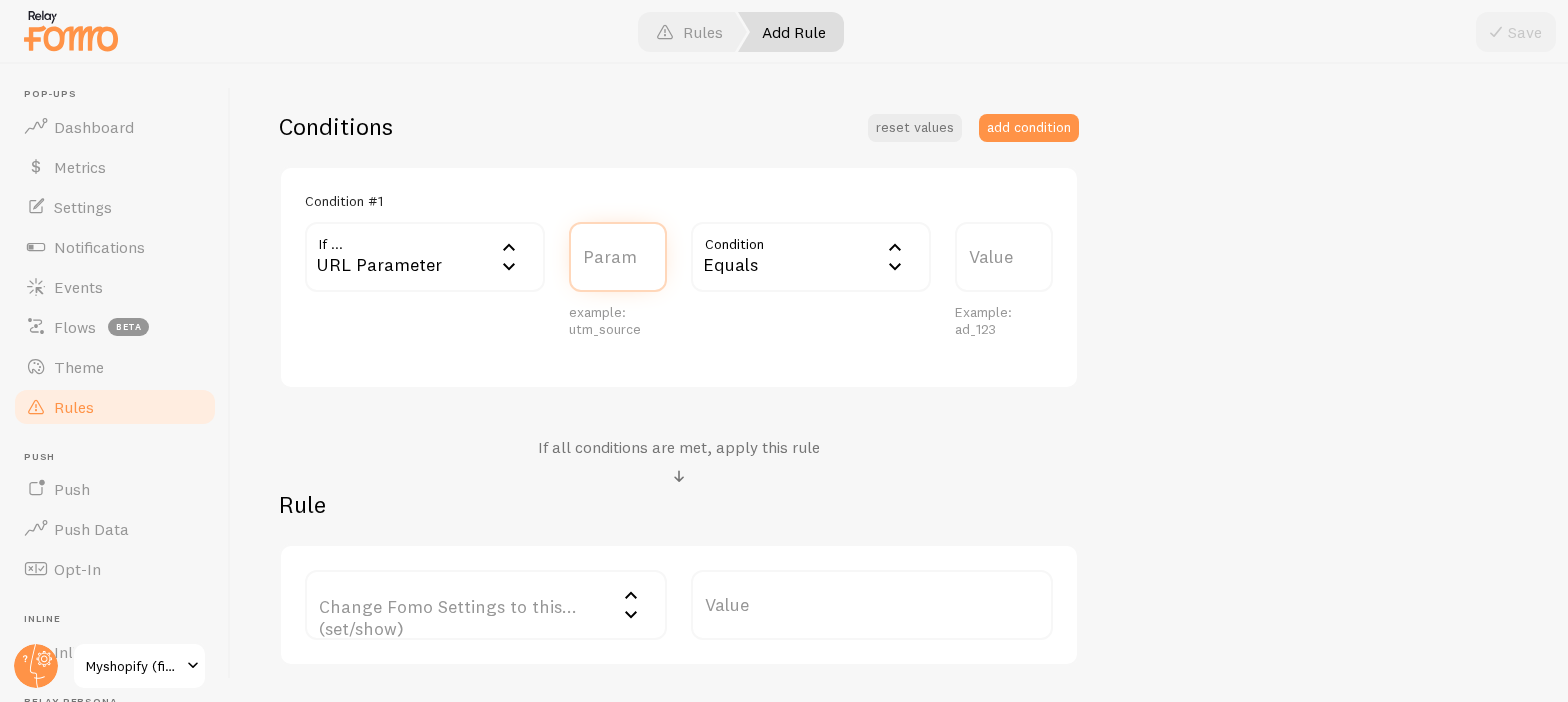 click on "Param" at bounding box center [618, 257] 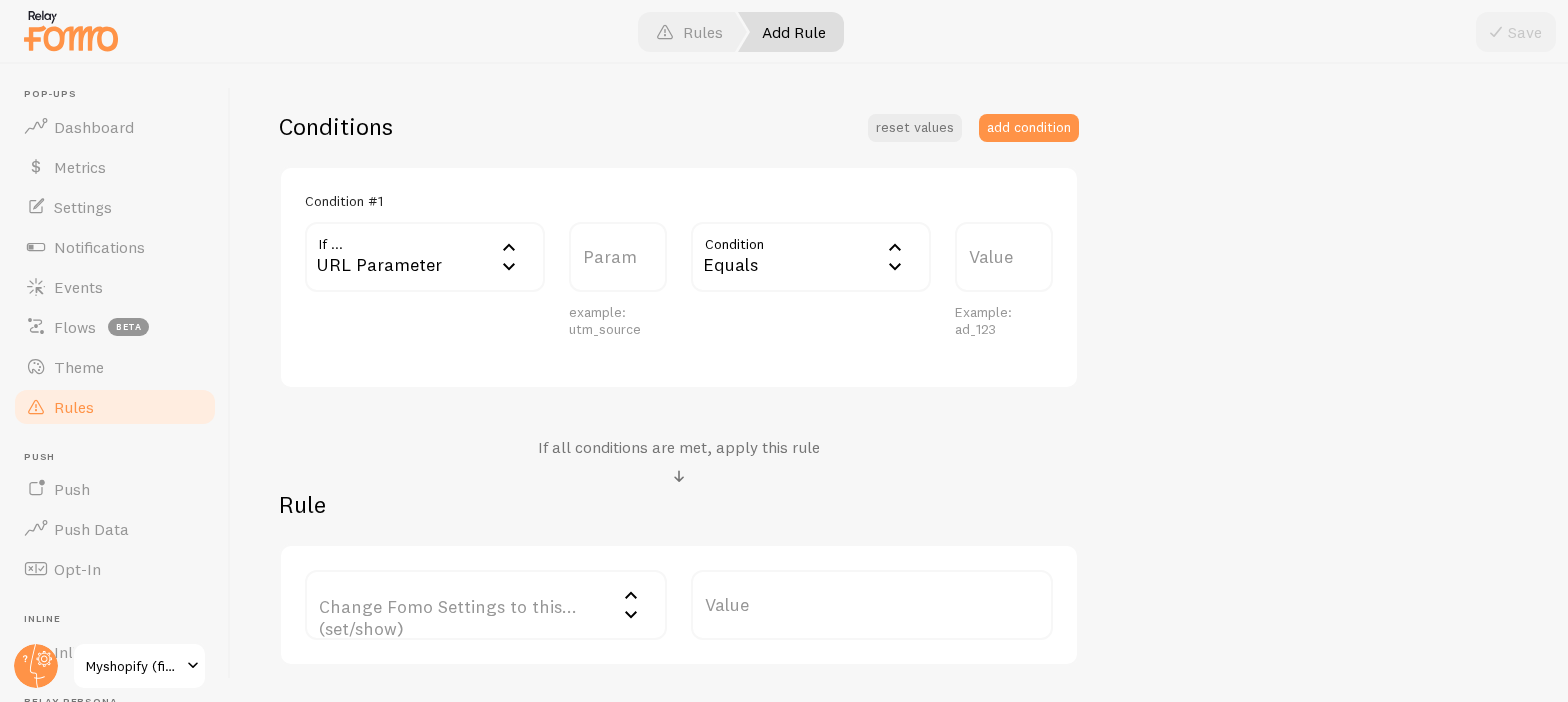 click on "Change Fomo Settings to this... (set/show)" at bounding box center (486, 605) 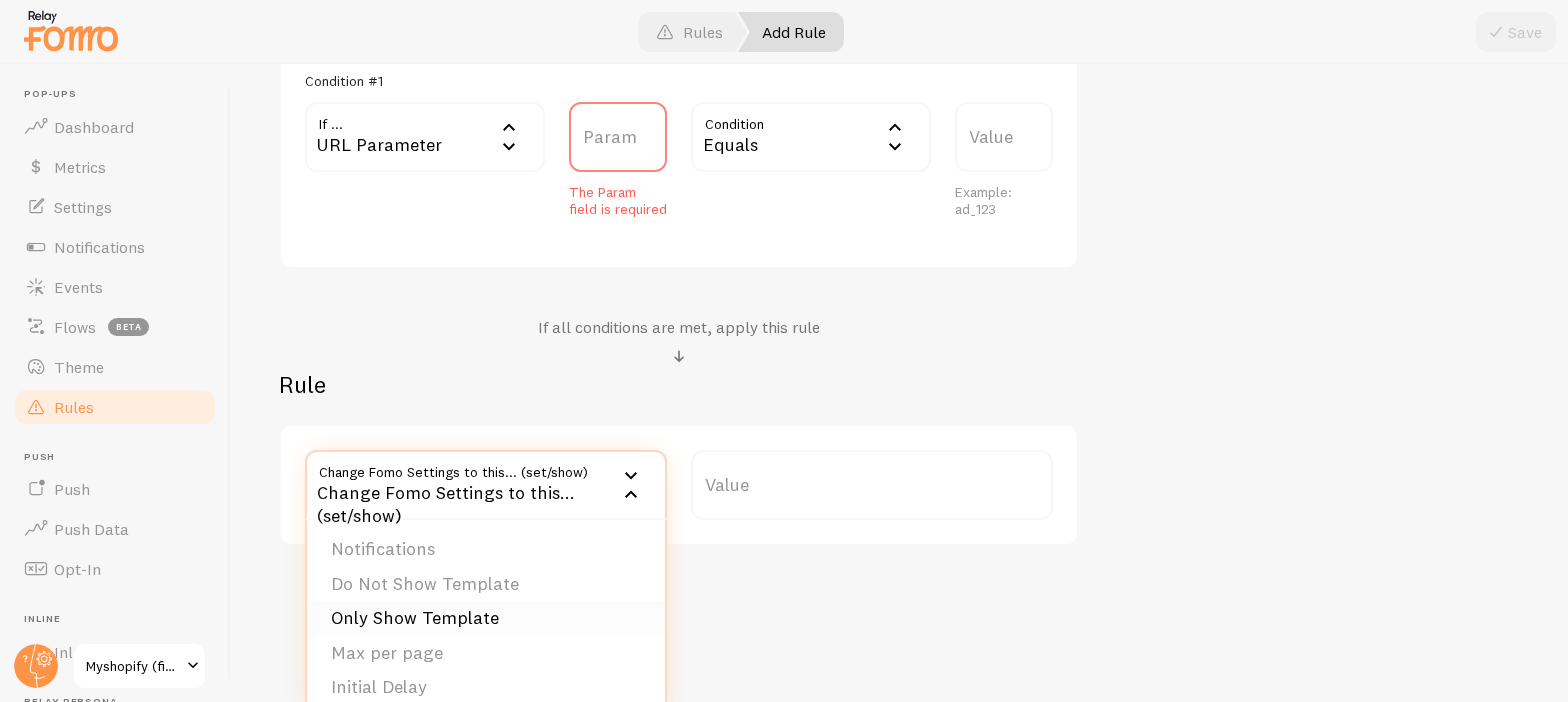 scroll, scrollTop: 594, scrollLeft: 0, axis: vertical 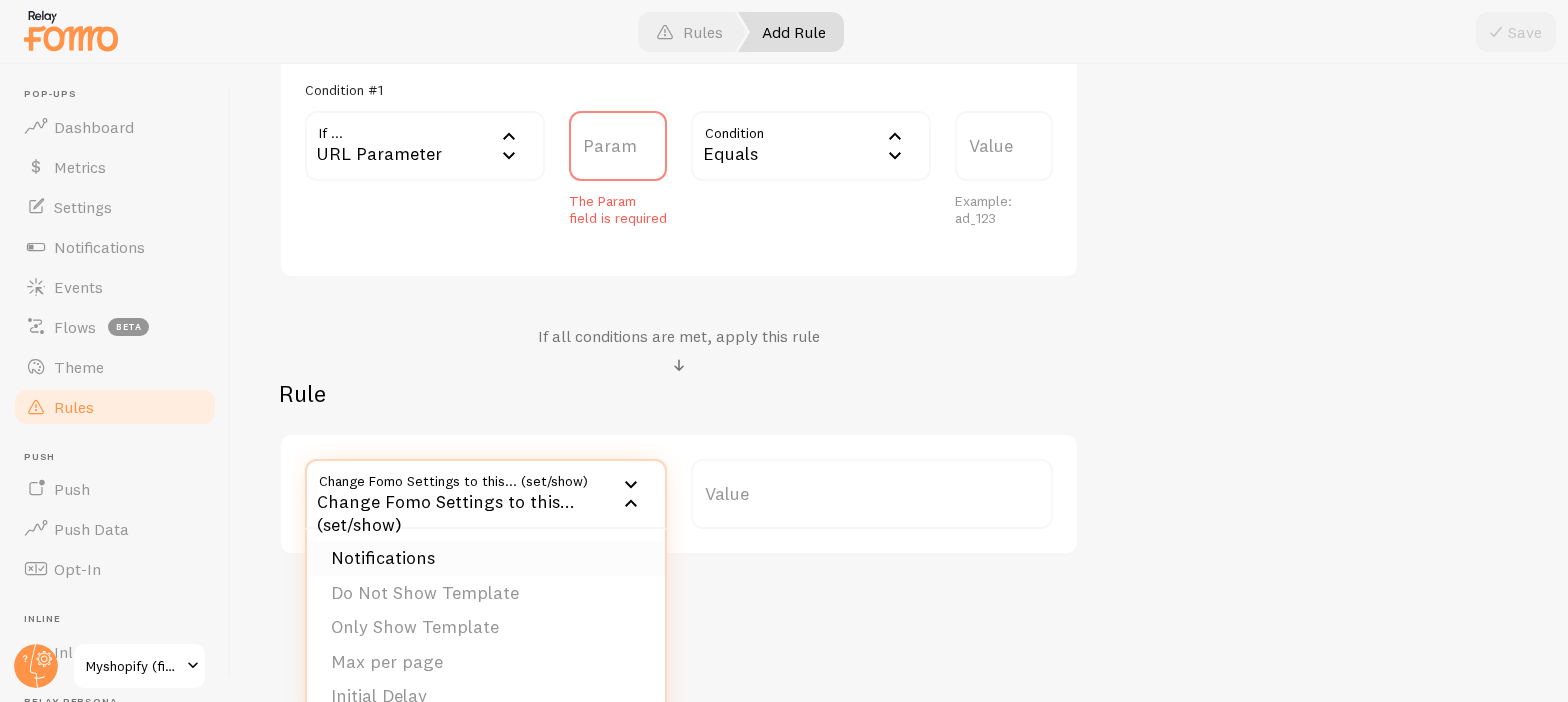 click on "Notifications" at bounding box center [486, 558] 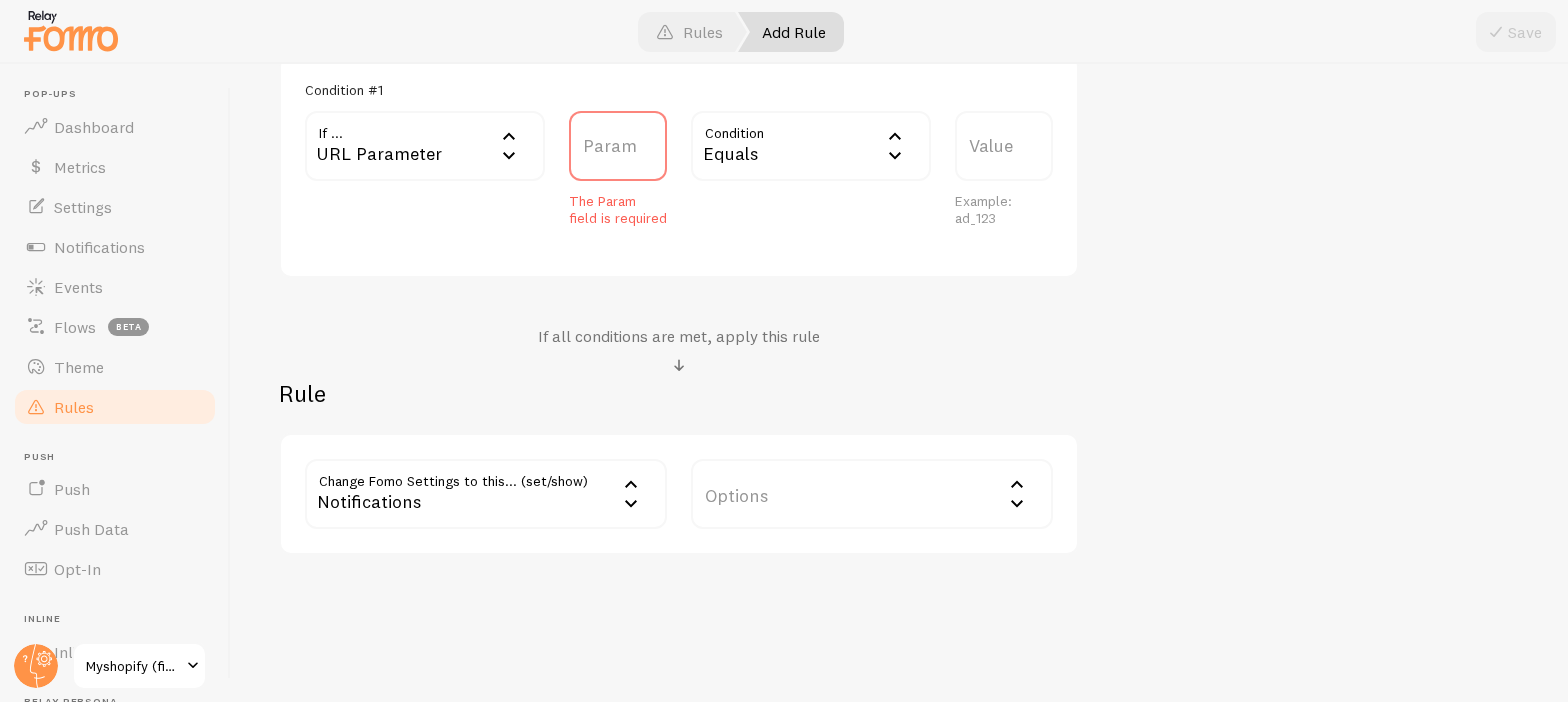 click on "Options" at bounding box center [872, 494] 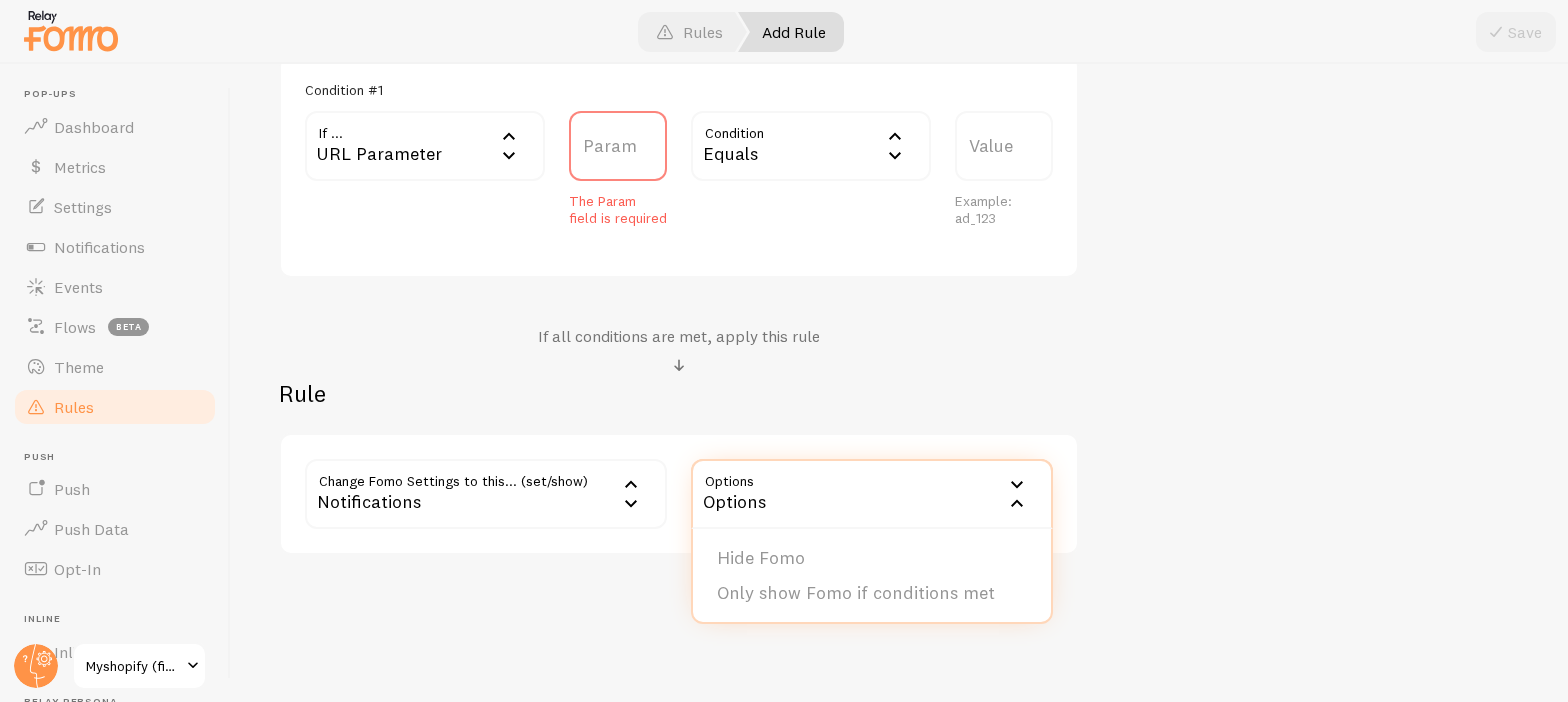 click on "Notifications" at bounding box center [486, 494] 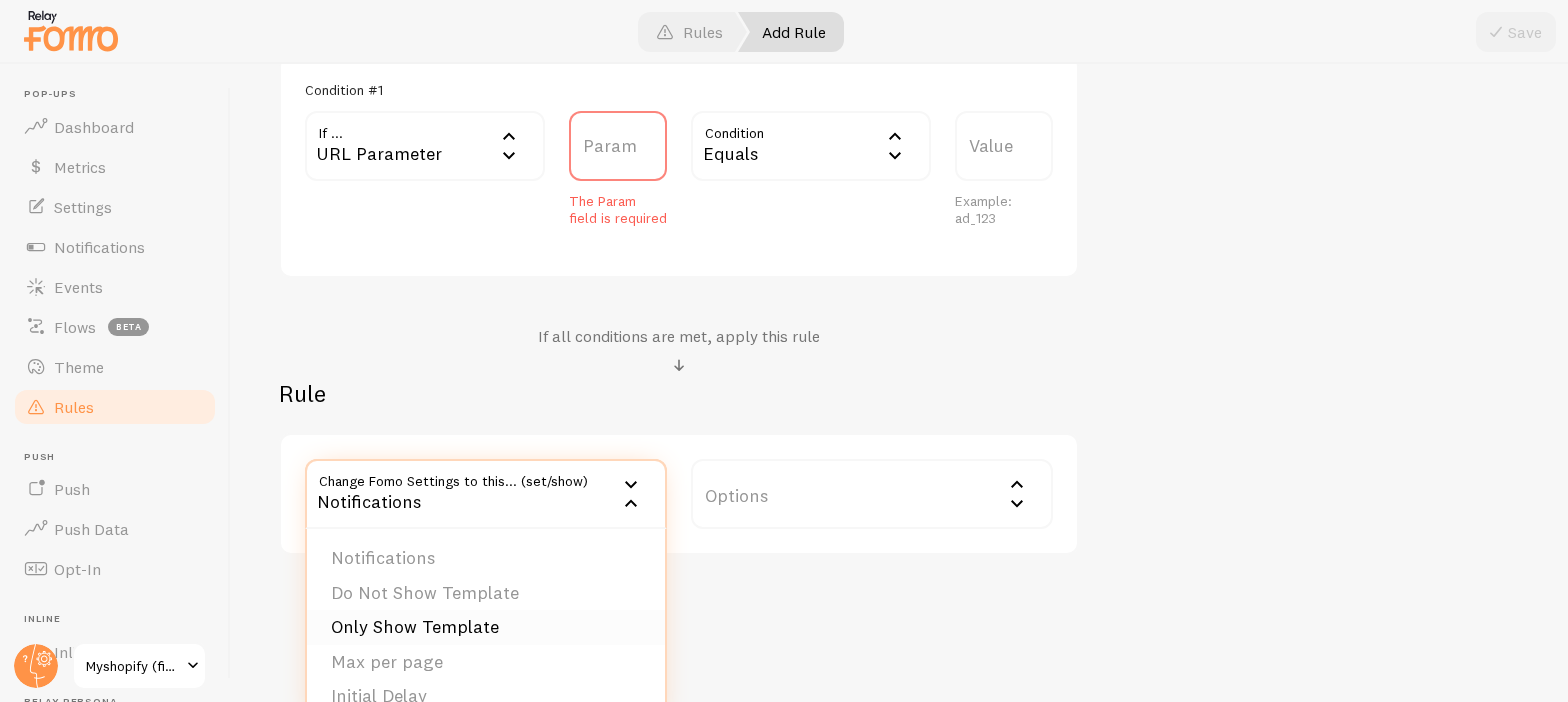 click on "Only Show Template" at bounding box center [486, 627] 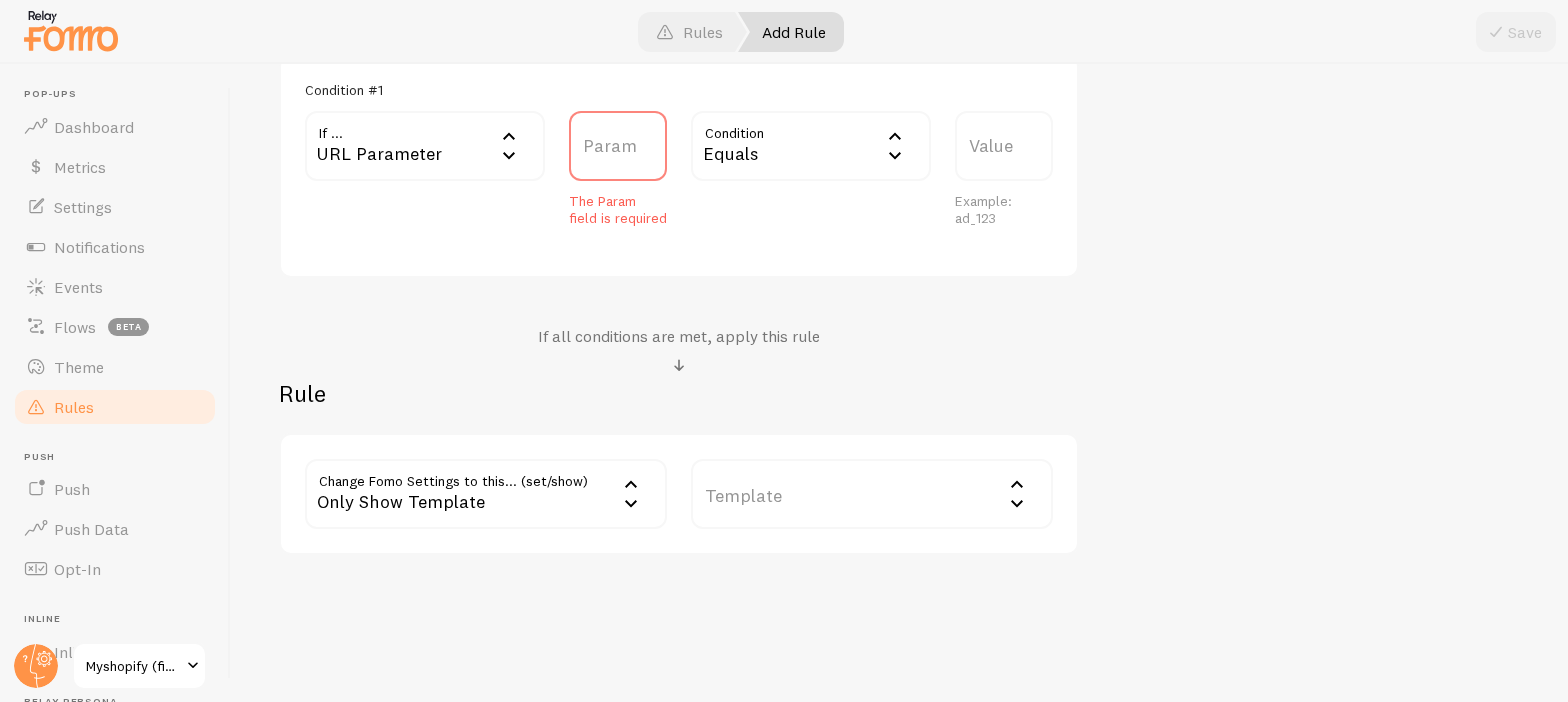 click on "Template" at bounding box center (872, 494) 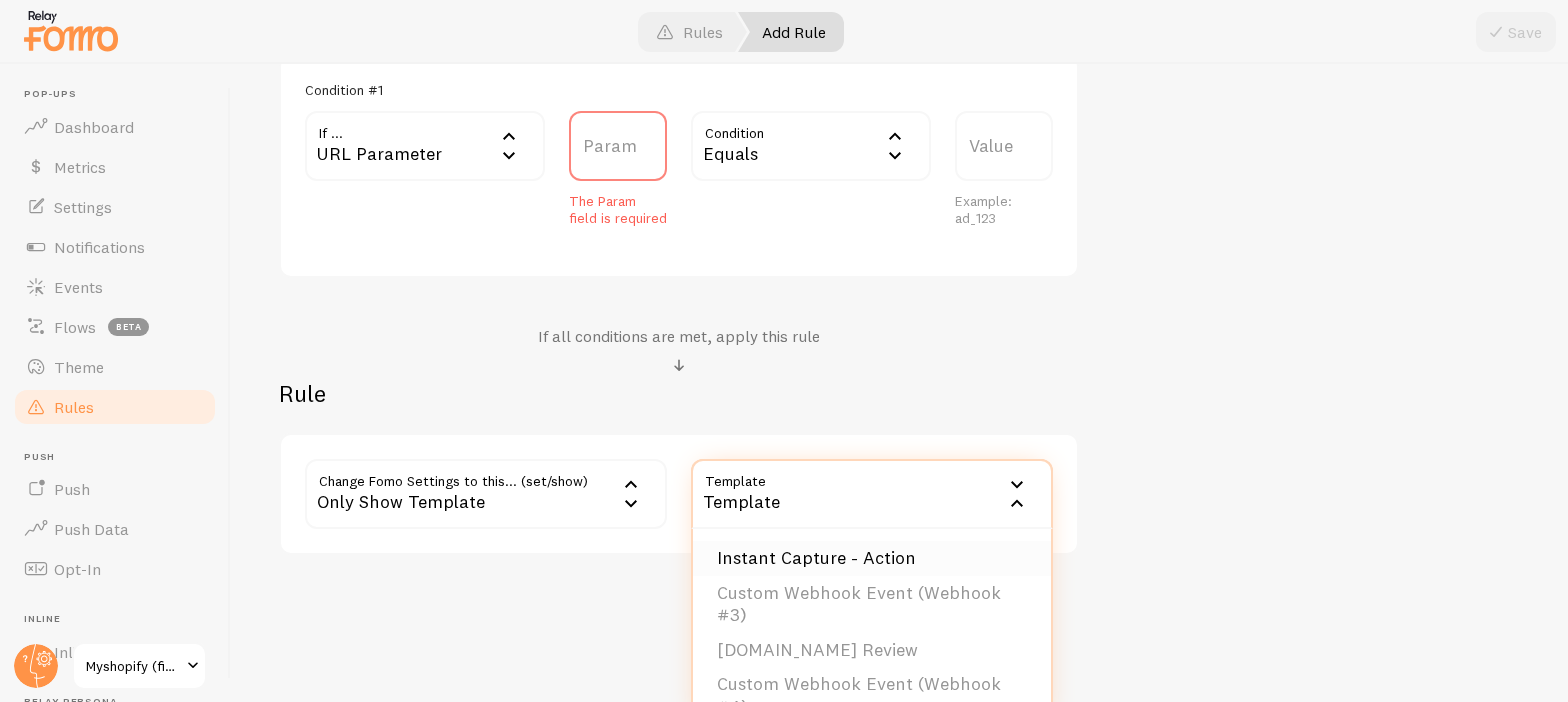 click on "Instant Capture - Action" at bounding box center (872, 558) 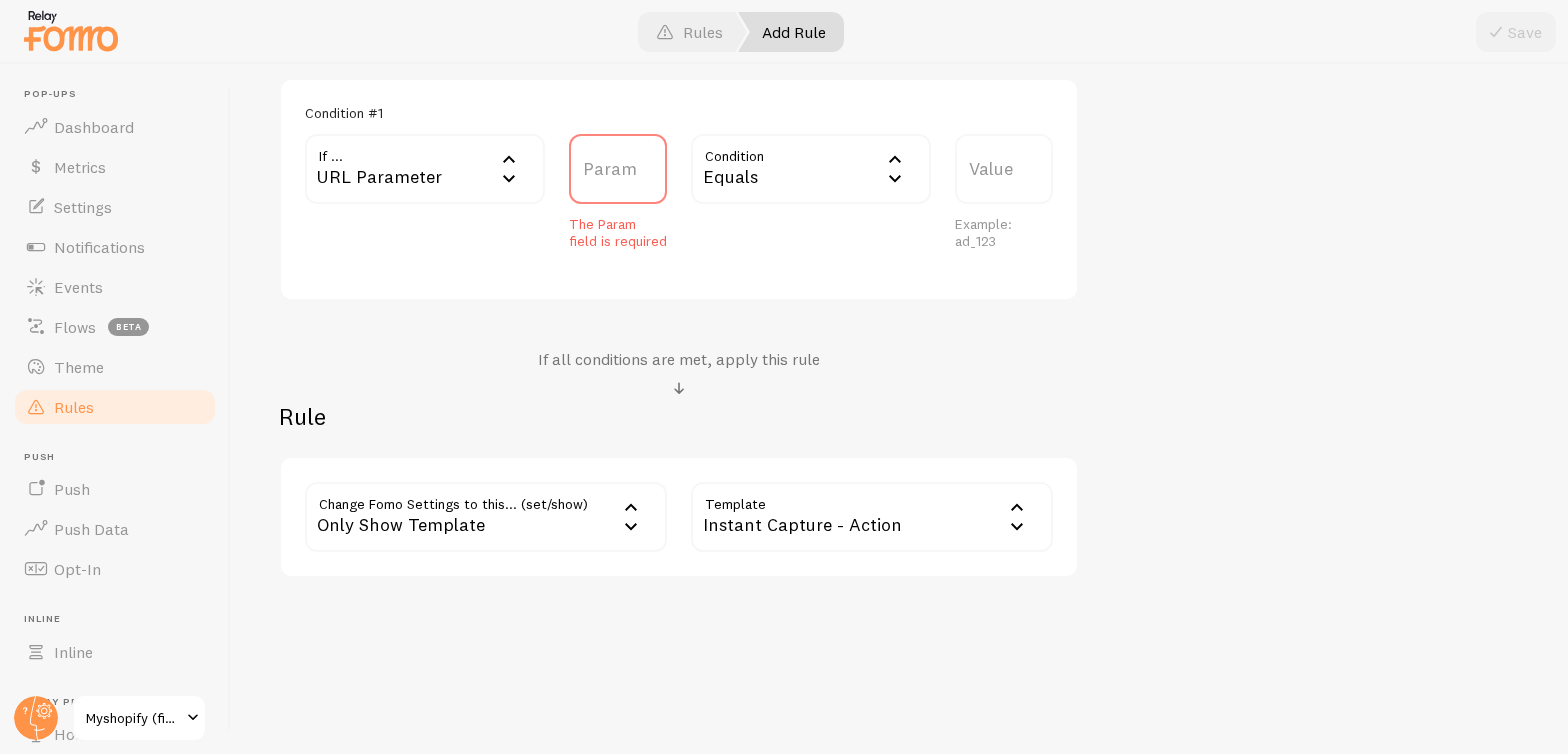 scroll, scrollTop: 545, scrollLeft: 0, axis: vertical 